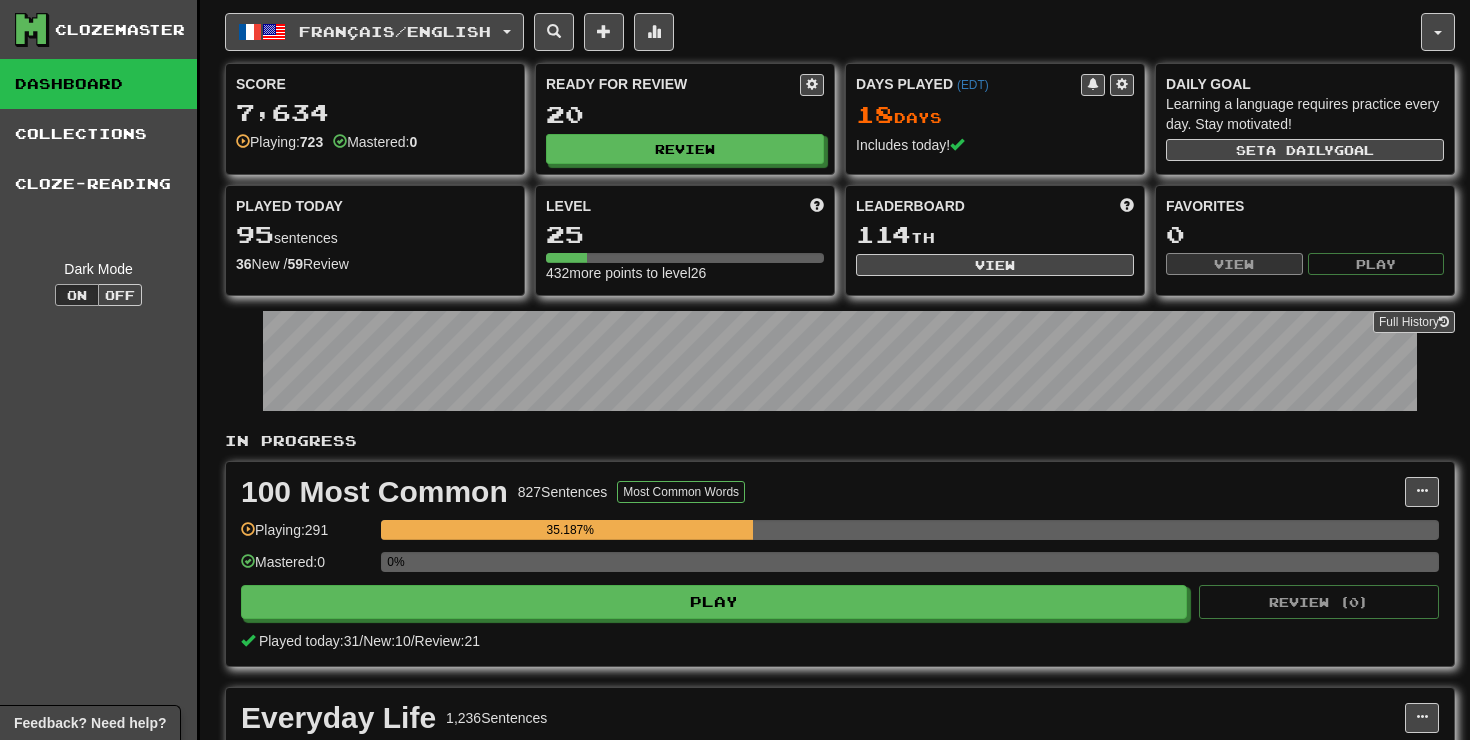 scroll, scrollTop: 0, scrollLeft: 0, axis: both 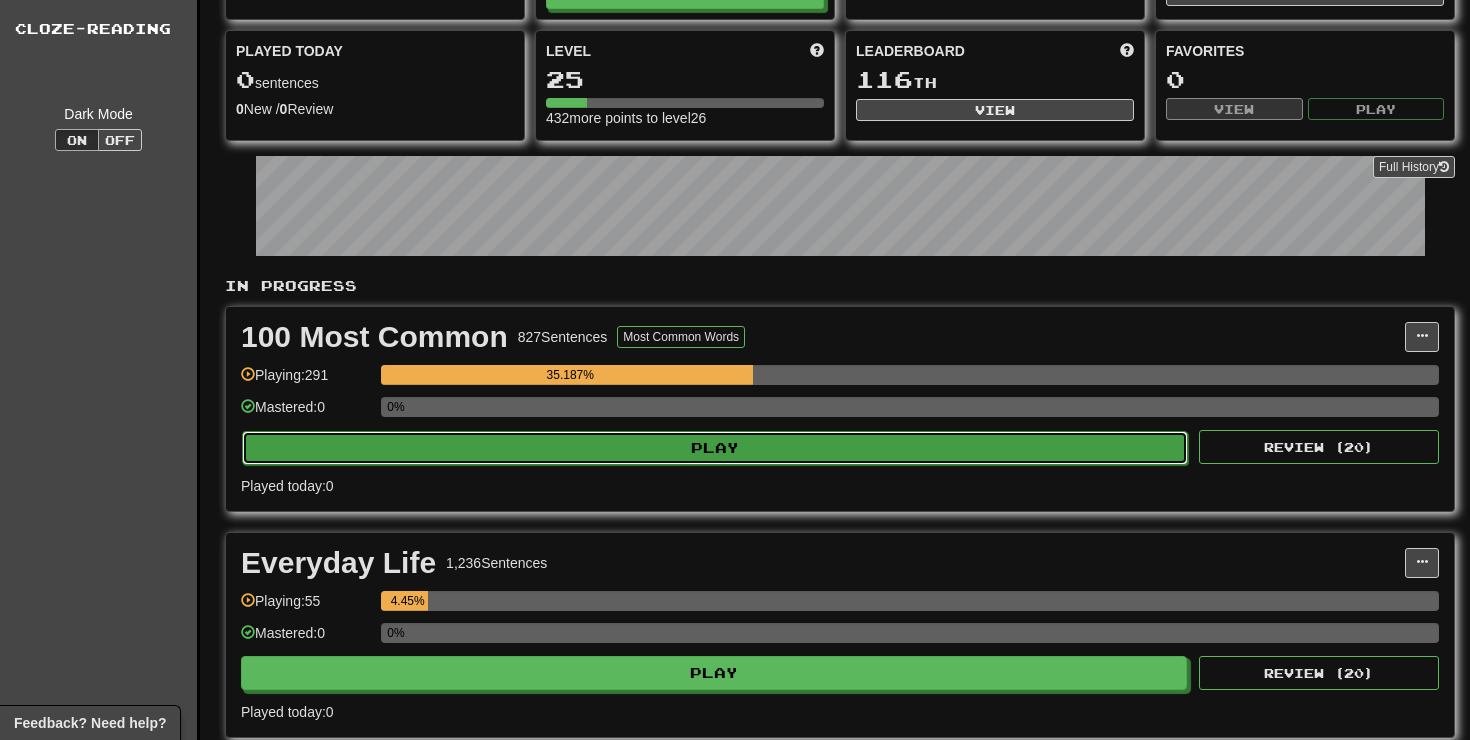 click on "Play" at bounding box center [715, 448] 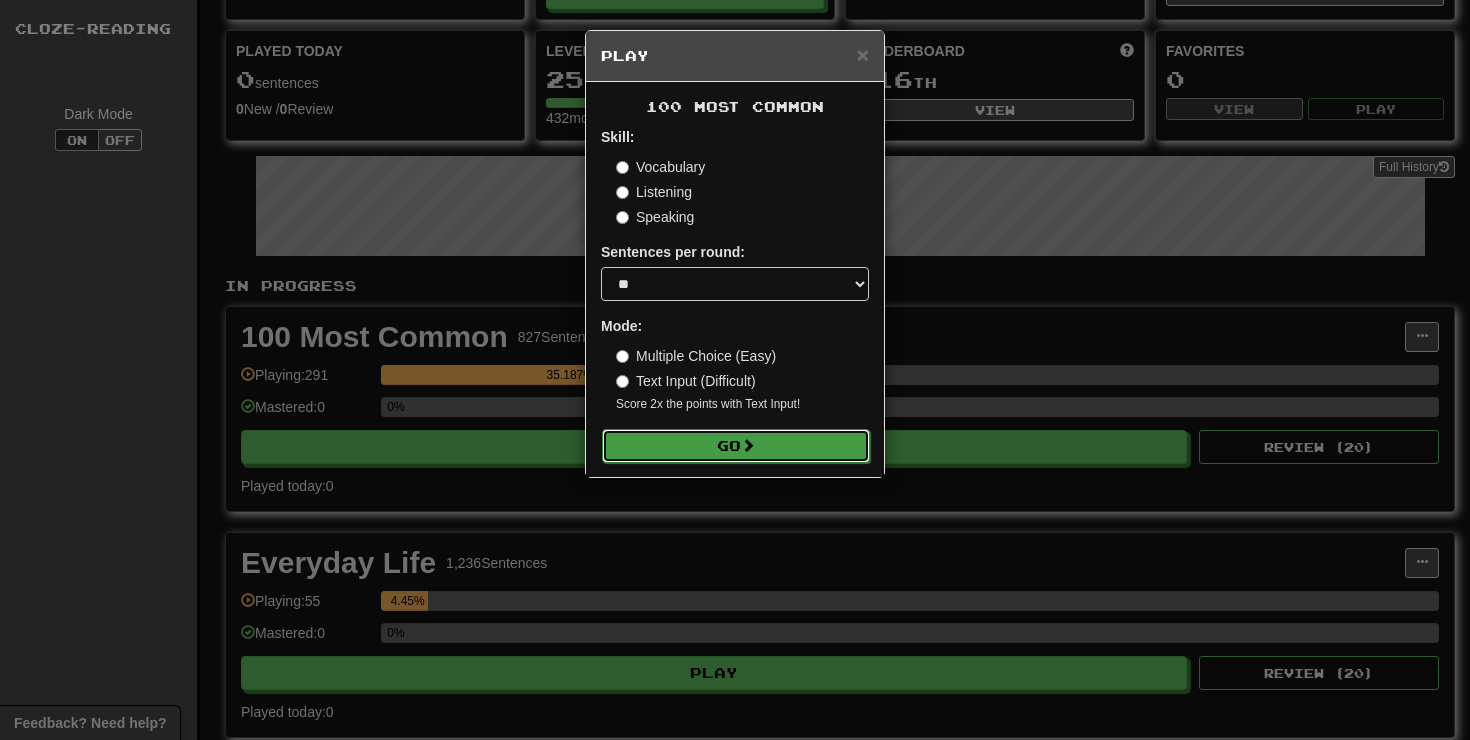 click on "Go" at bounding box center [736, 446] 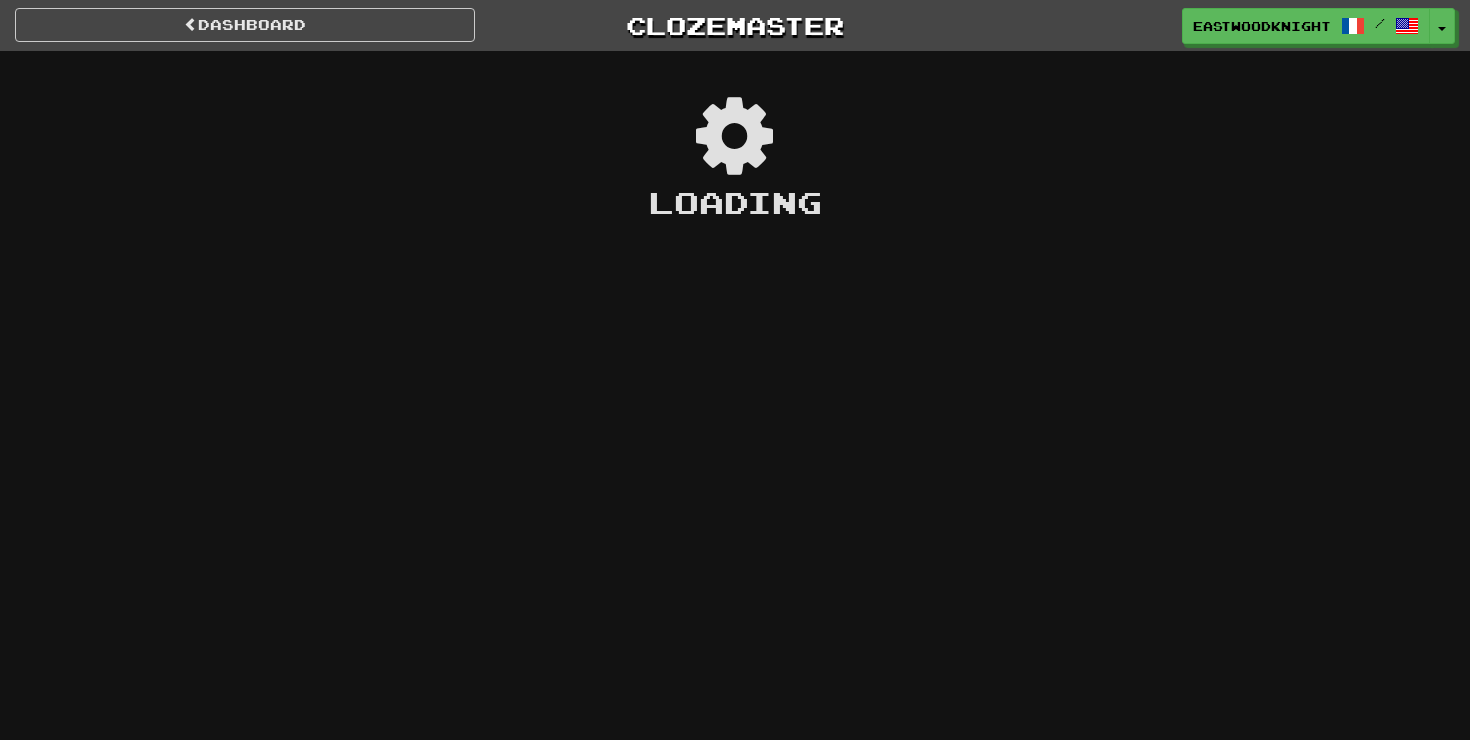 scroll, scrollTop: 0, scrollLeft: 0, axis: both 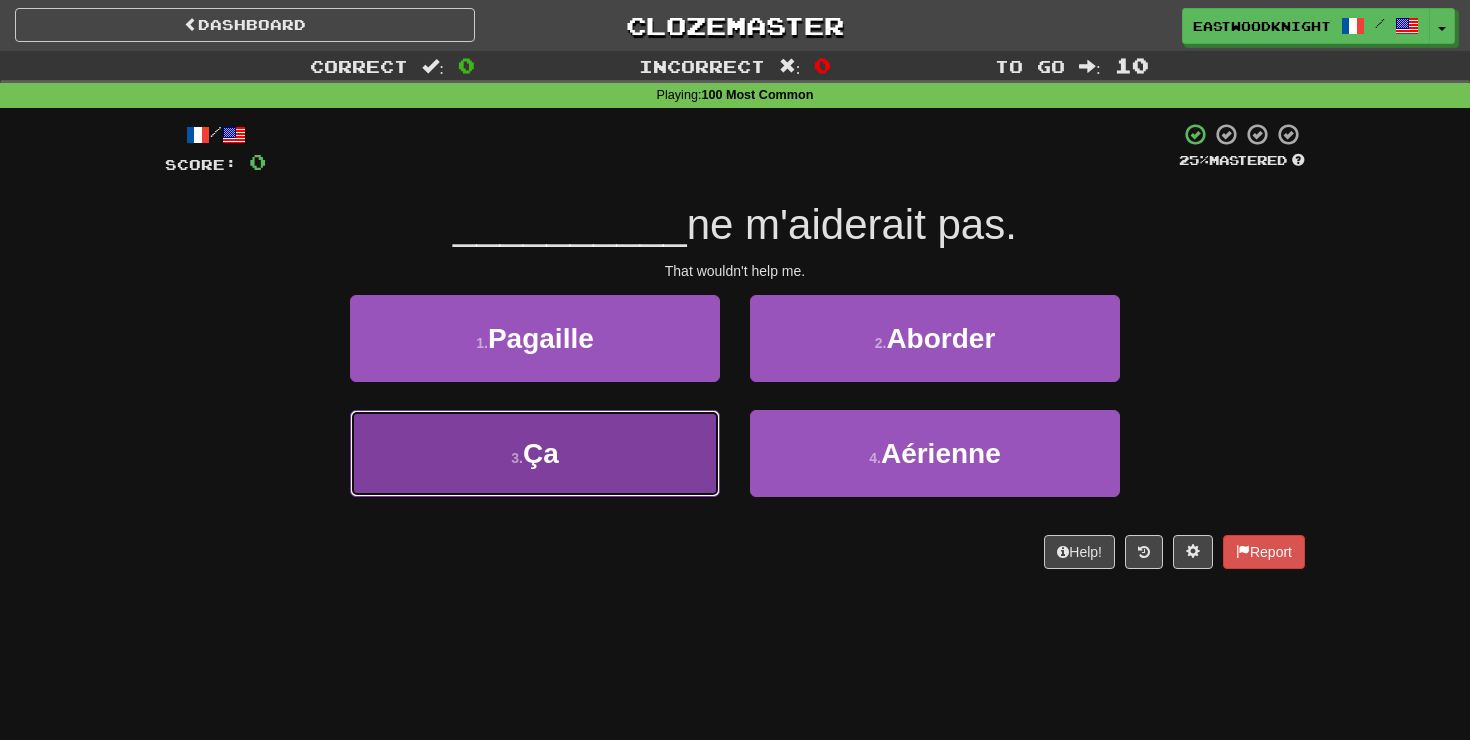 click on "3 .  Ça" at bounding box center [535, 453] 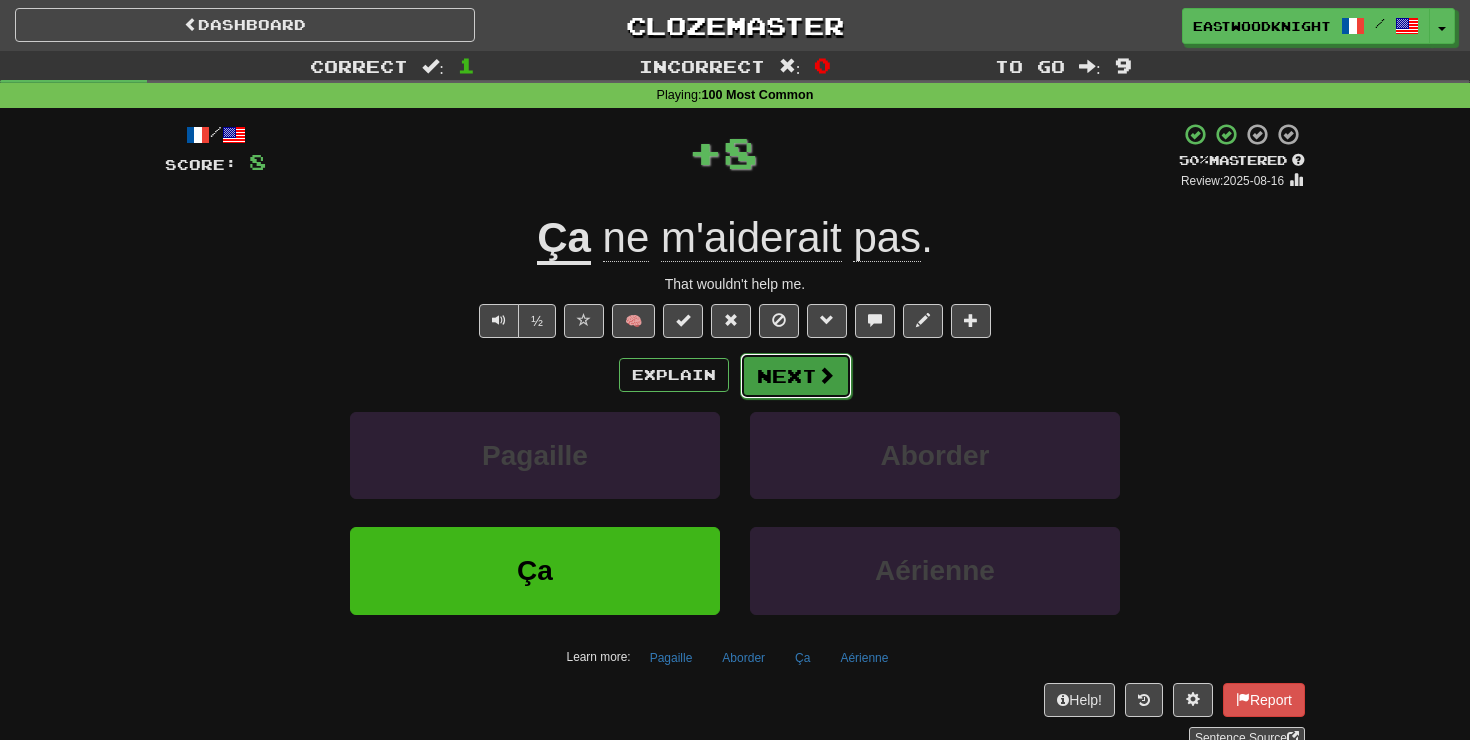 click on "Next" at bounding box center (796, 376) 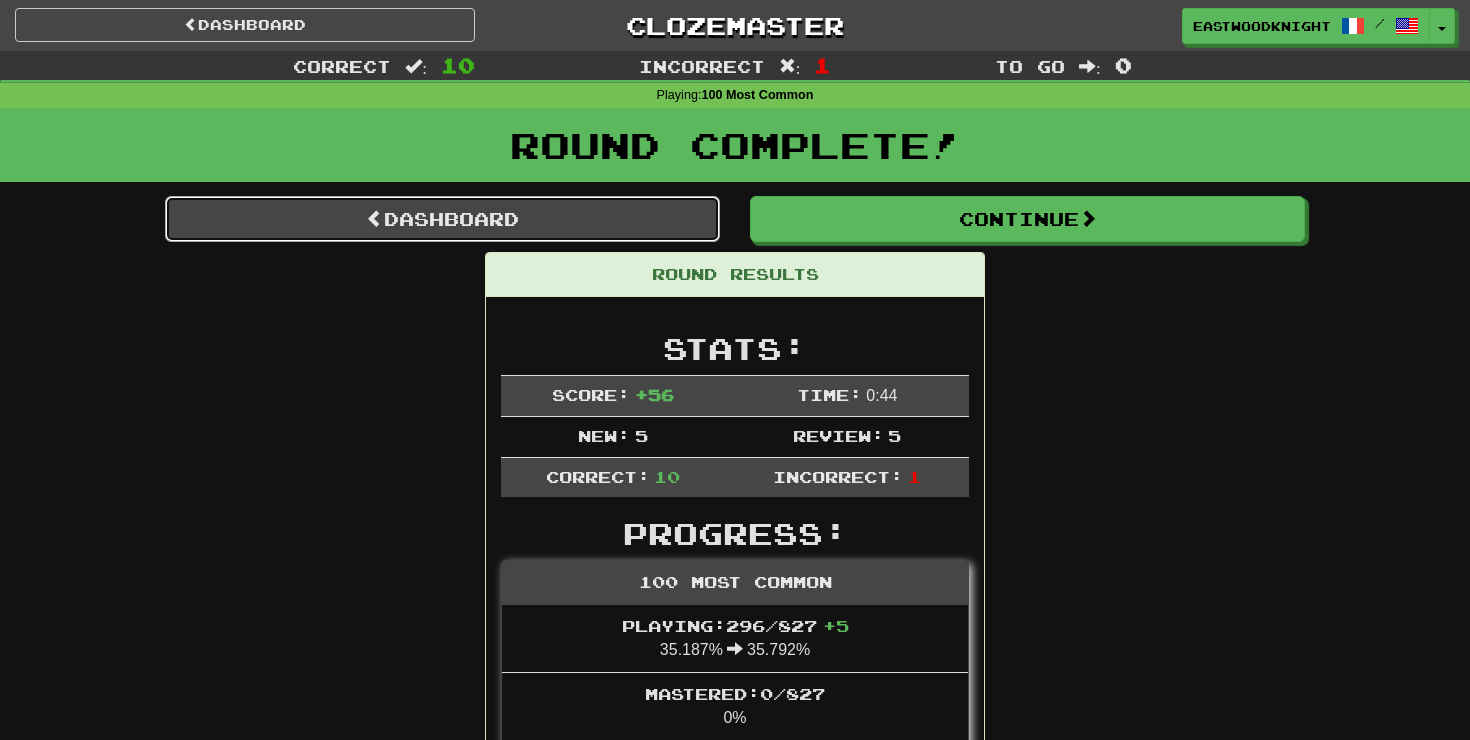 click on "Dashboard" at bounding box center [442, 219] 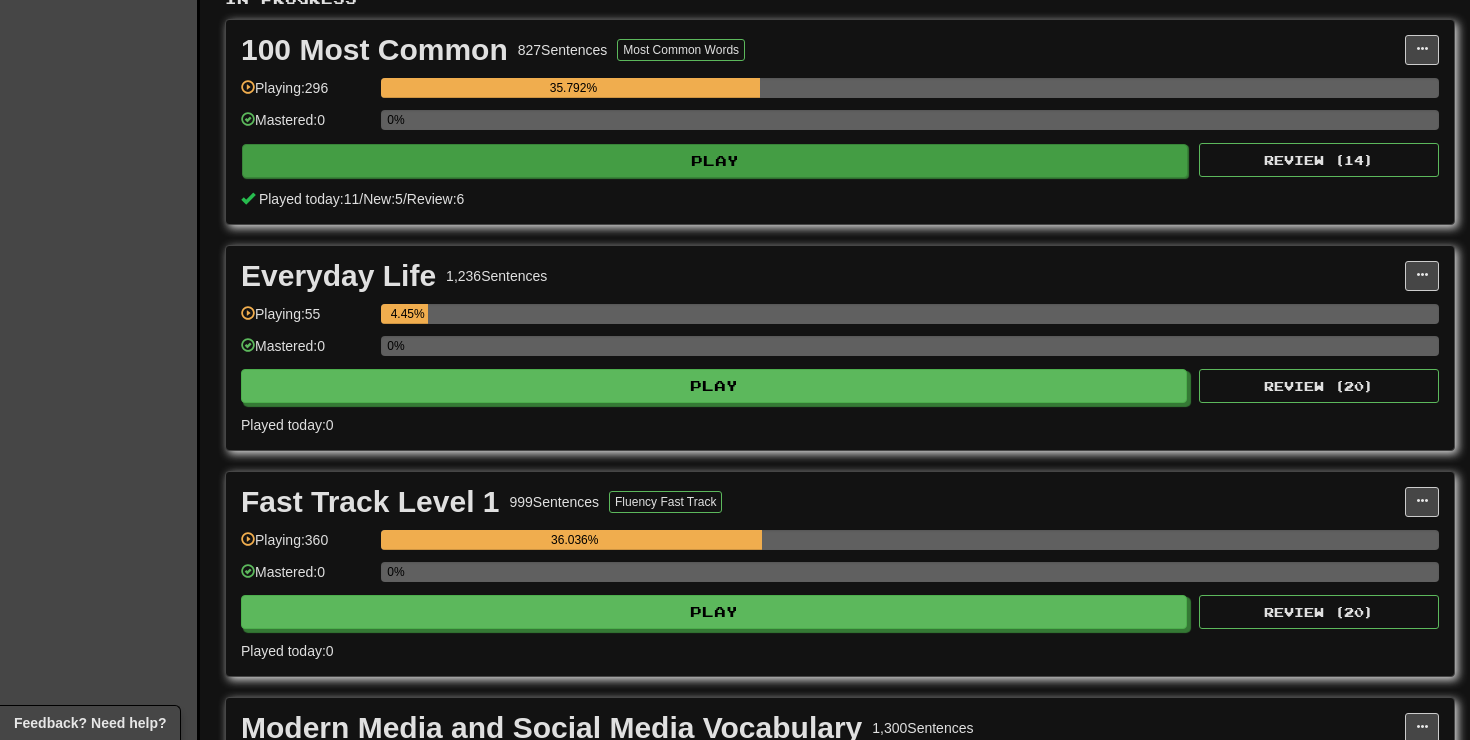 scroll, scrollTop: 496, scrollLeft: 0, axis: vertical 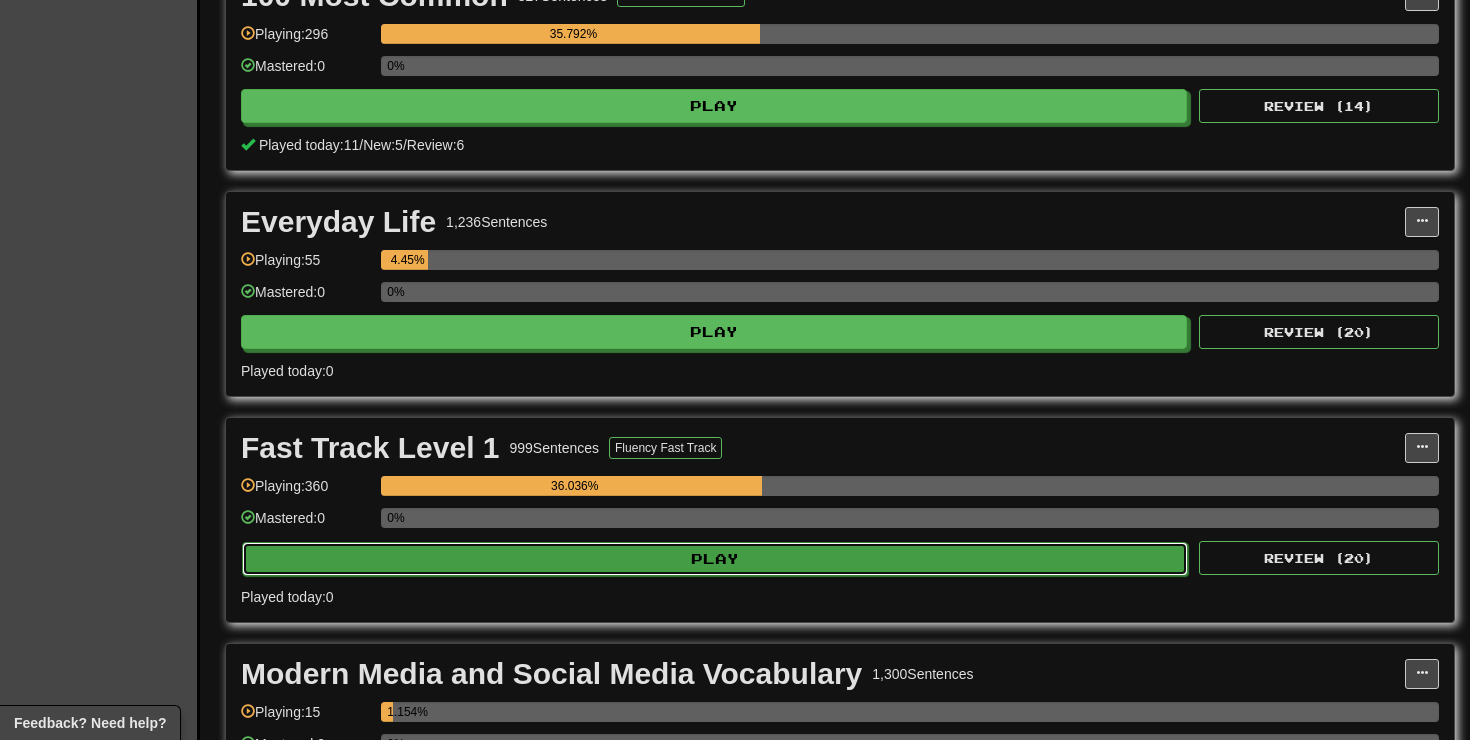 click on "Play" at bounding box center (715, 559) 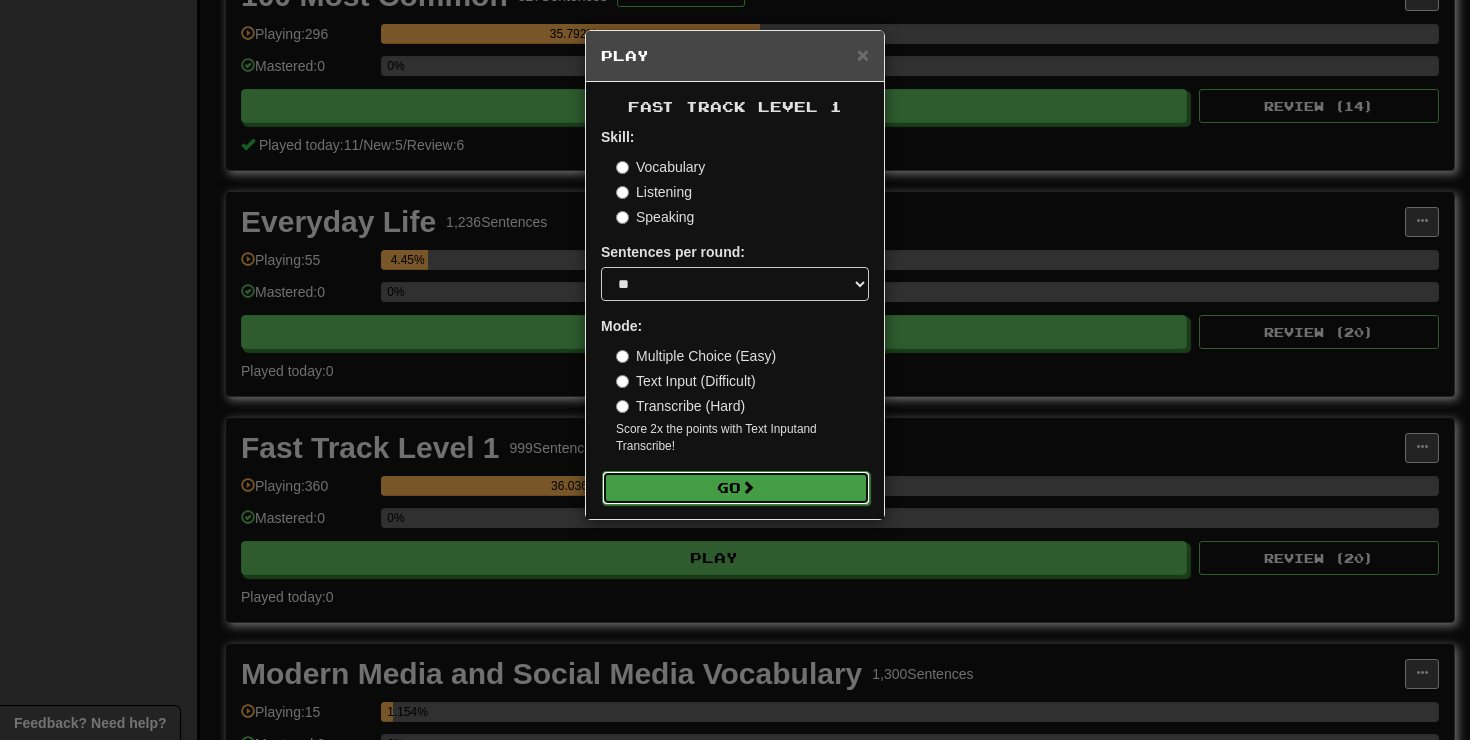 click on "Go" at bounding box center [736, 488] 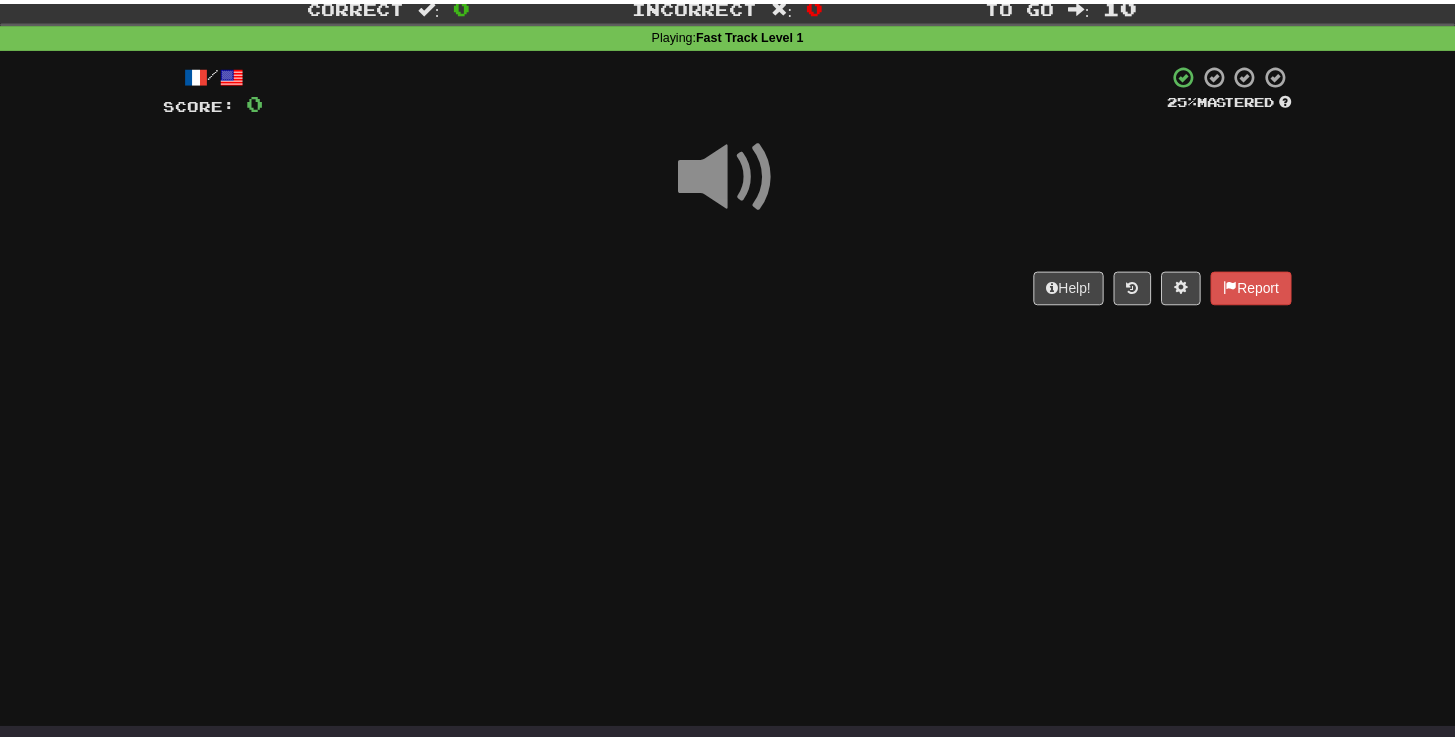 scroll, scrollTop: 62, scrollLeft: 0, axis: vertical 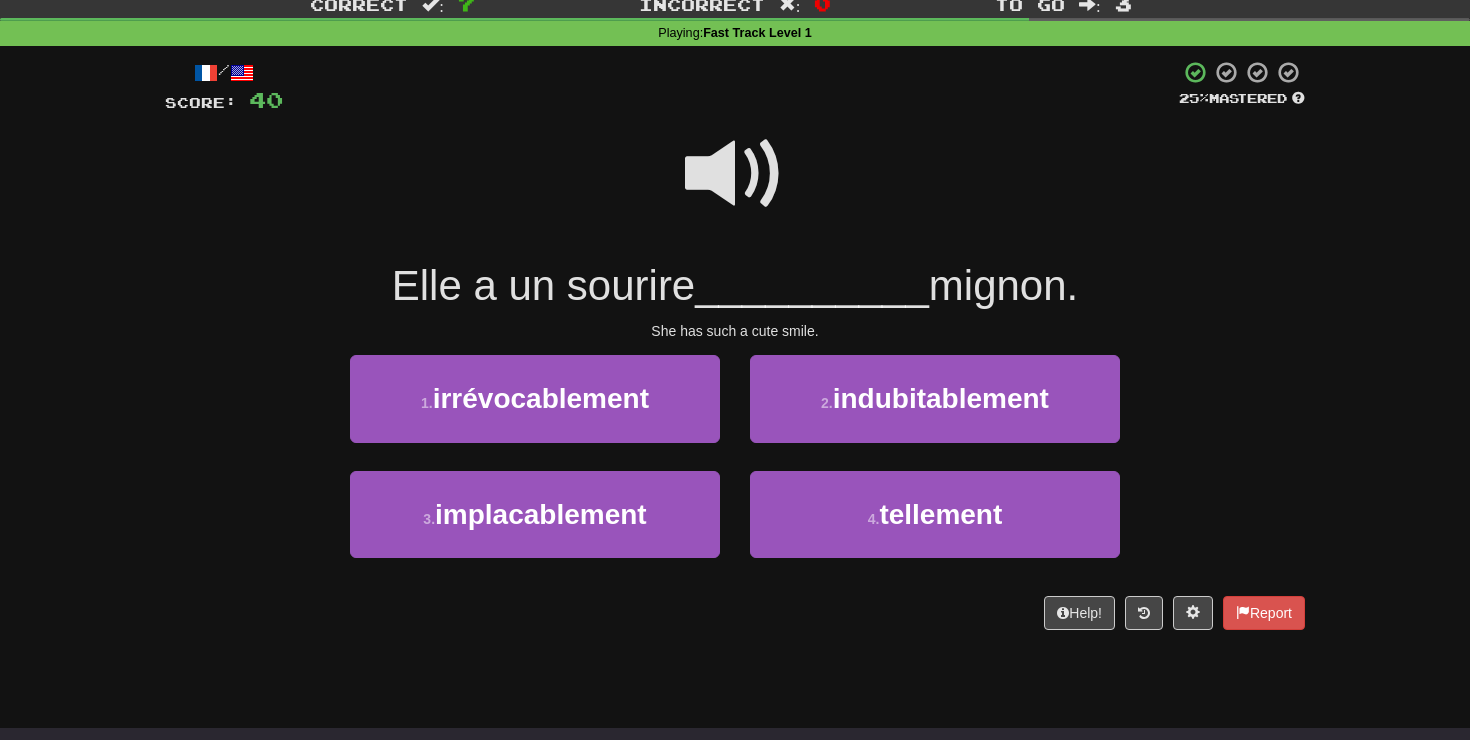 click at bounding box center [735, 174] 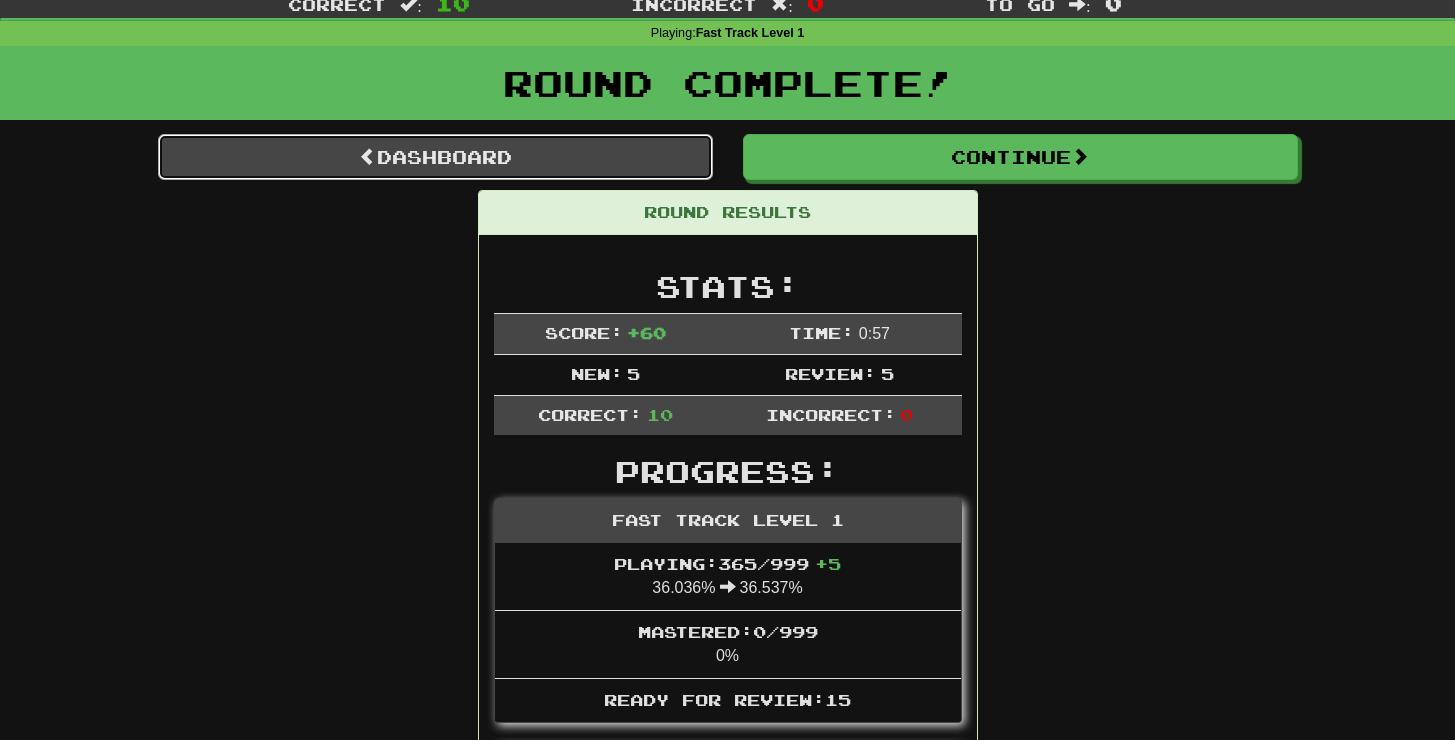 click on "Dashboard" at bounding box center (435, 157) 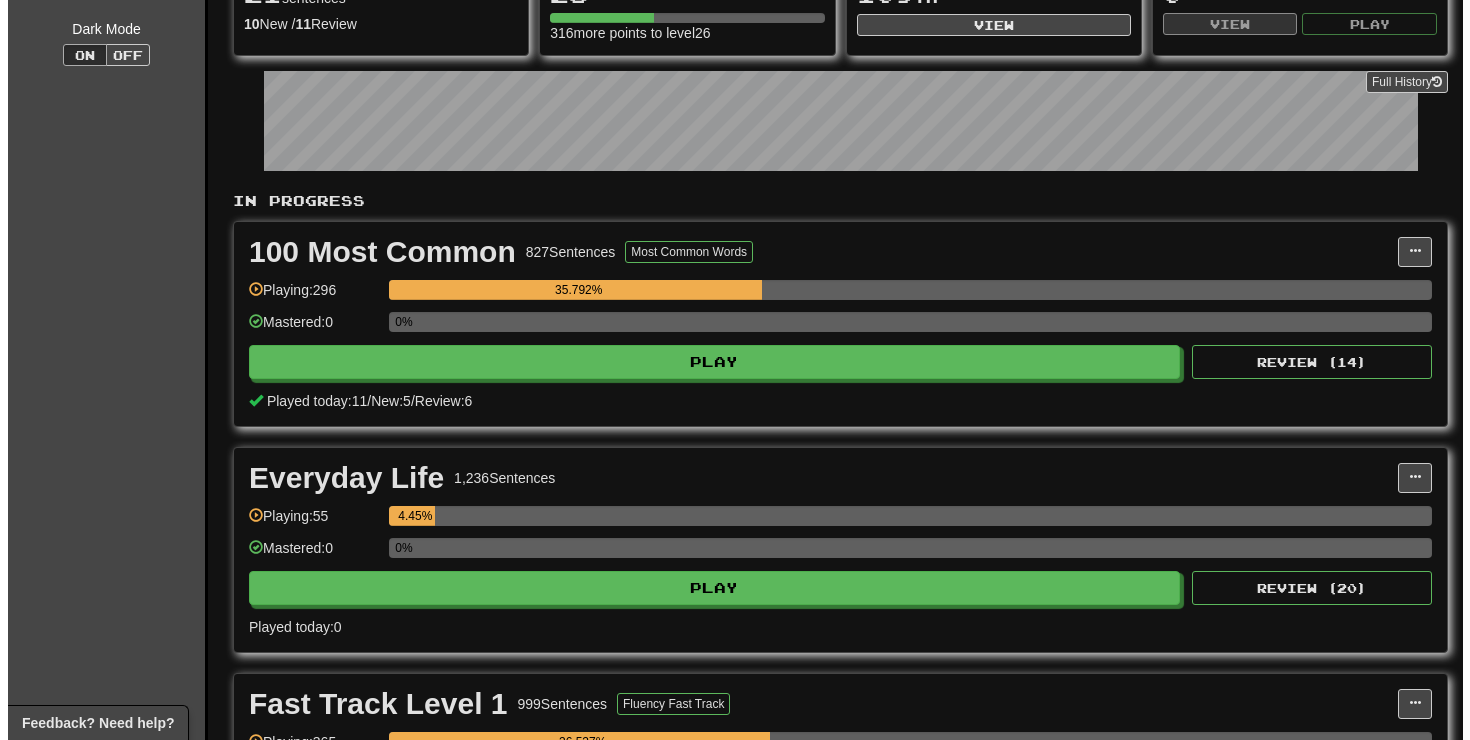 scroll, scrollTop: 319, scrollLeft: 0, axis: vertical 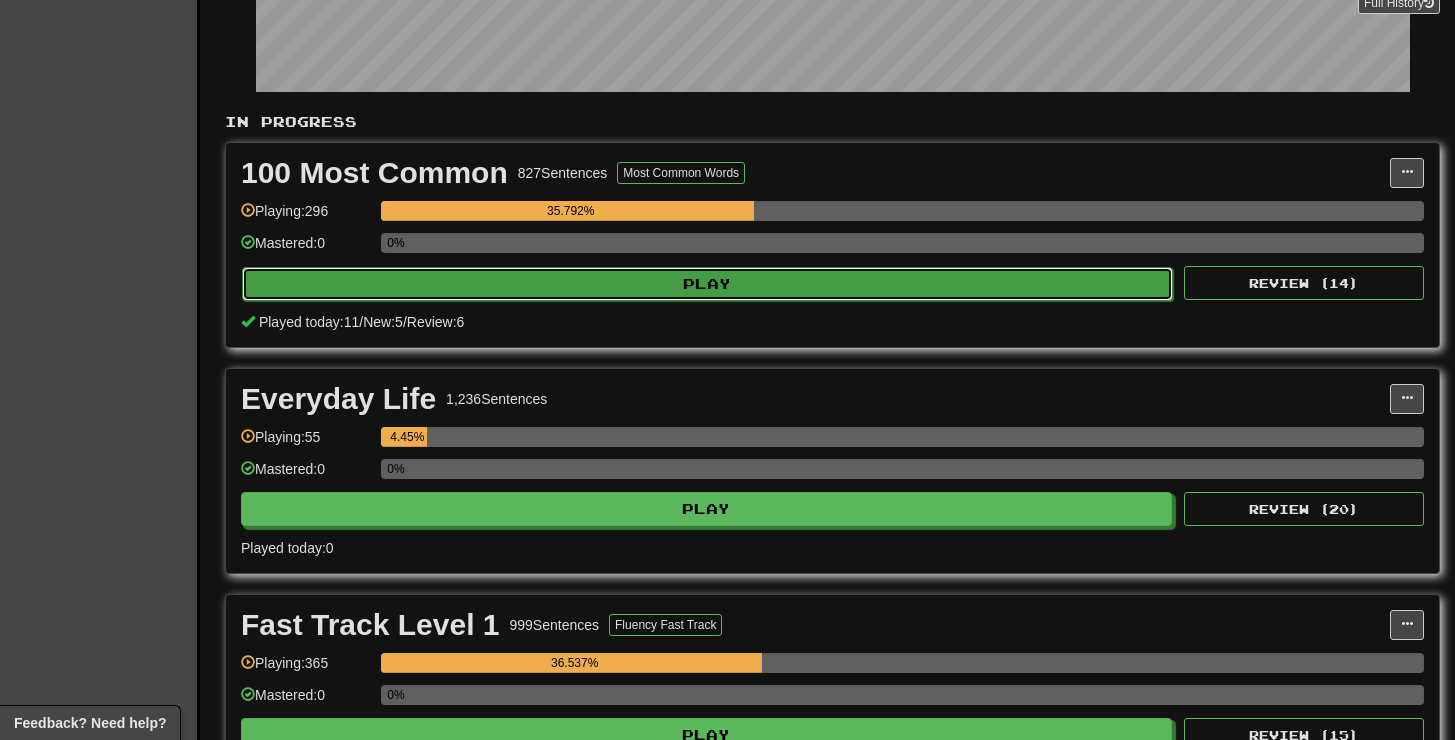click on "Play" at bounding box center (707, 284) 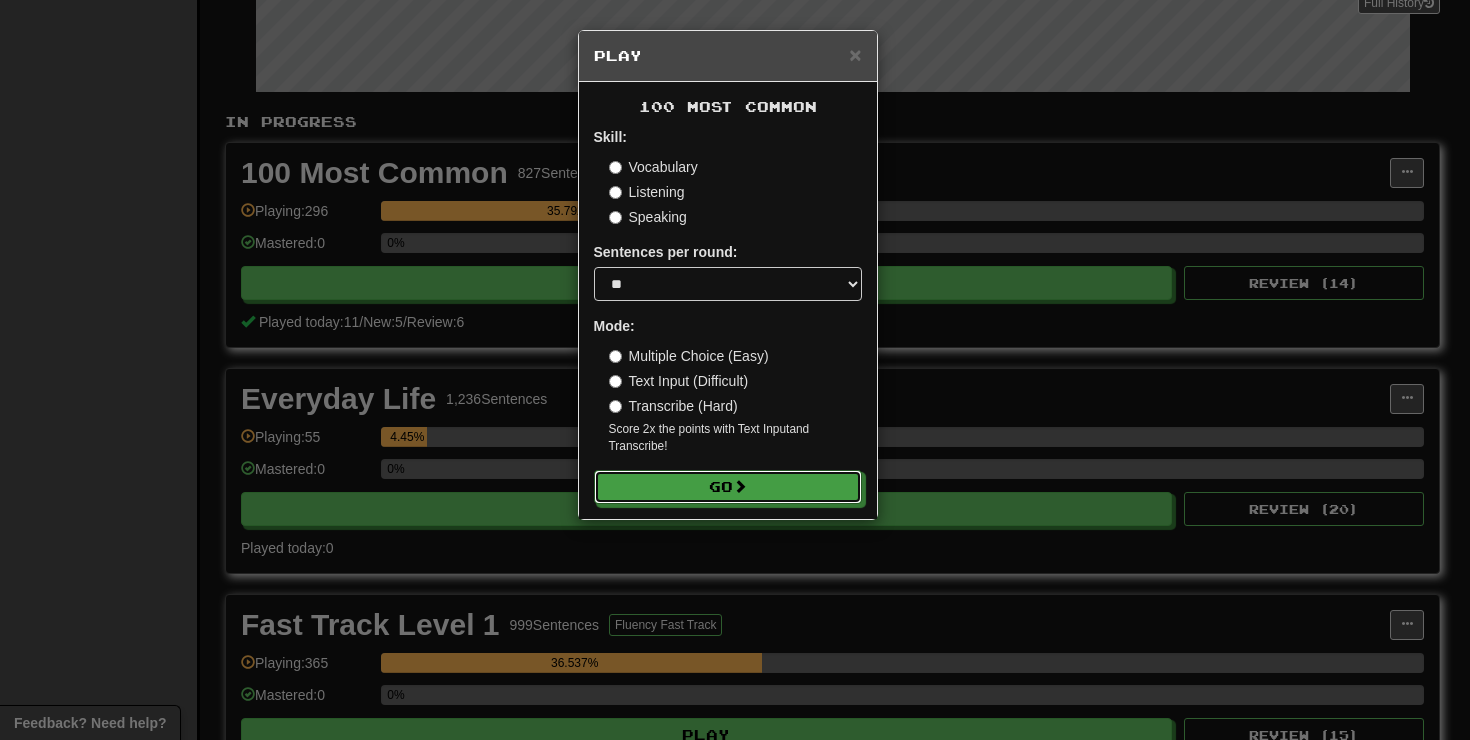 drag, startPoint x: 677, startPoint y: 484, endPoint x: 741, endPoint y: 469, distance: 65.734314 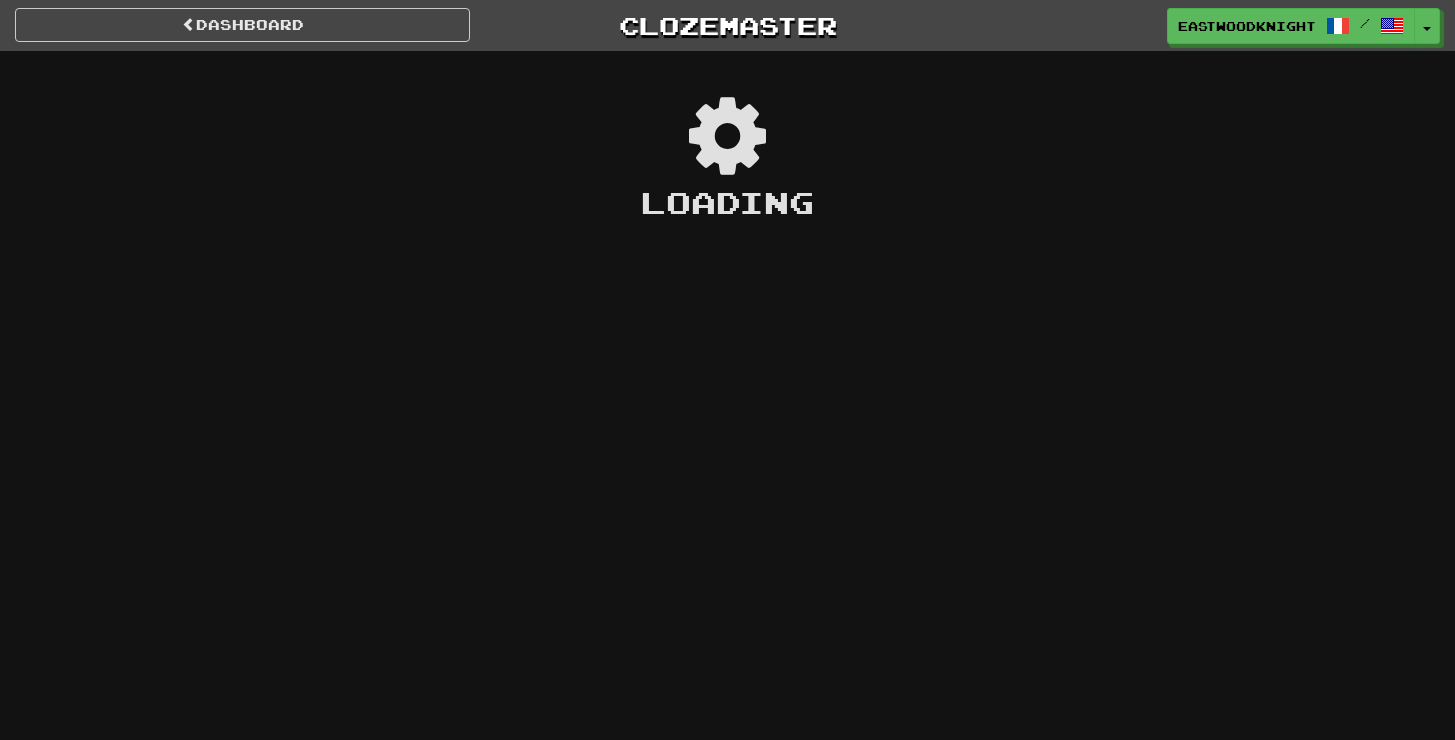 scroll, scrollTop: 0, scrollLeft: 0, axis: both 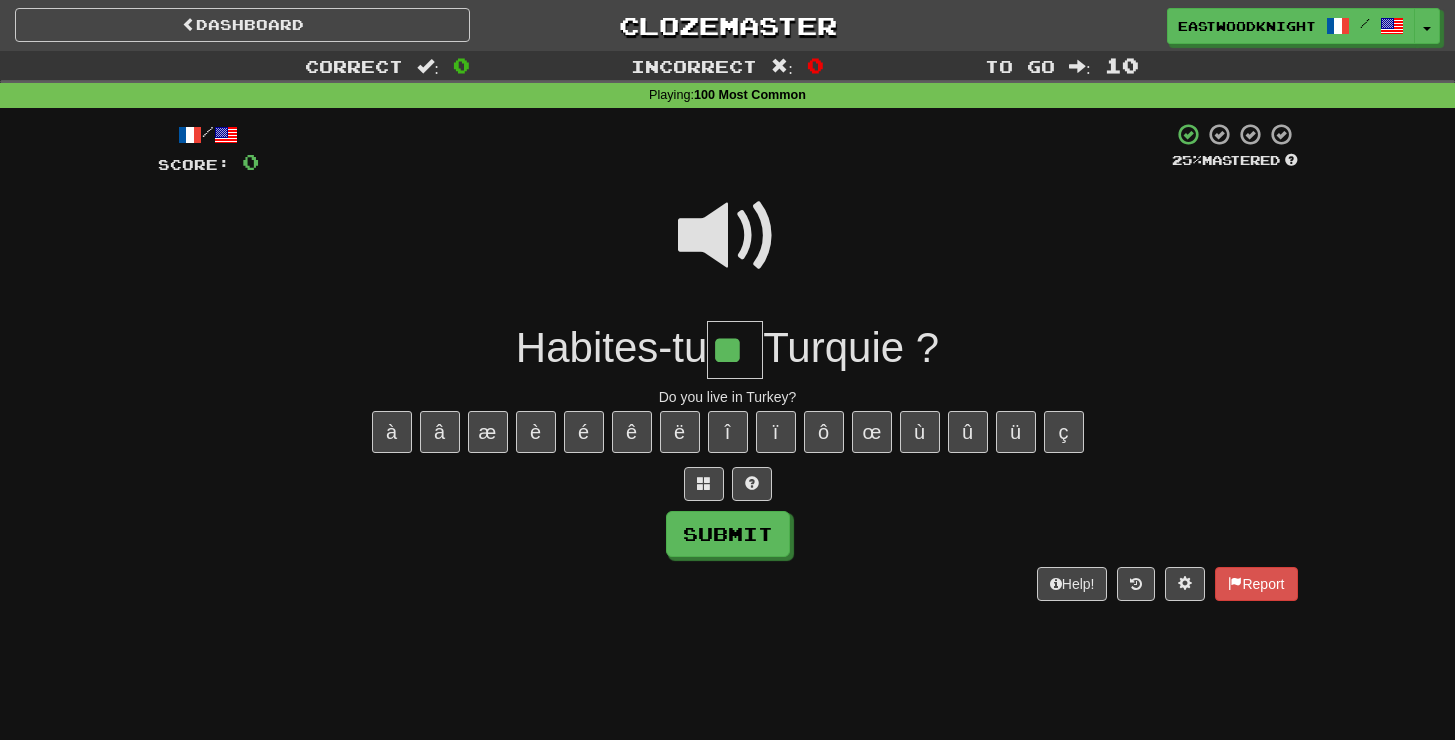 type on "**" 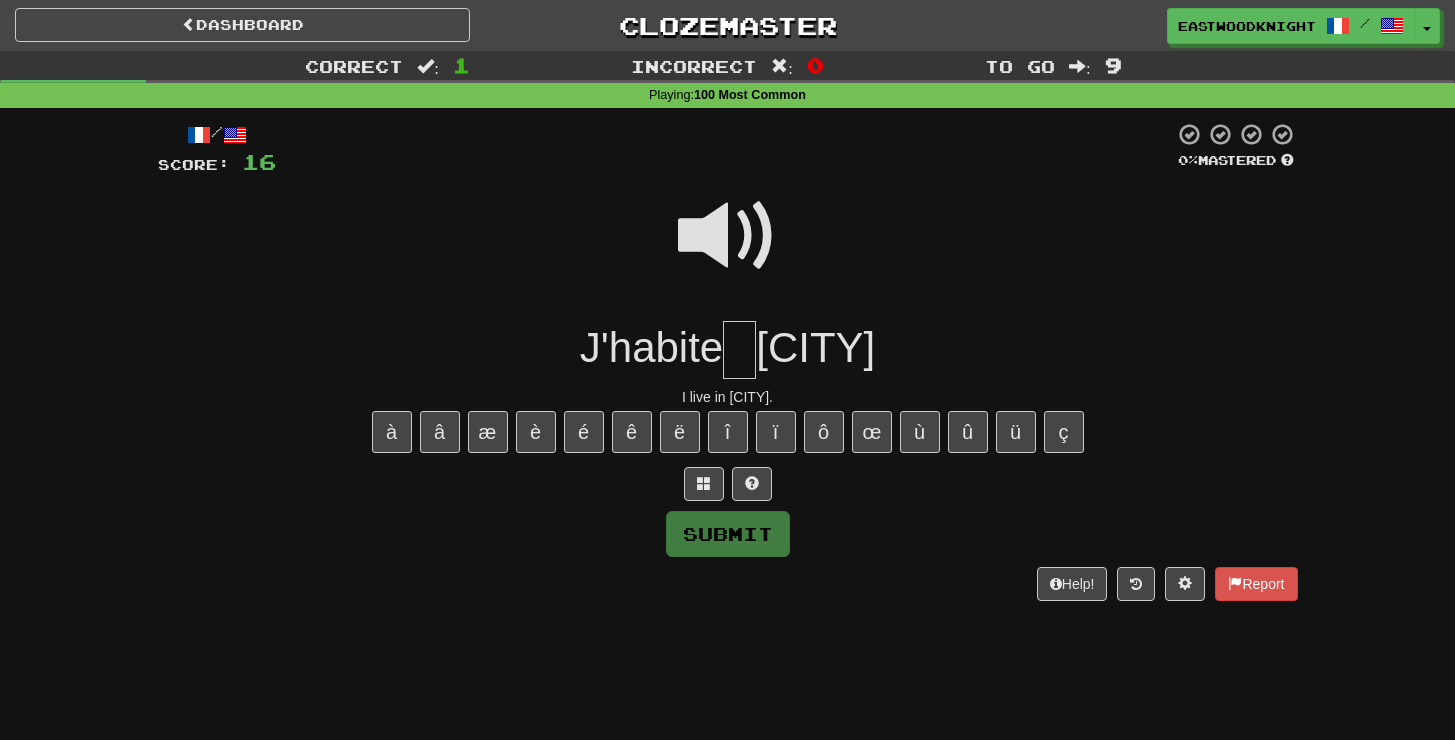 type on "*" 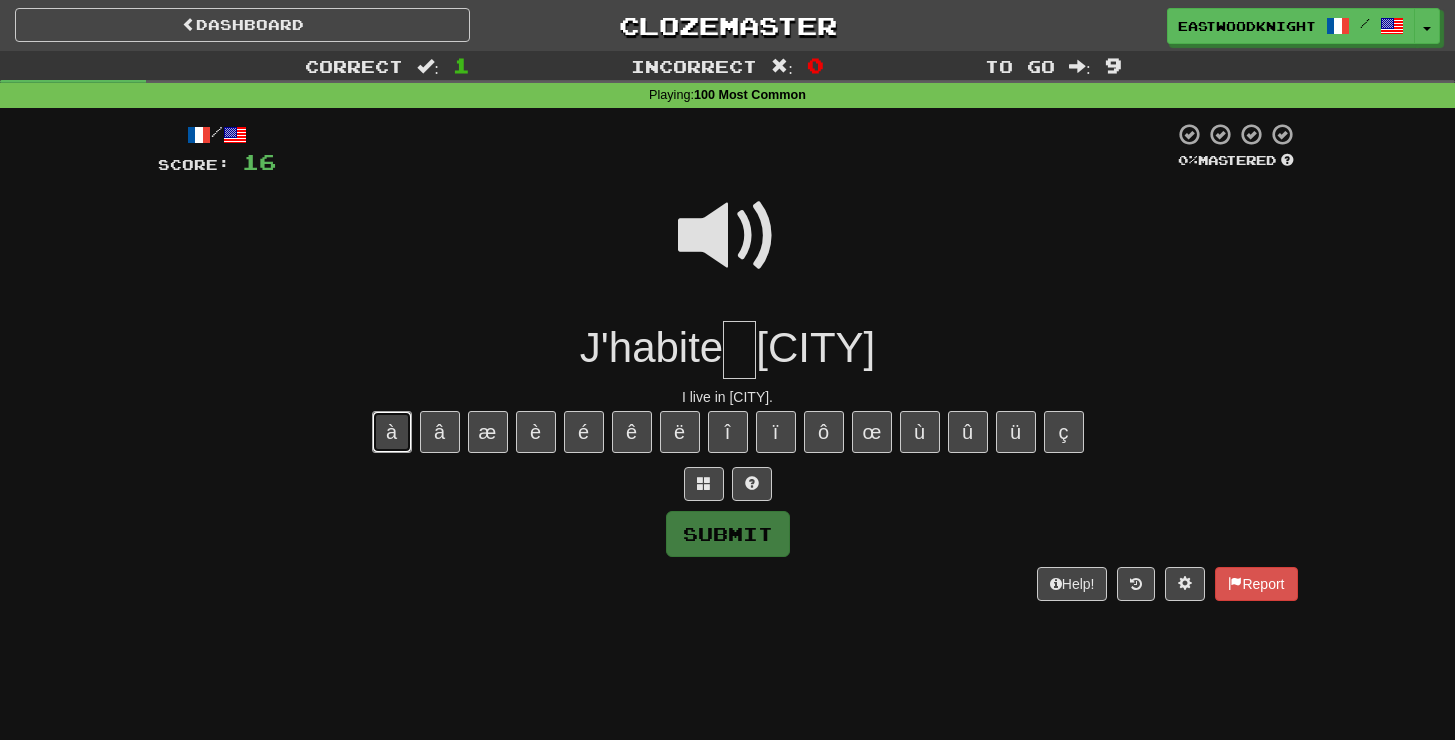 click on "à" at bounding box center [392, 432] 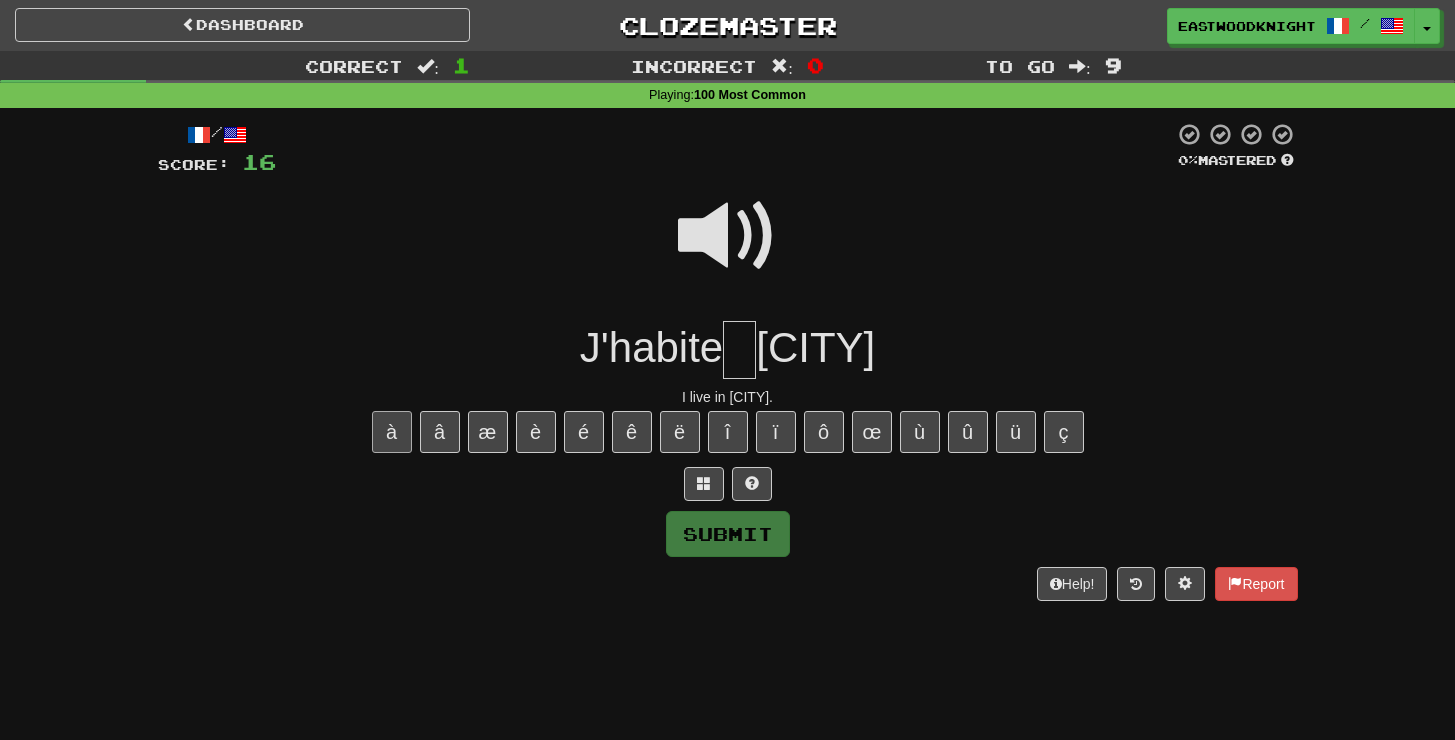 type on "*" 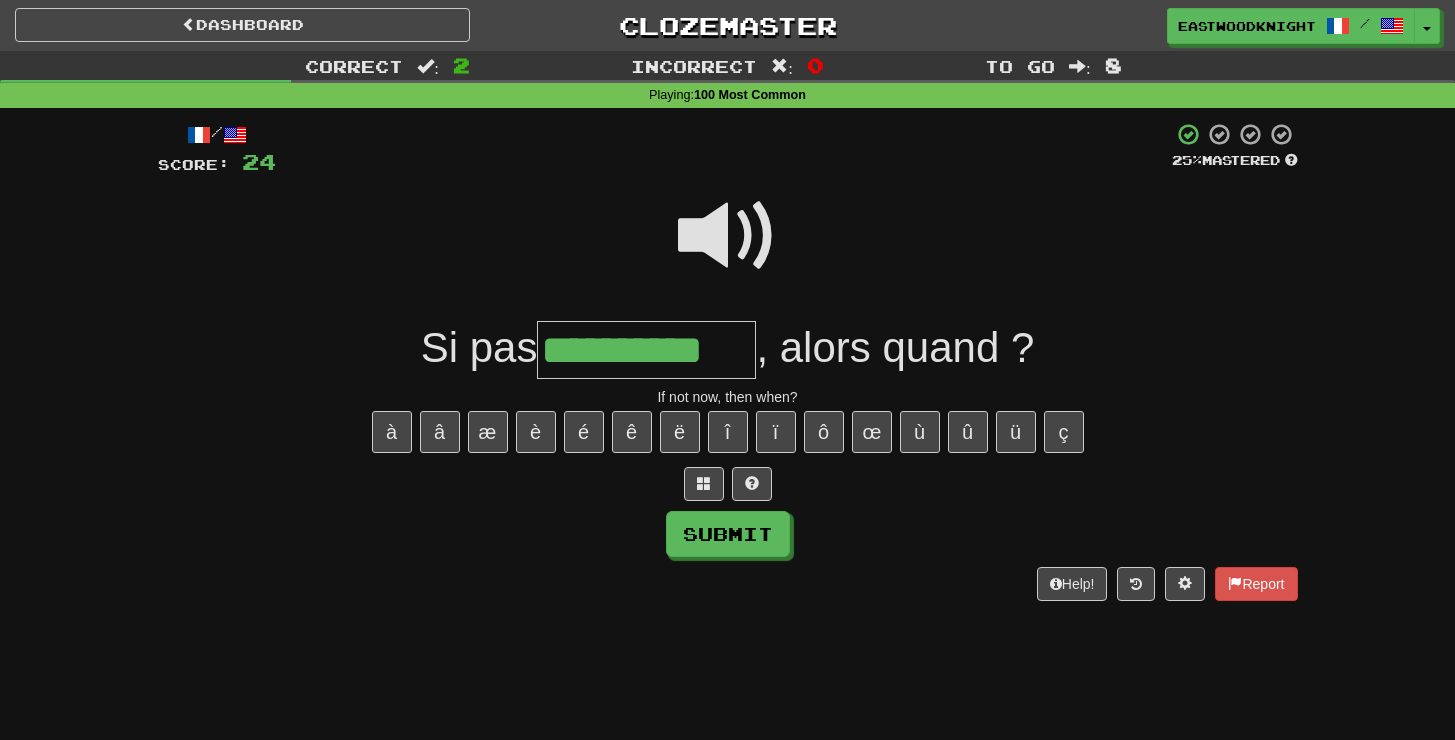 type on "**********" 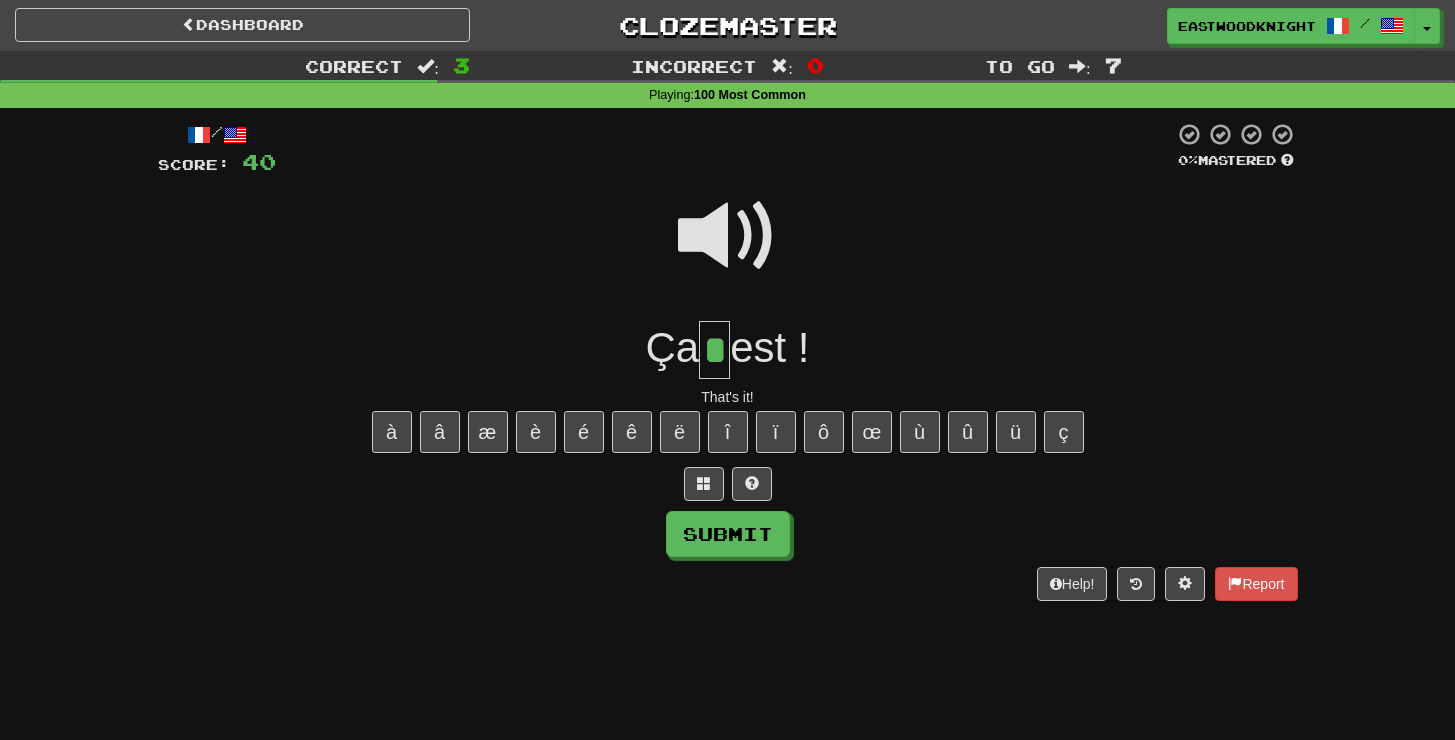 type on "*" 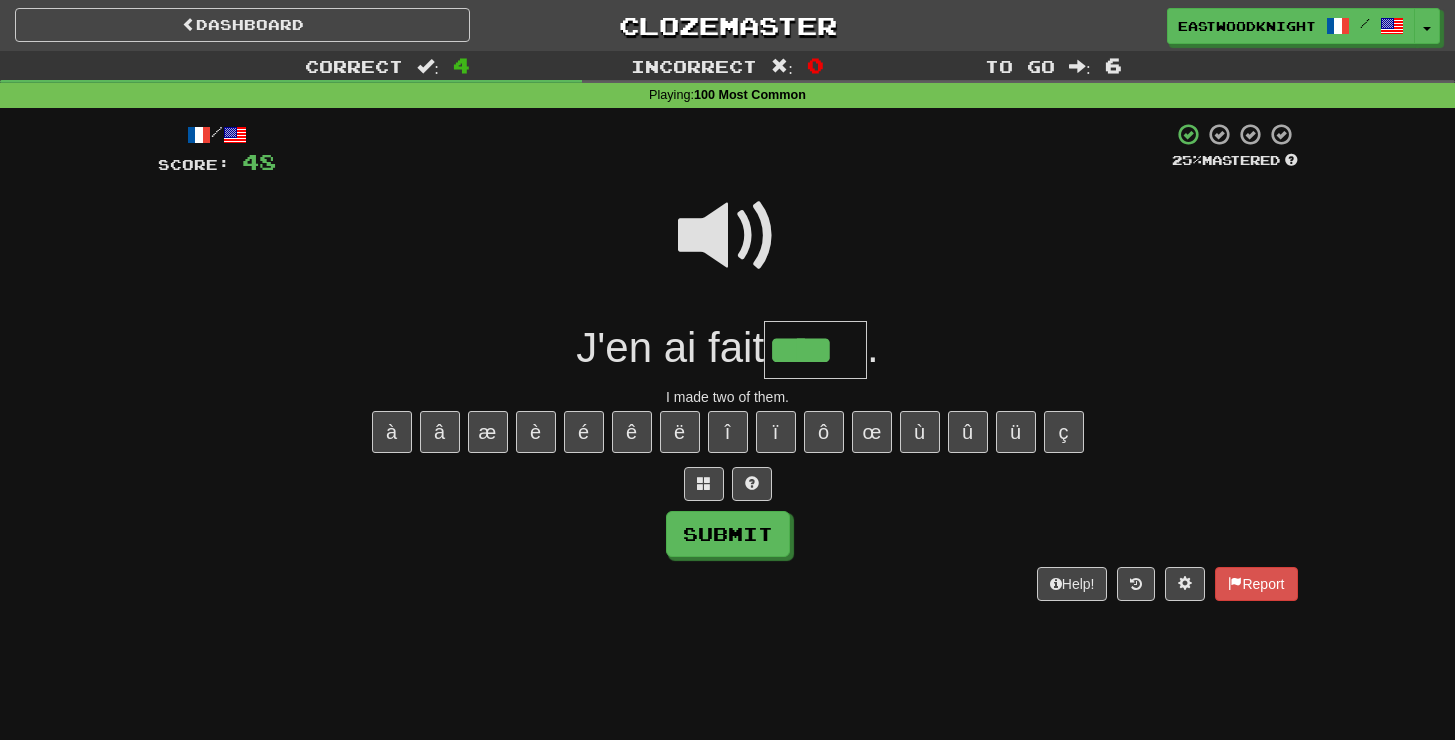 type on "****" 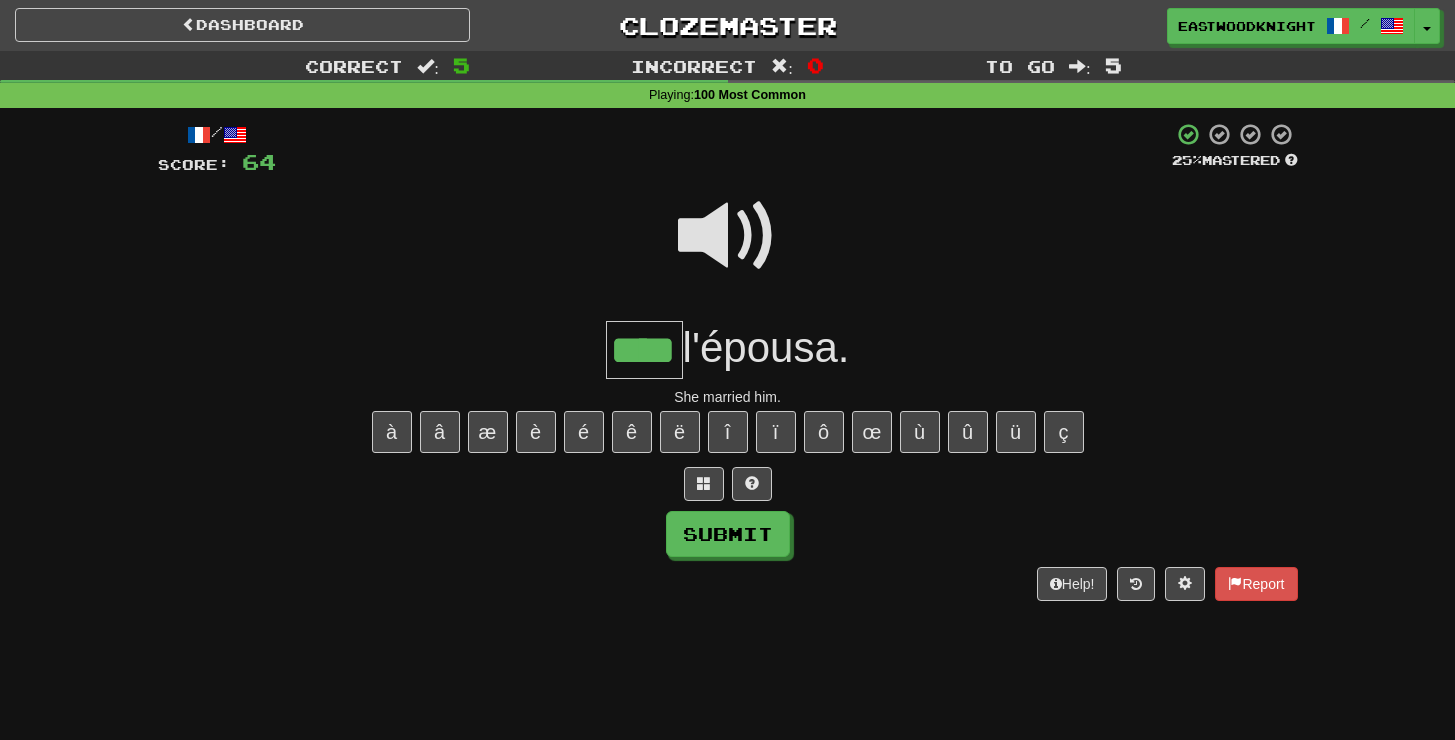 type on "****" 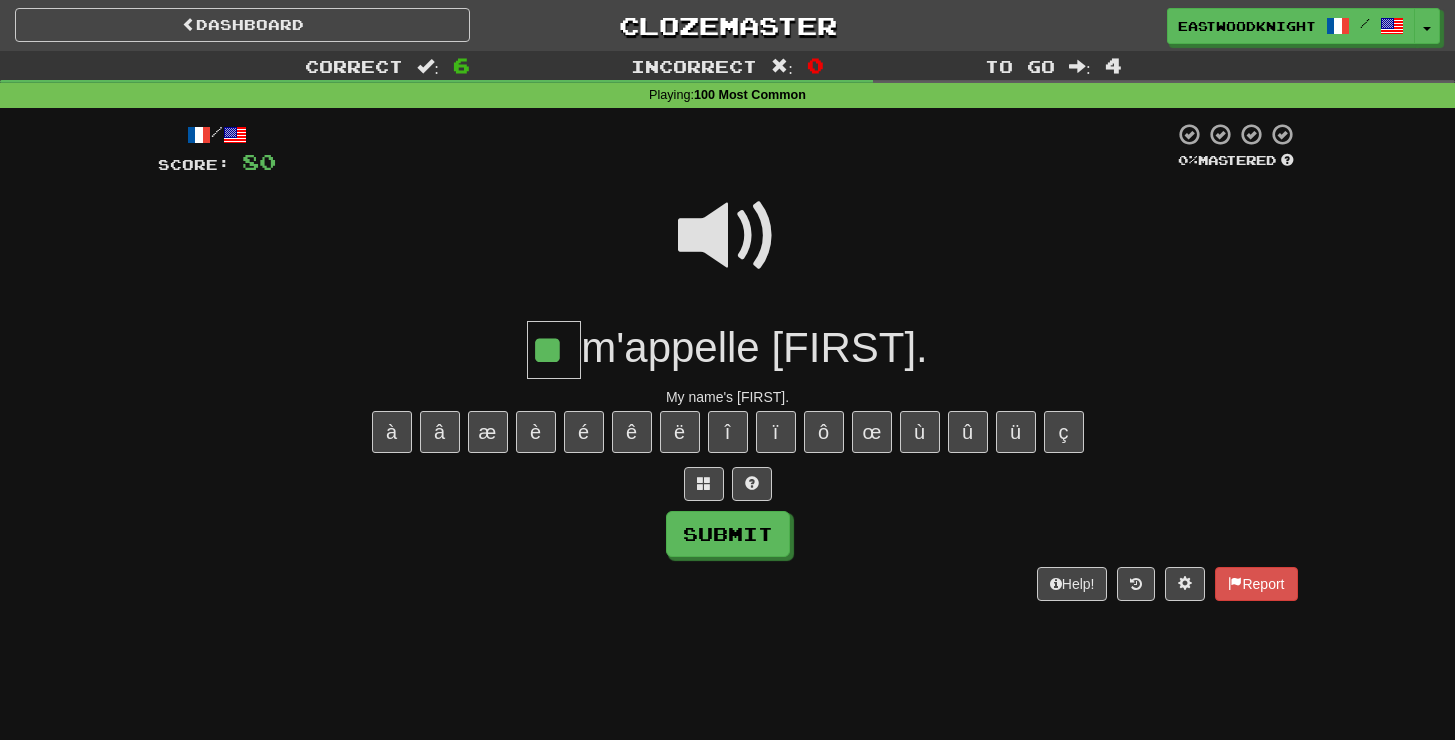 type on "**" 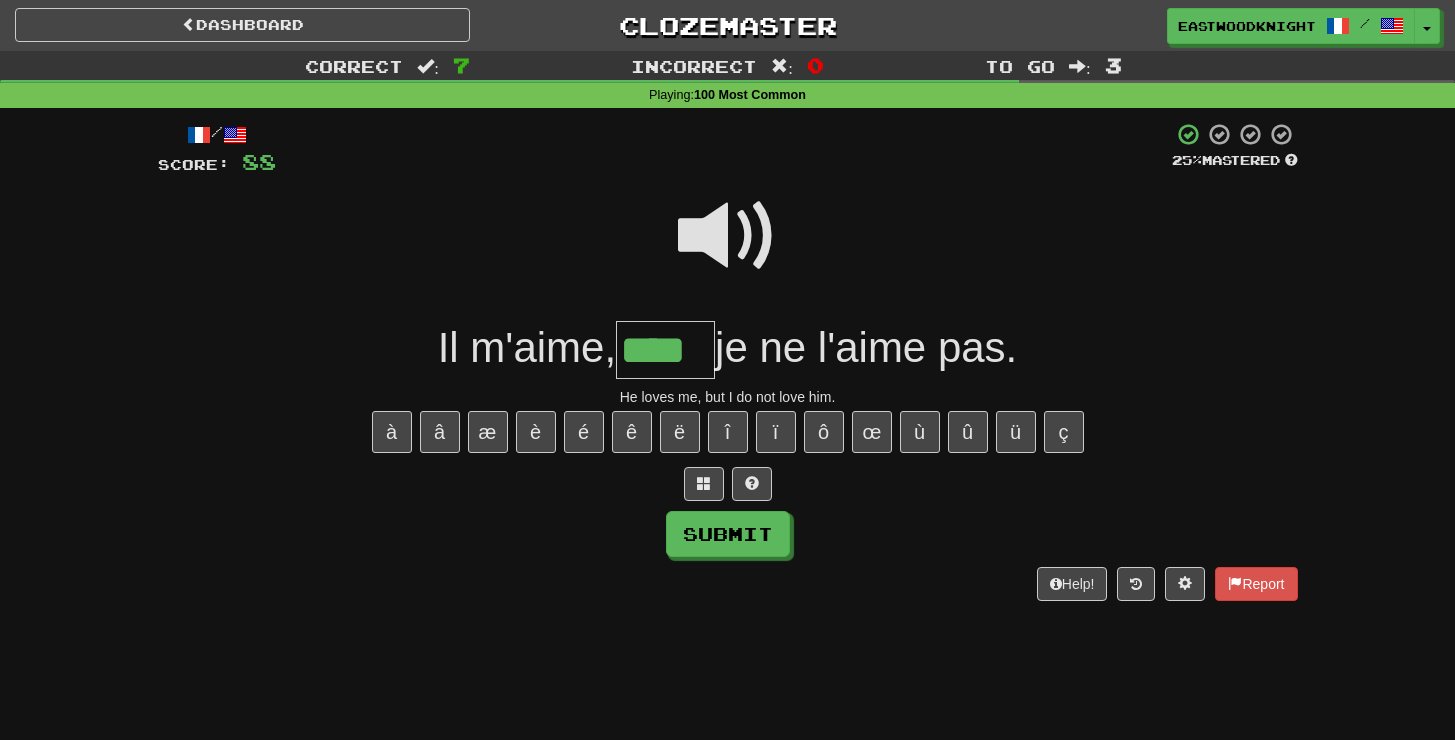 type on "****" 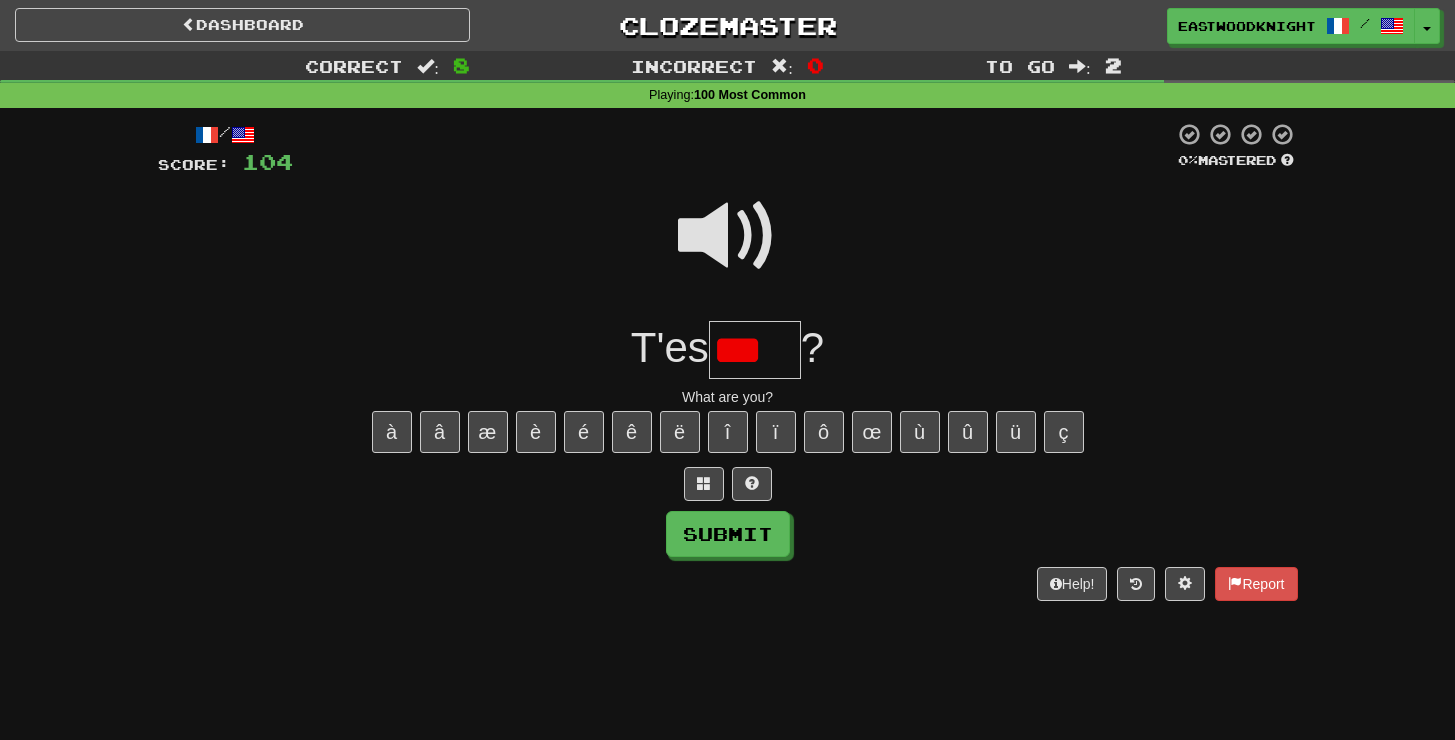 scroll, scrollTop: 0, scrollLeft: 0, axis: both 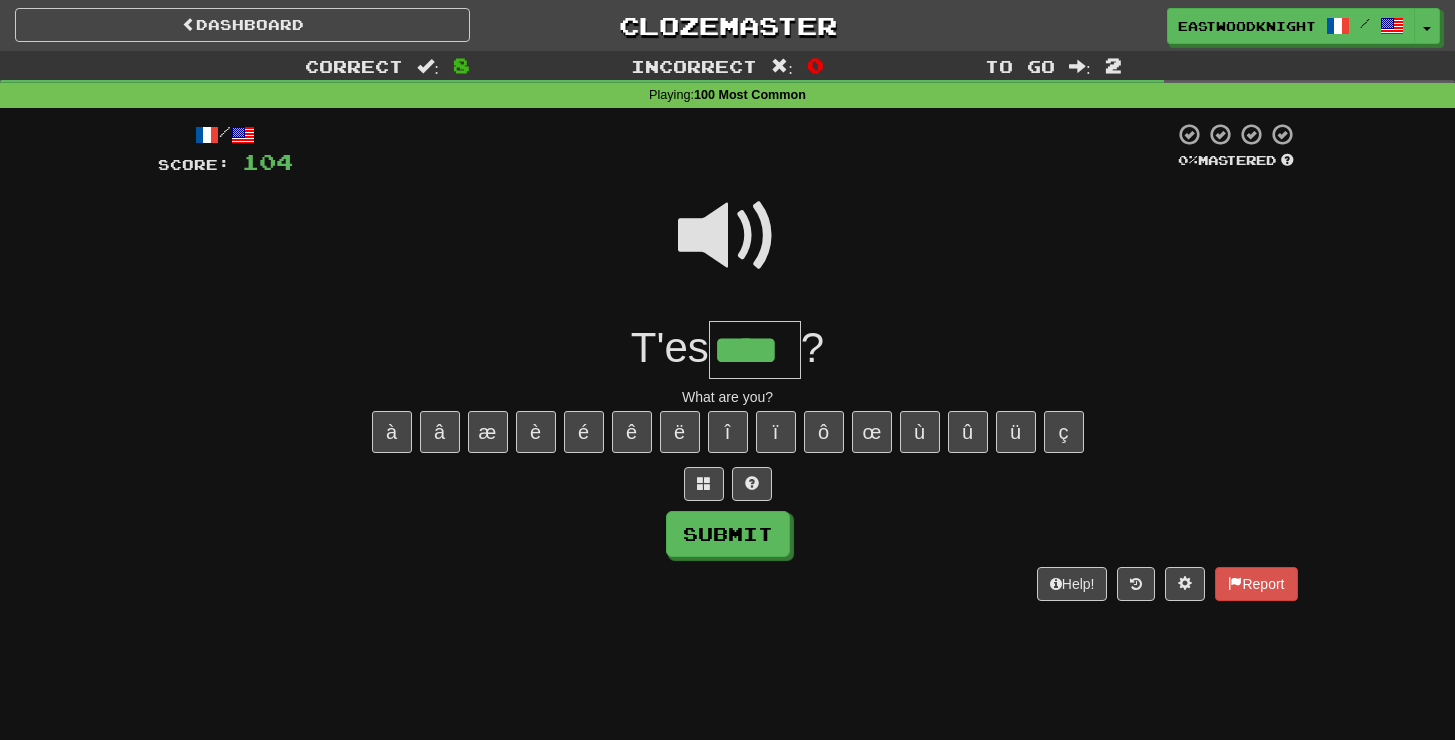 type on "****" 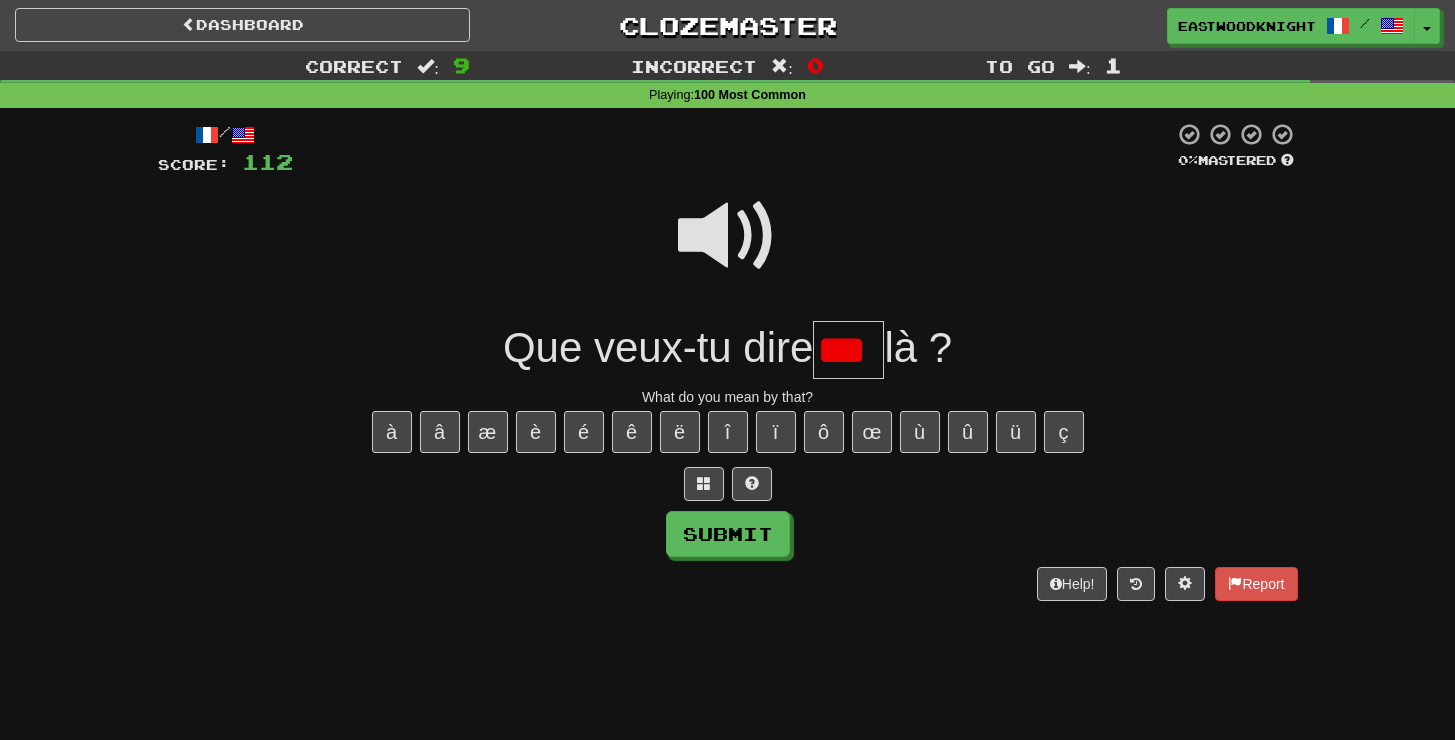 scroll, scrollTop: 0, scrollLeft: 0, axis: both 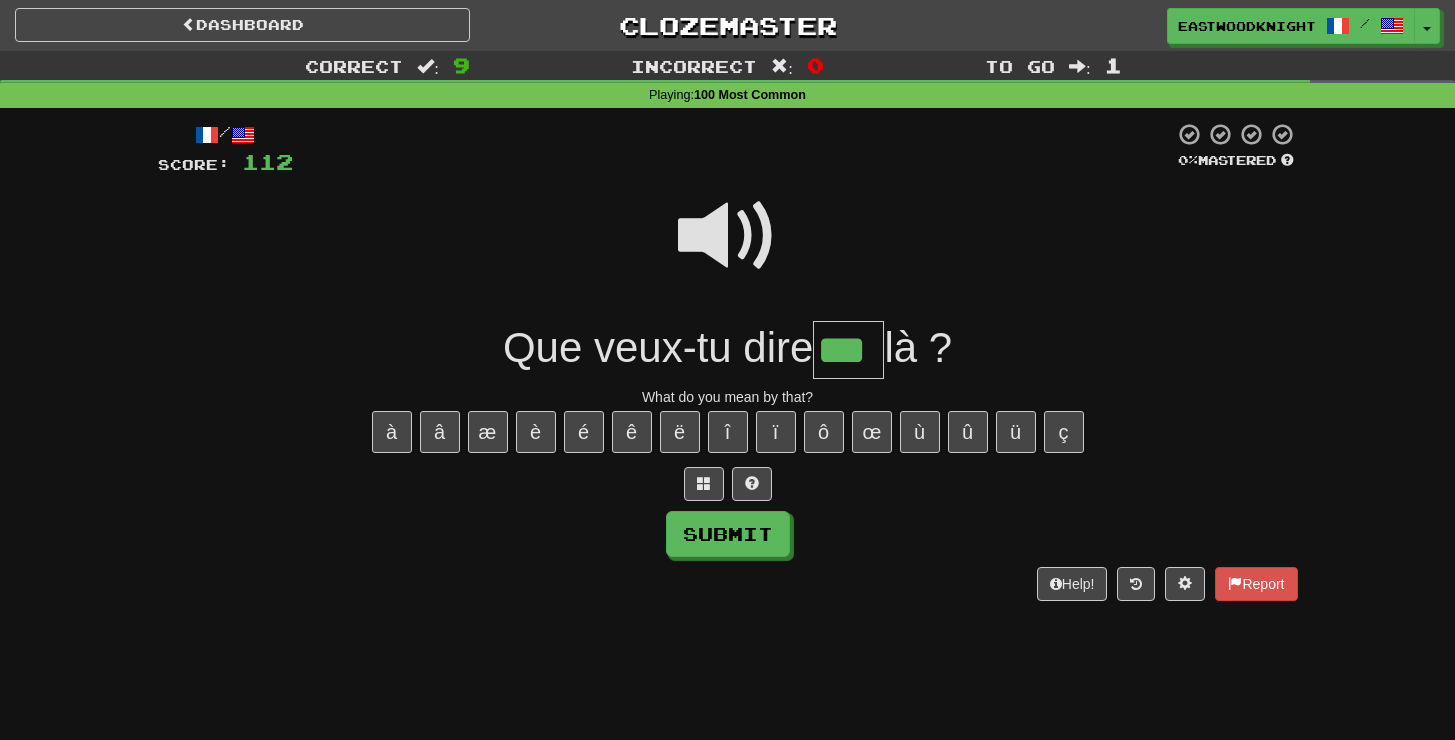 type on "***" 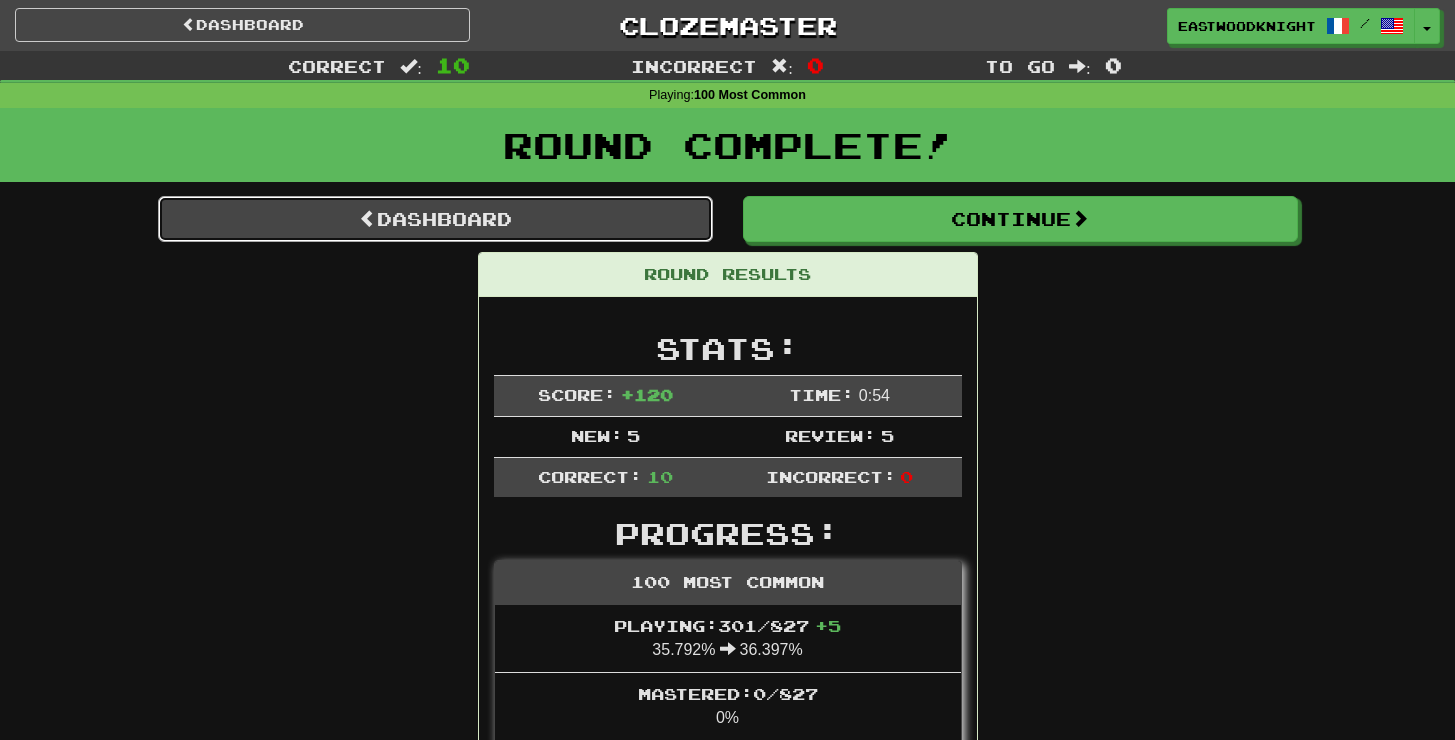 click on "Dashboard" at bounding box center [435, 219] 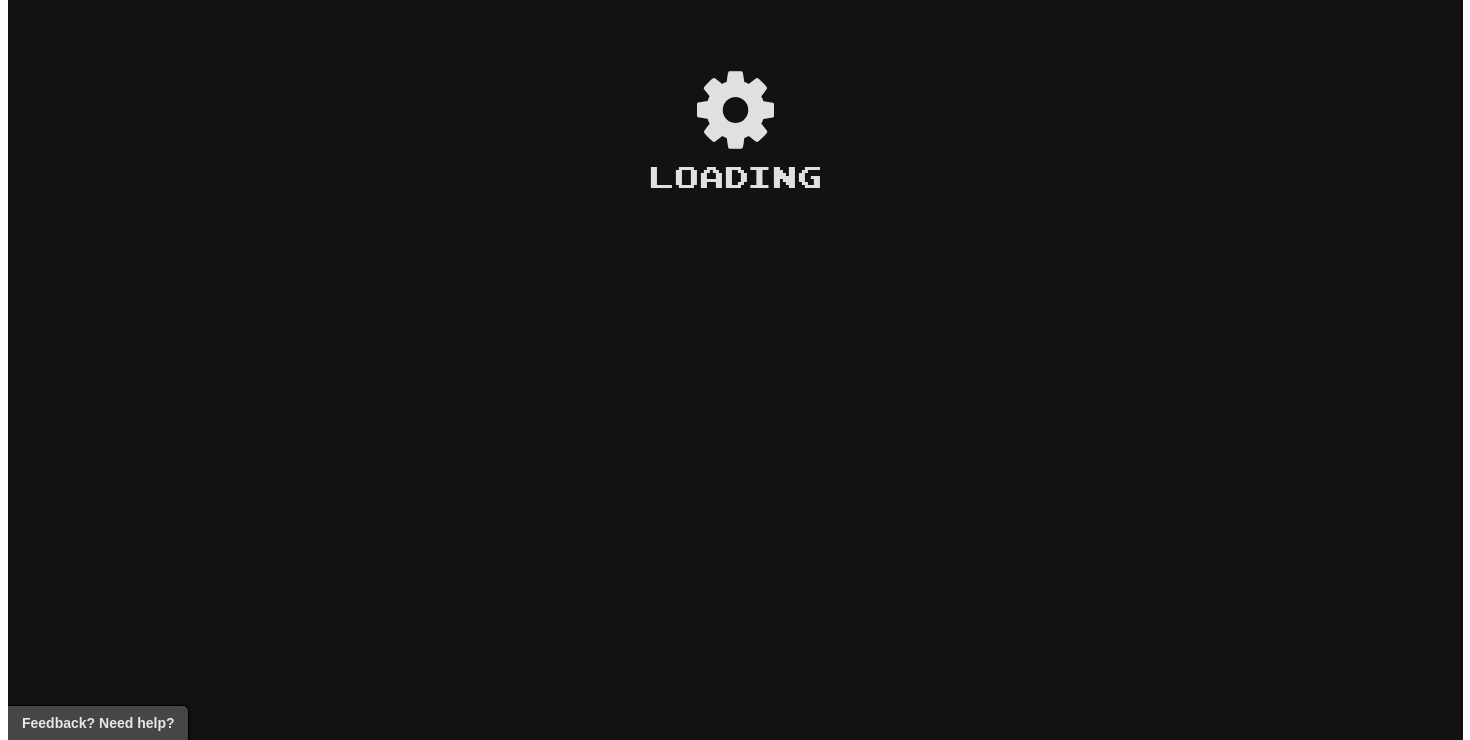 scroll, scrollTop: 0, scrollLeft: 0, axis: both 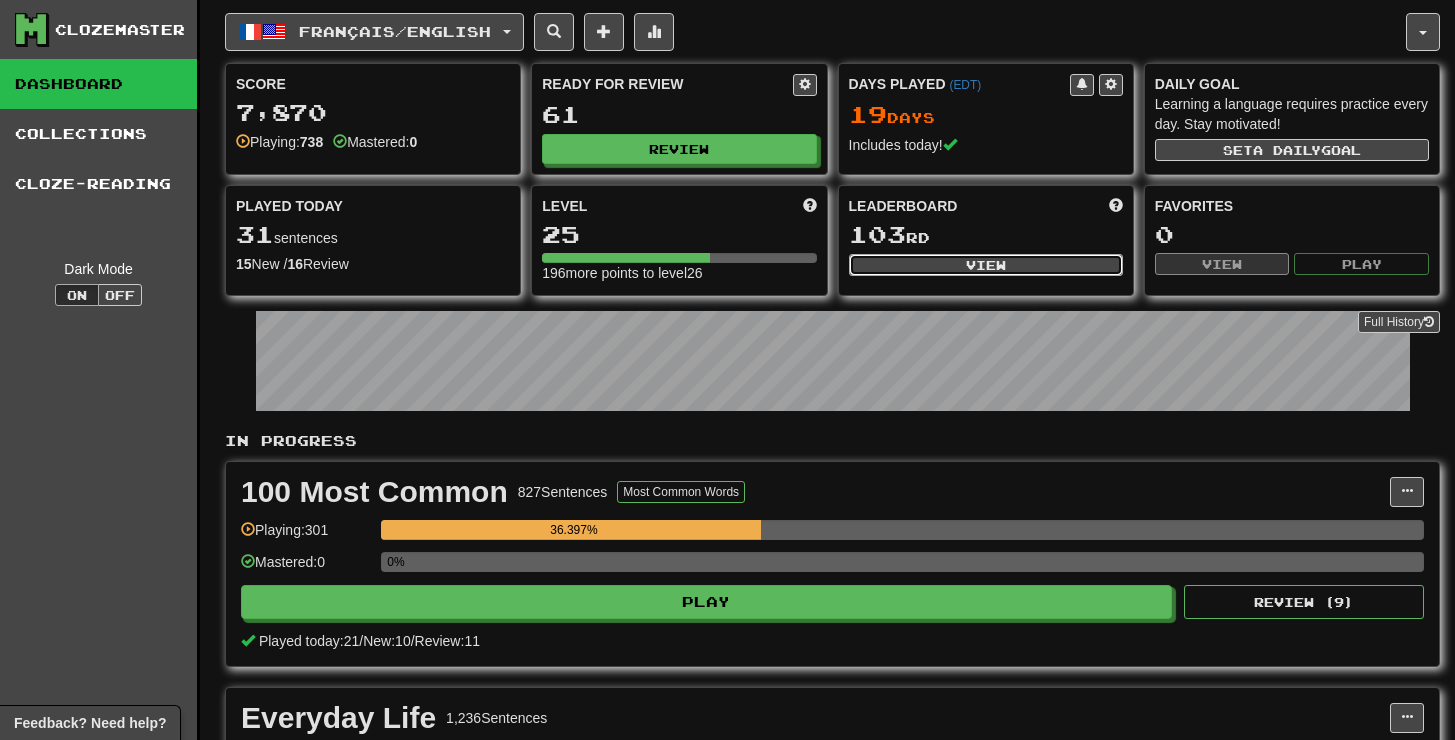 click on "View" at bounding box center [986, 265] 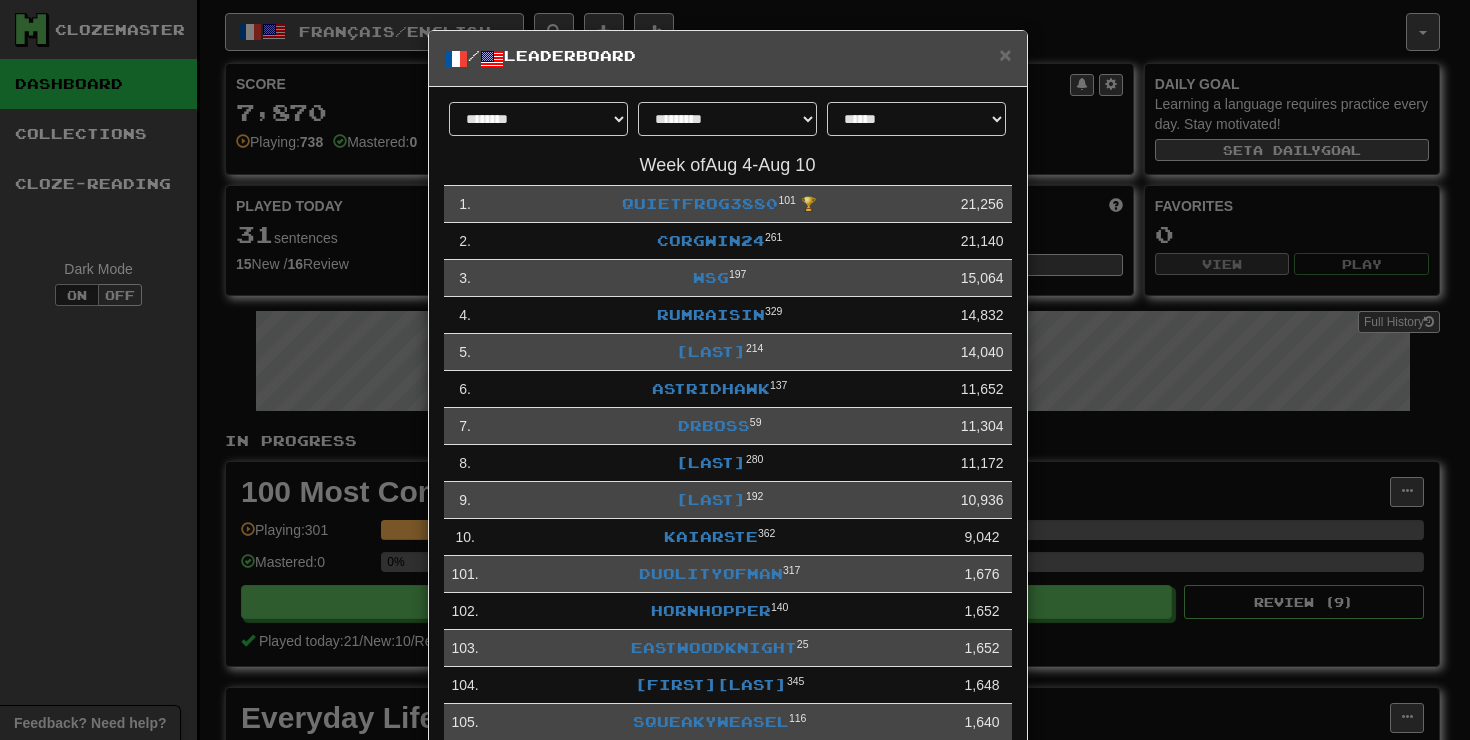 scroll, scrollTop: 128, scrollLeft: 0, axis: vertical 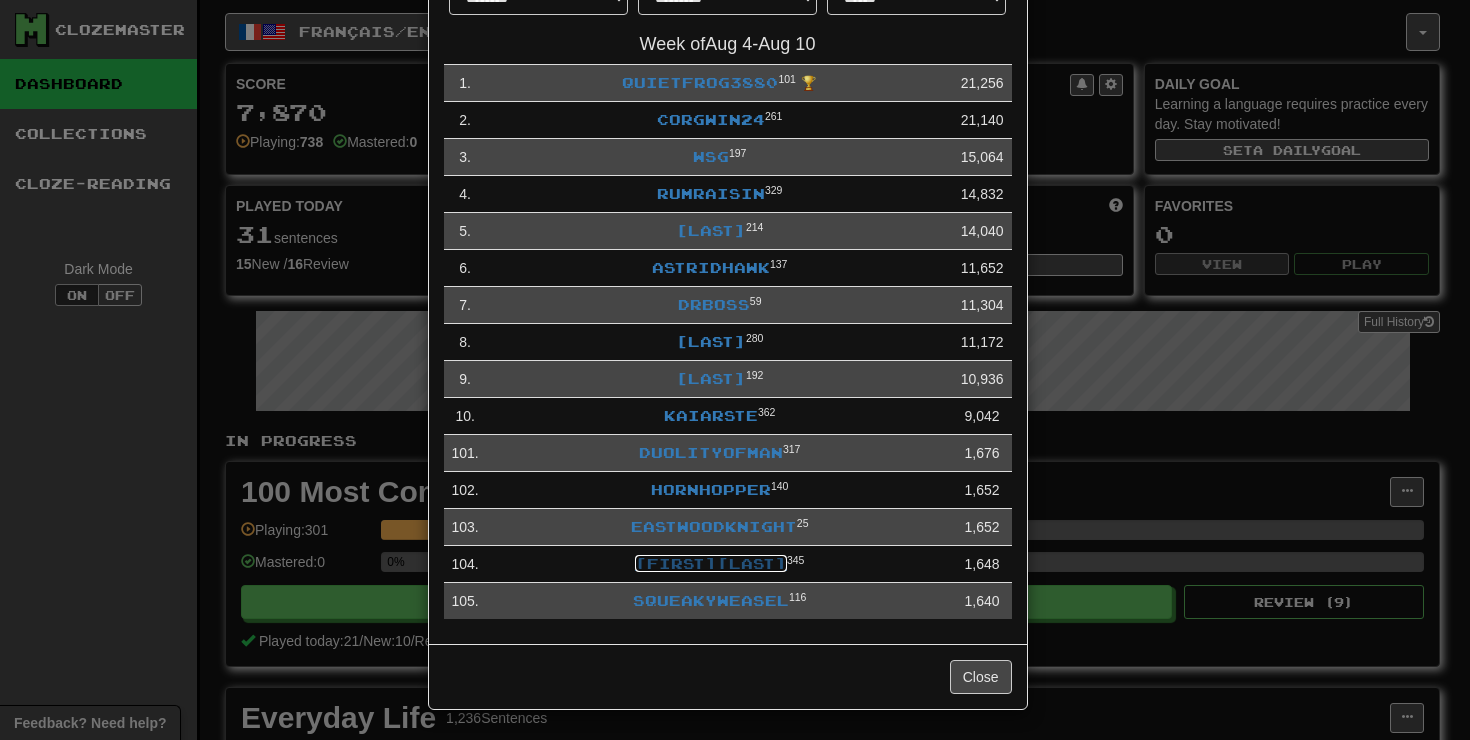 click on "OliverHayes" at bounding box center (711, 563) 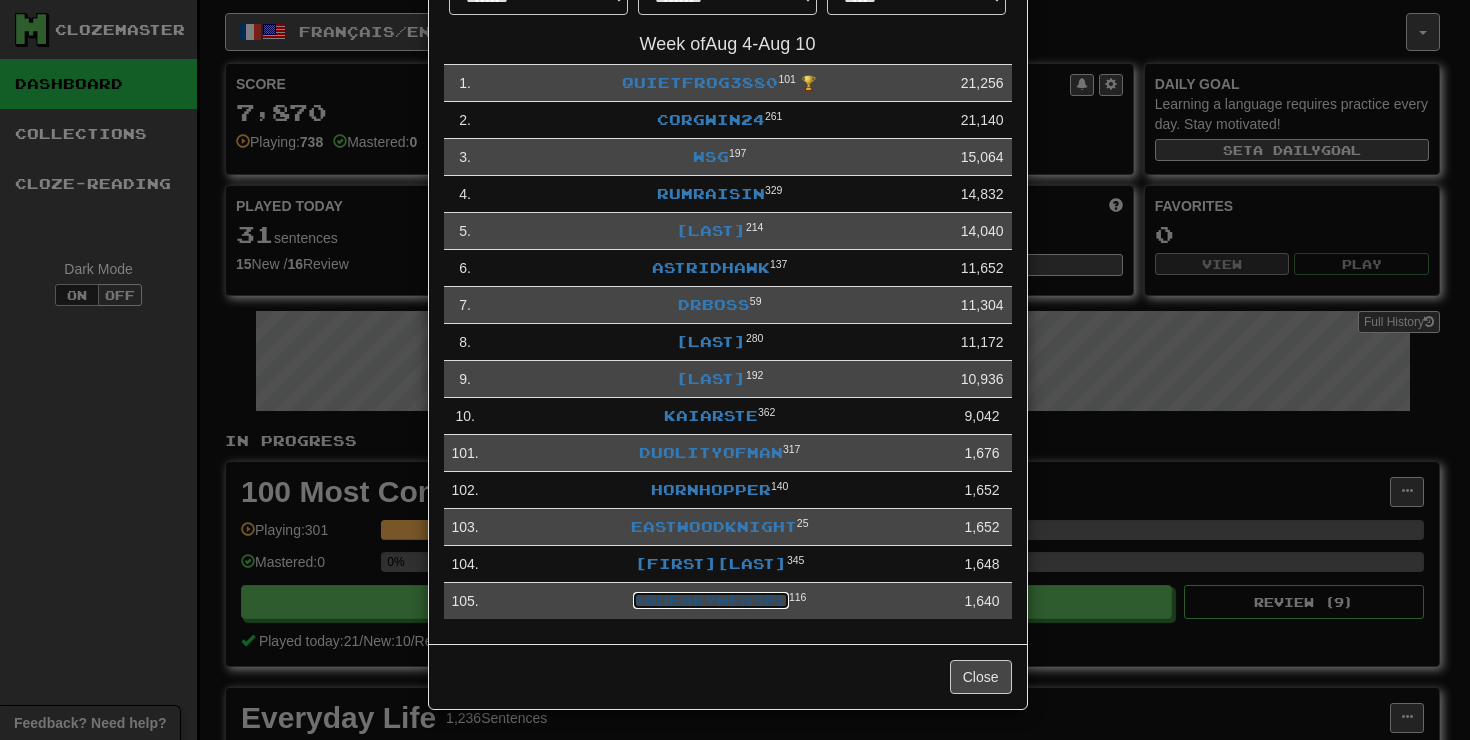 click on "squeakyweasel" at bounding box center (711, 600) 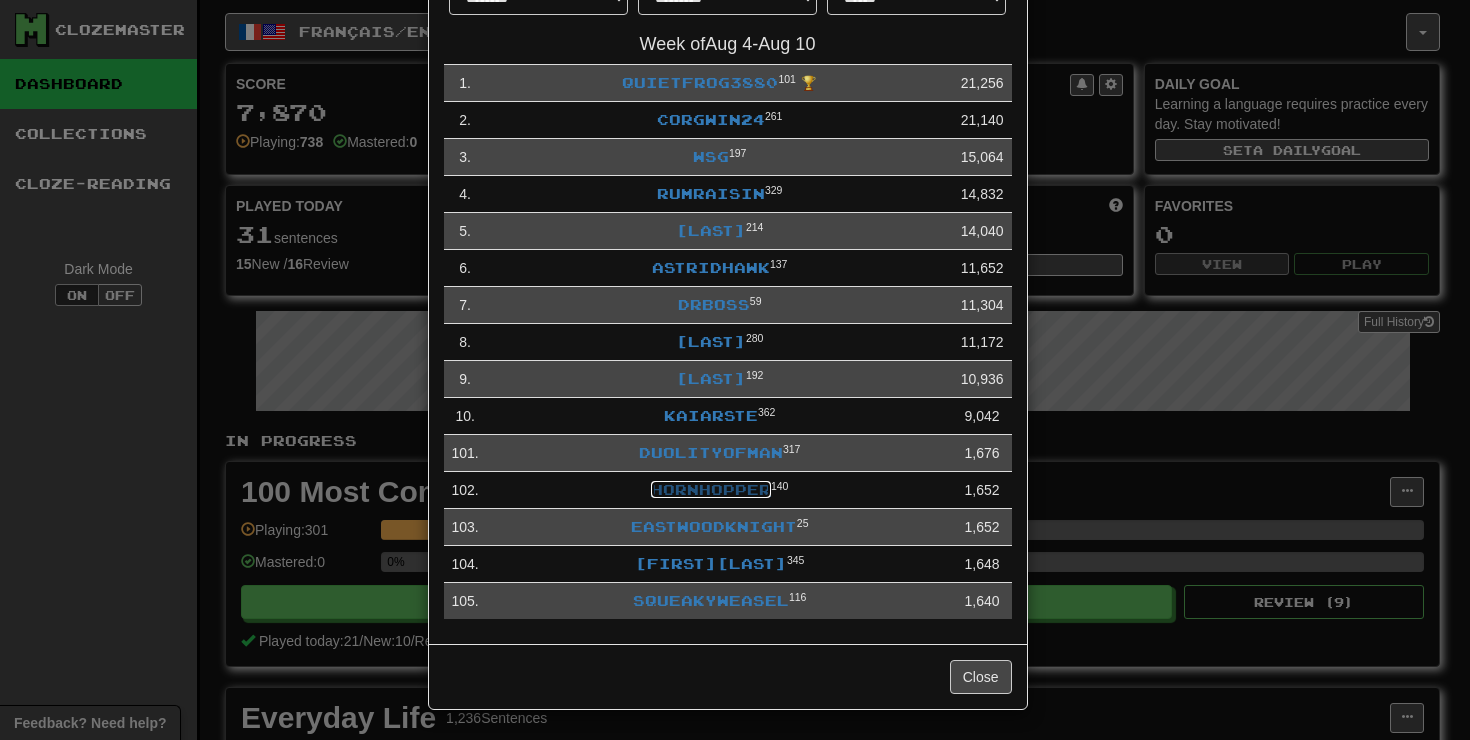click on "Hornhopper" at bounding box center (711, 489) 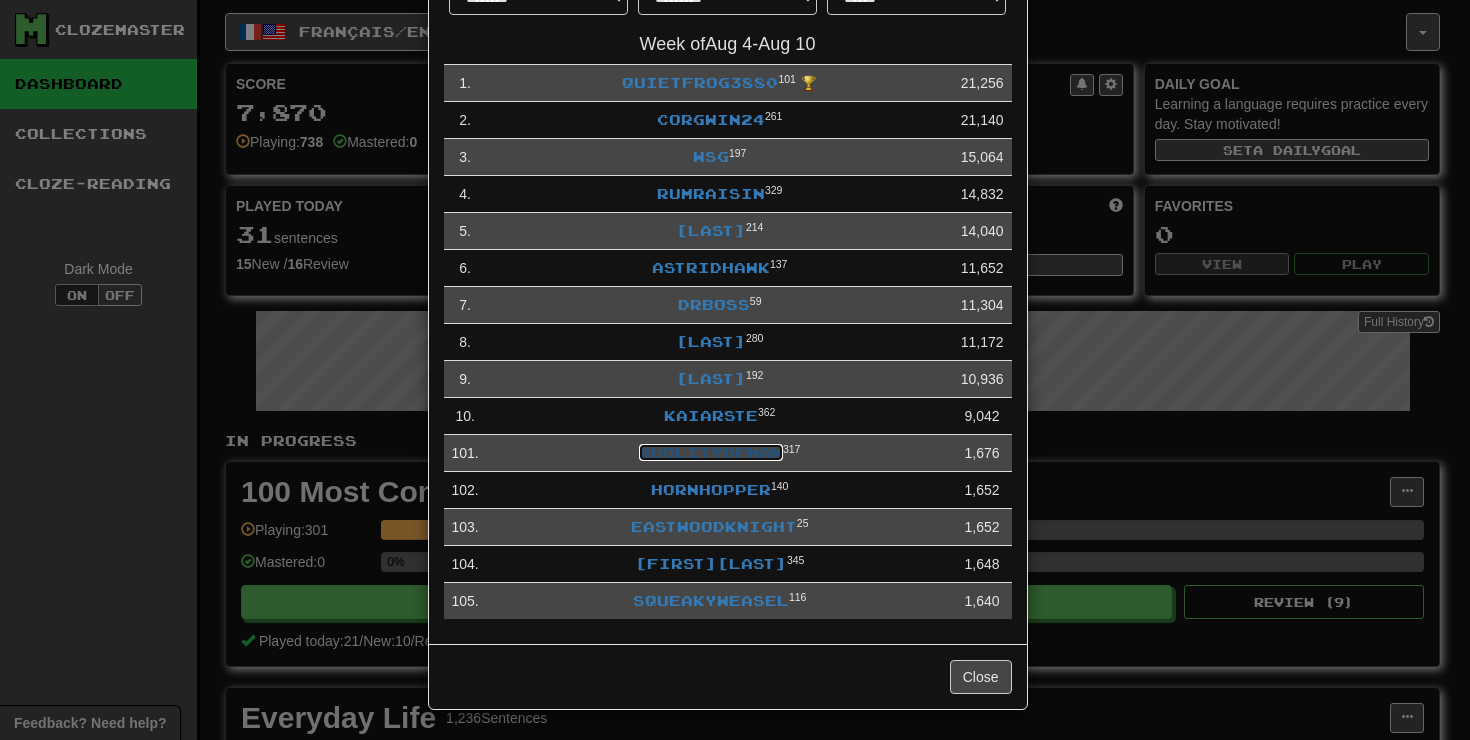 click on "DuolityOfMan" at bounding box center [711, 452] 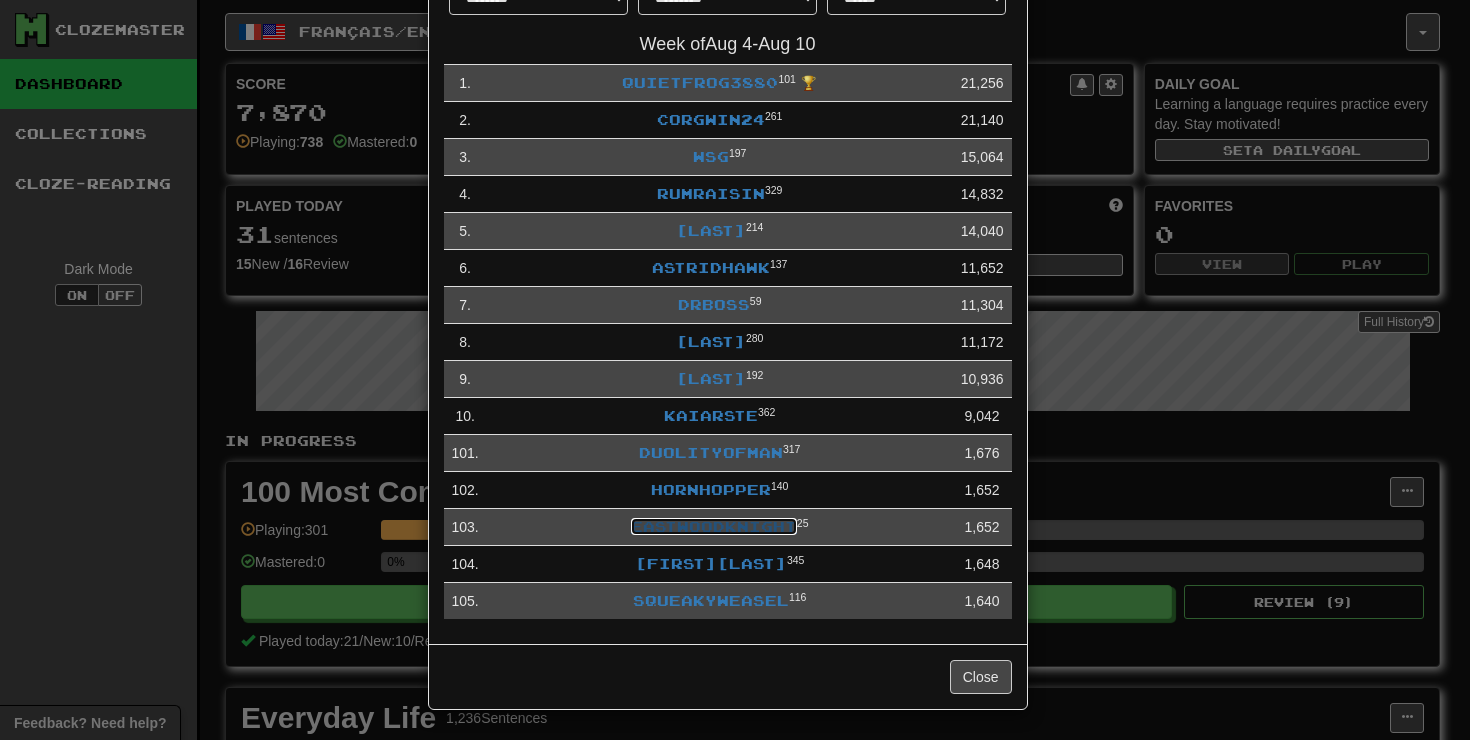 click on "Eastwoodknight" at bounding box center (714, 526) 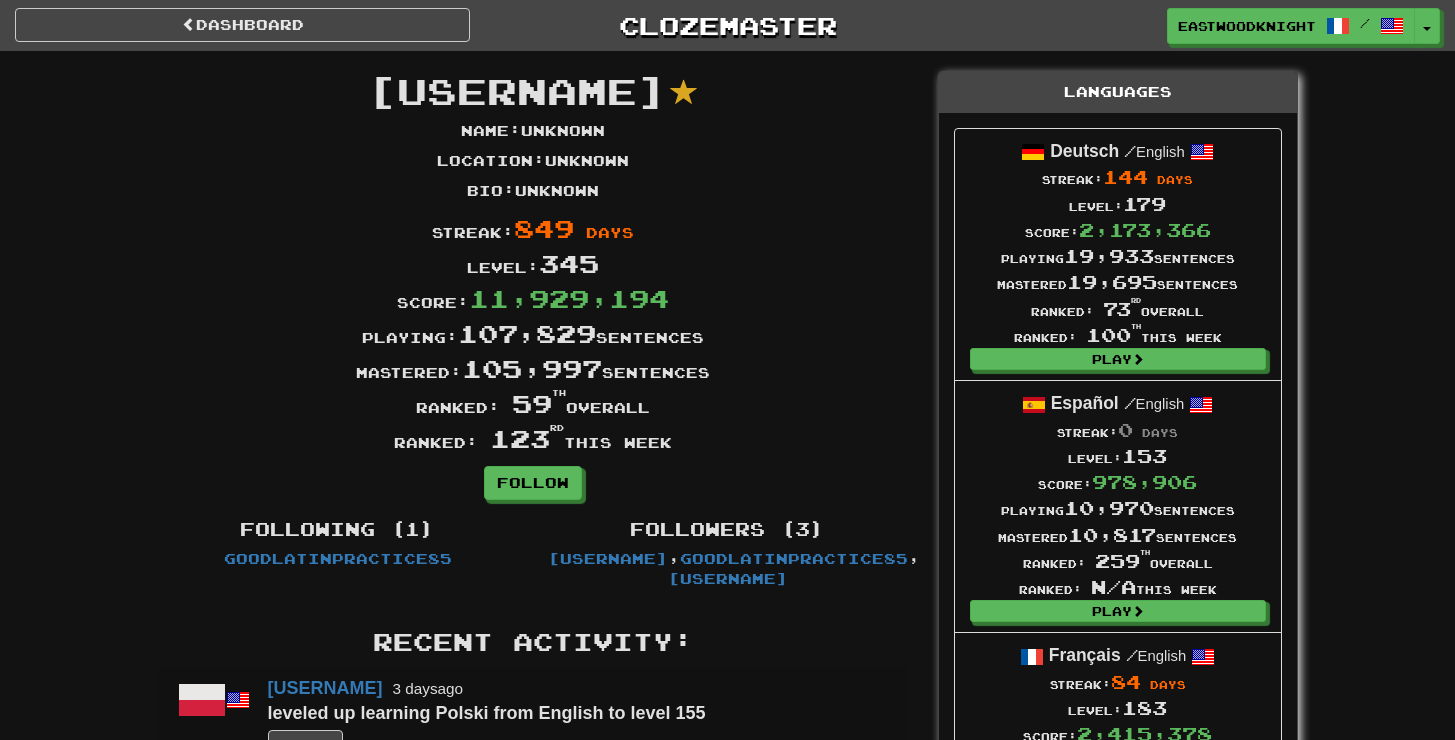 scroll, scrollTop: 0, scrollLeft: 0, axis: both 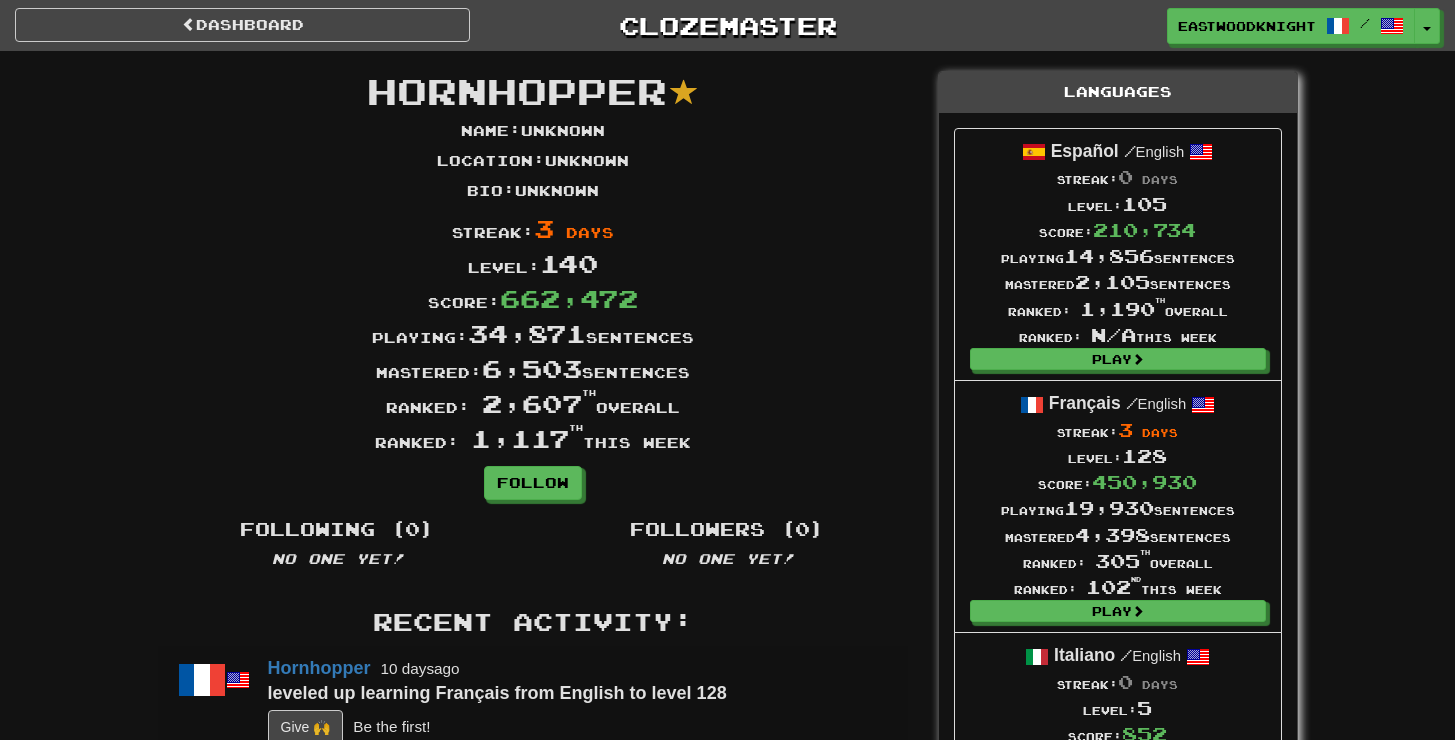 drag, startPoint x: 813, startPoint y: 391, endPoint x: 804, endPoint y: 385, distance: 10.816654 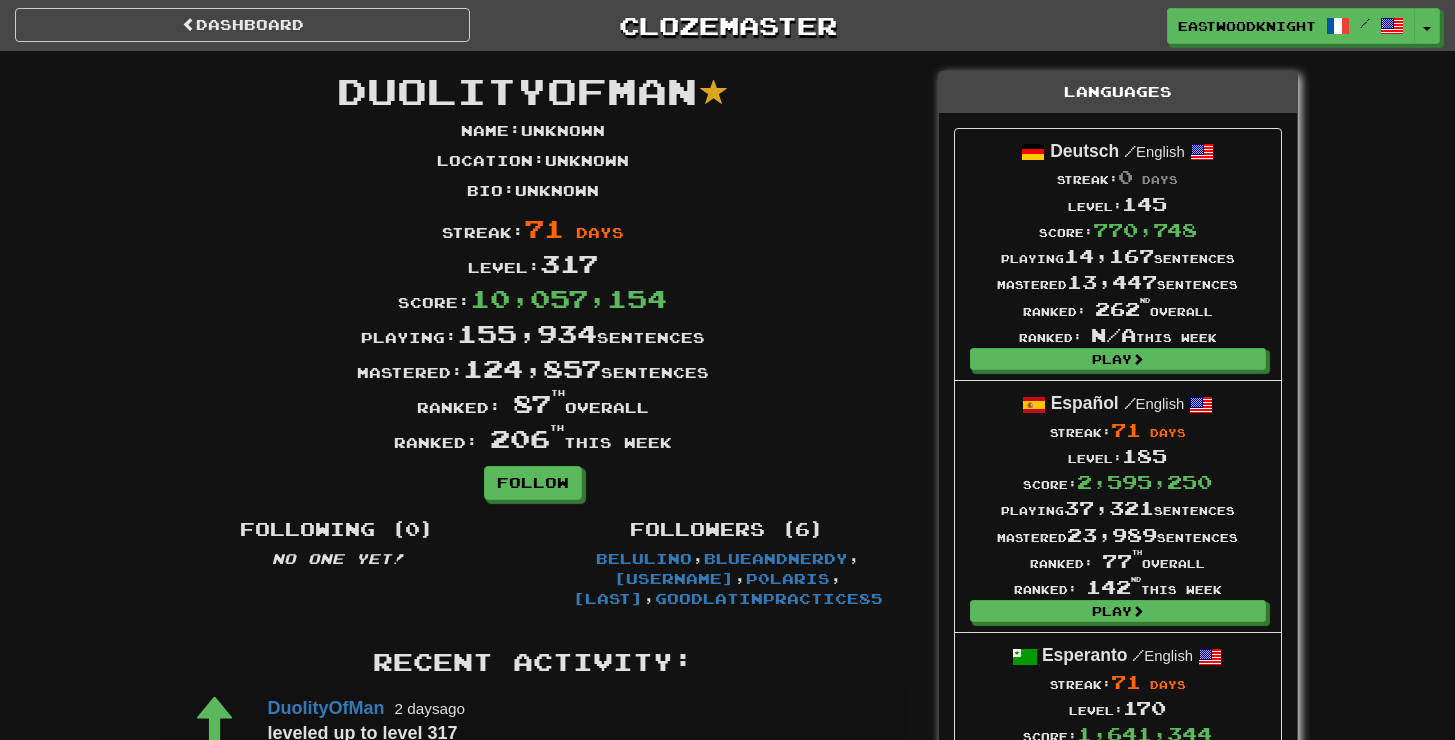 scroll, scrollTop: 0, scrollLeft: 0, axis: both 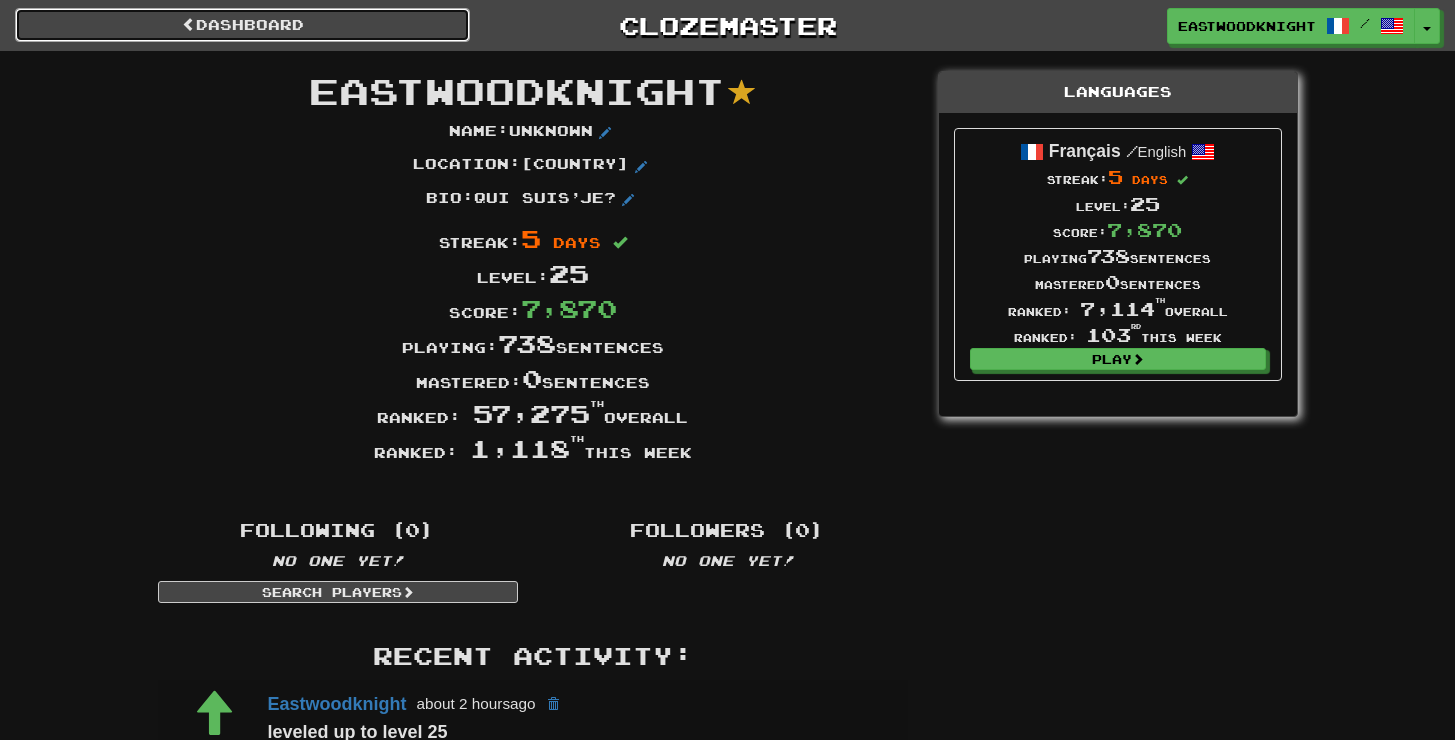 click on "Dashboard" at bounding box center (242, 25) 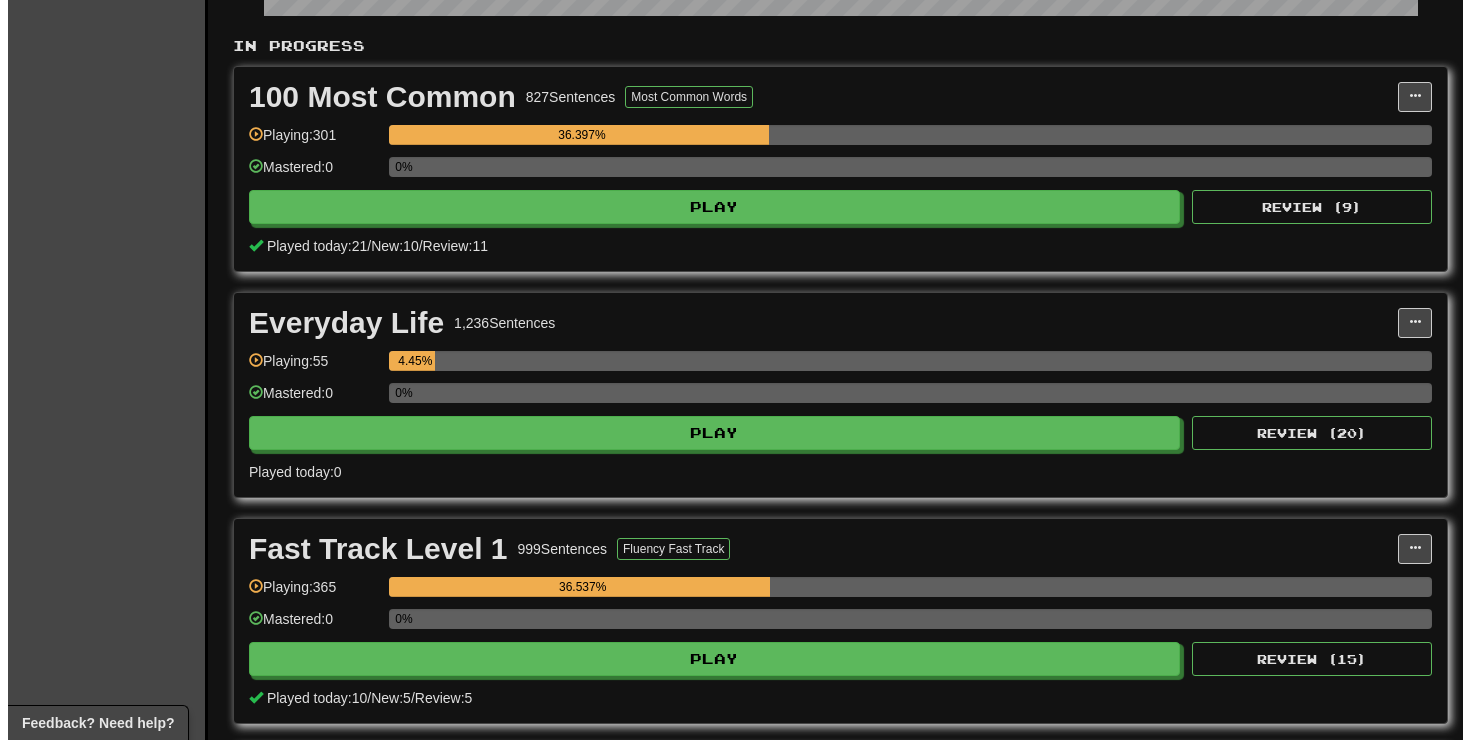 scroll, scrollTop: 396, scrollLeft: 0, axis: vertical 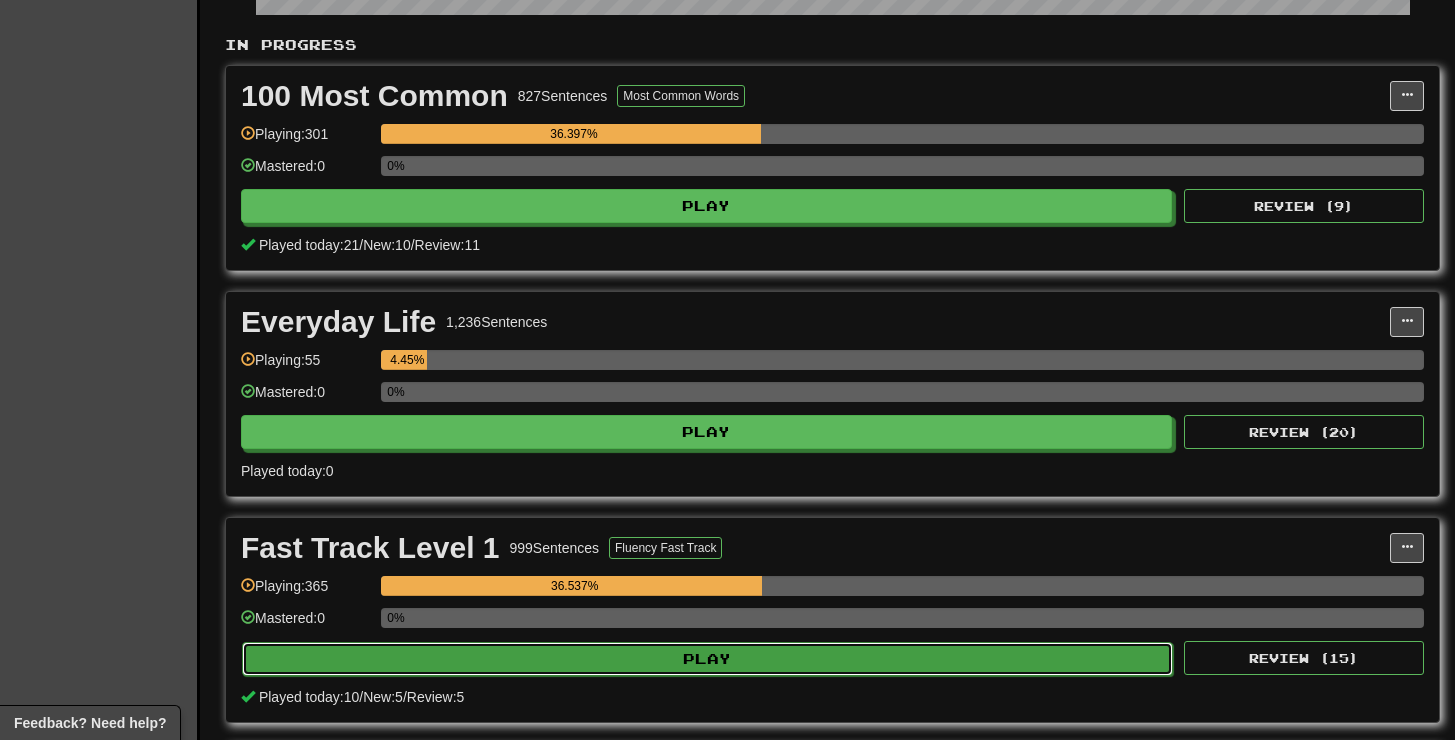 click on "Play" at bounding box center [707, 659] 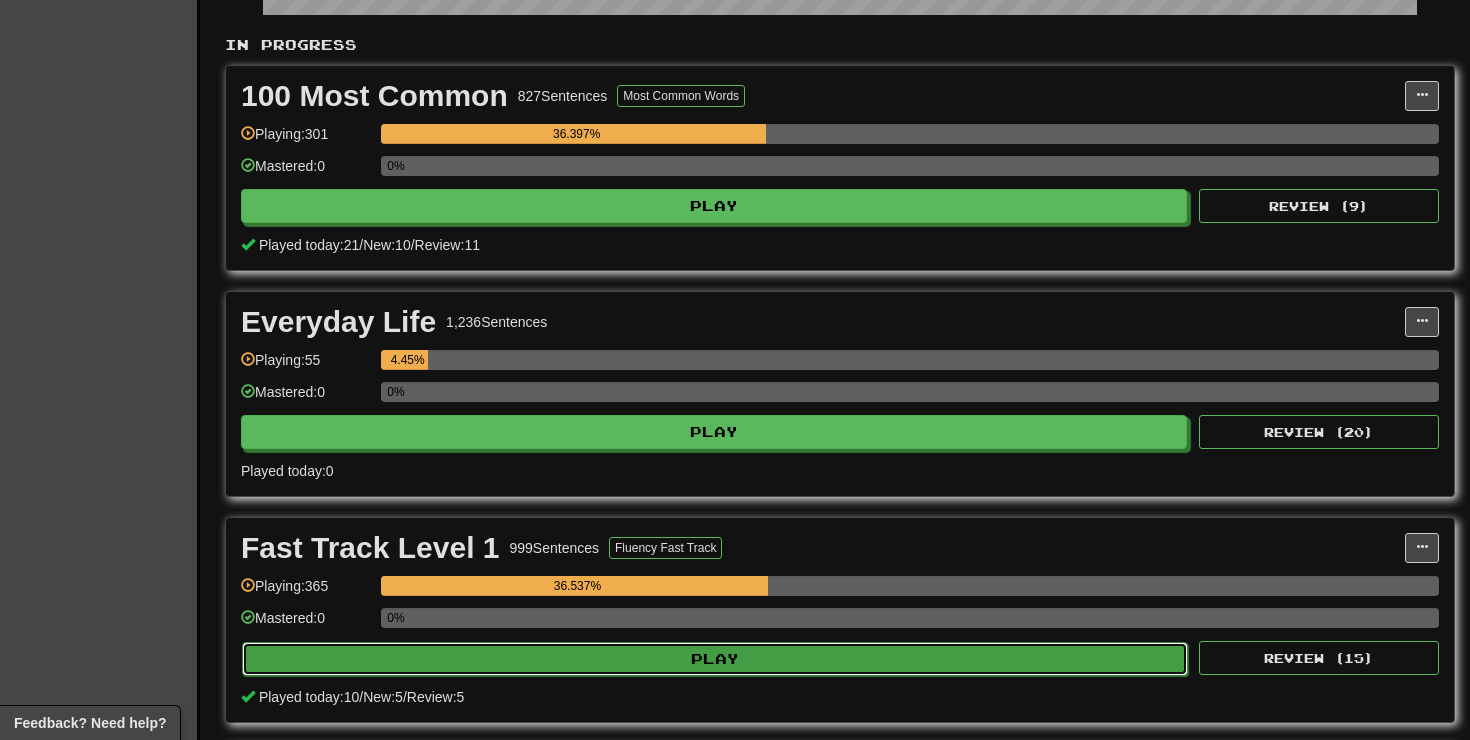 select on "**" 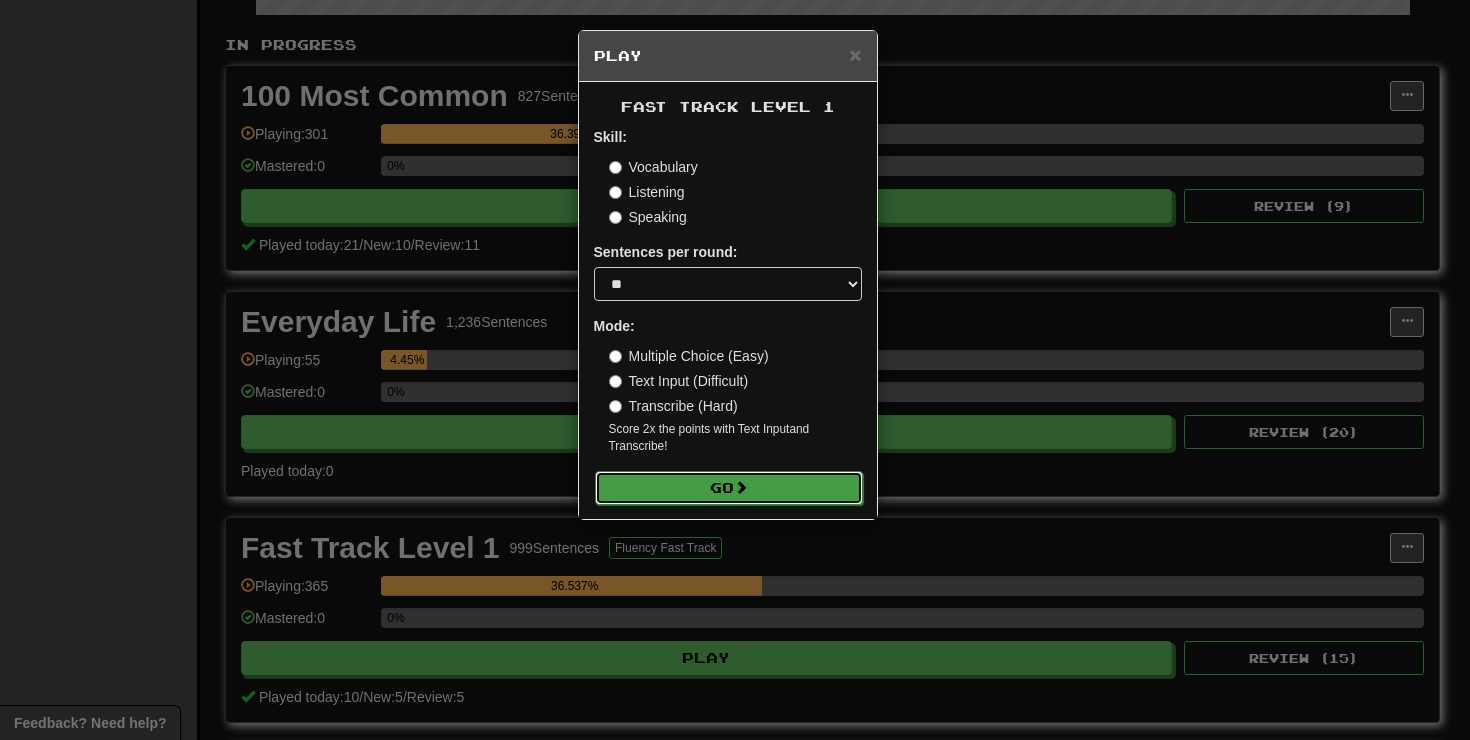click on "Go" at bounding box center [729, 488] 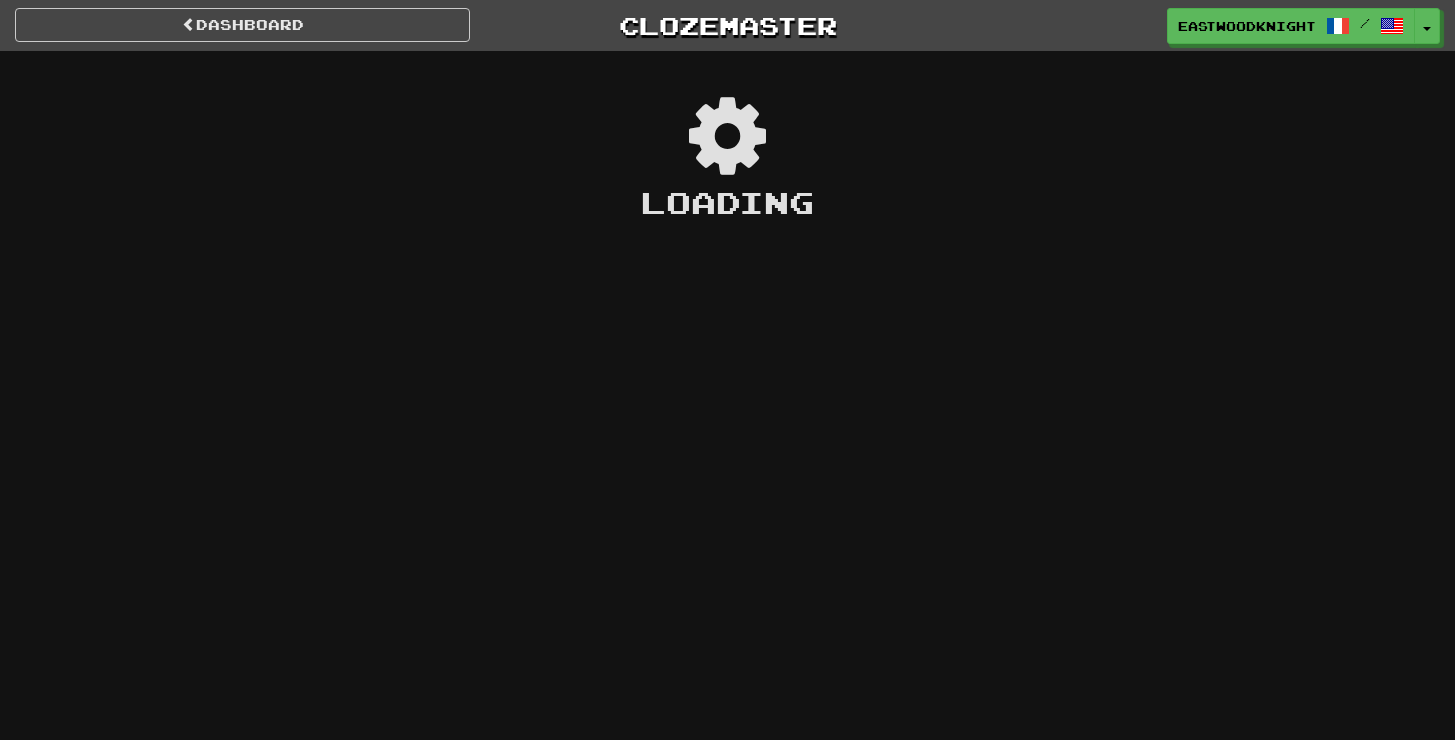 scroll, scrollTop: 0, scrollLeft: 0, axis: both 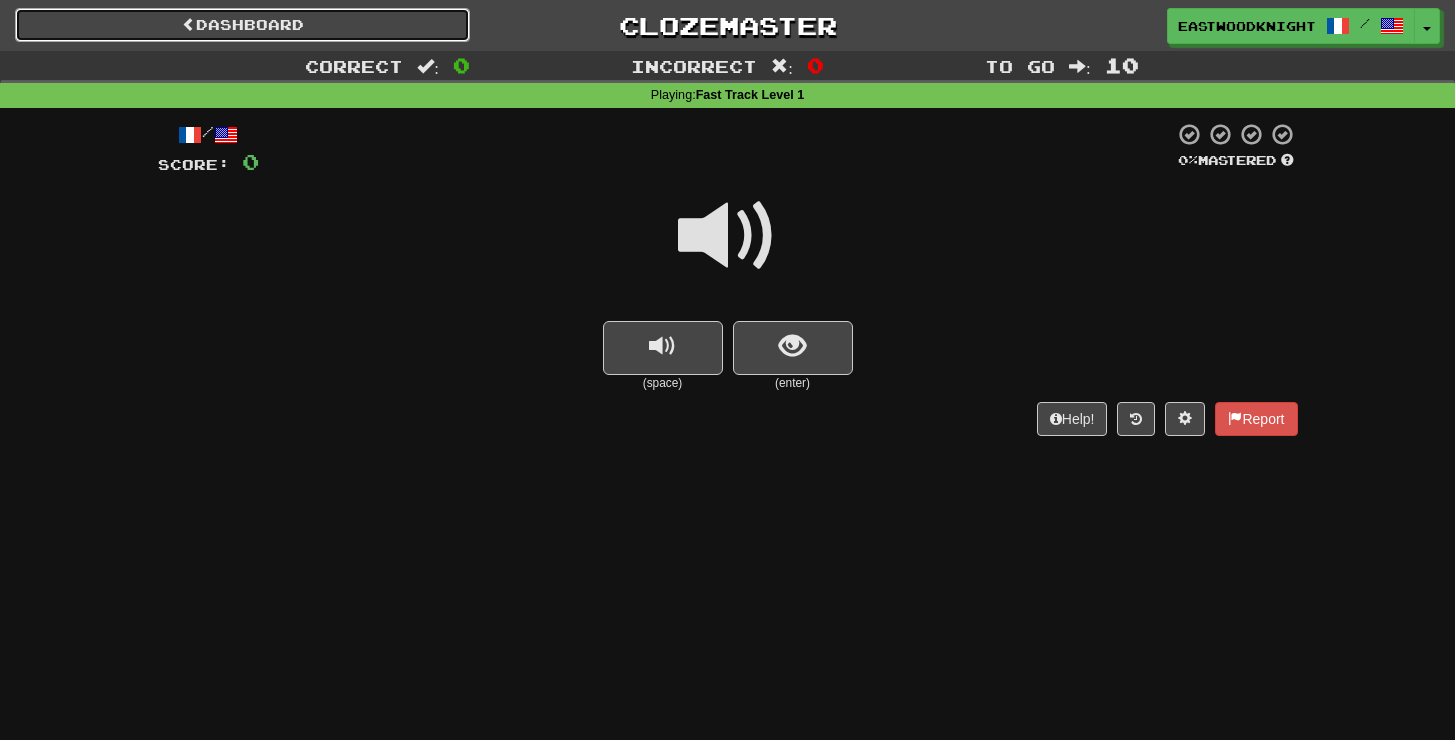 click on "Dashboard" at bounding box center [242, 25] 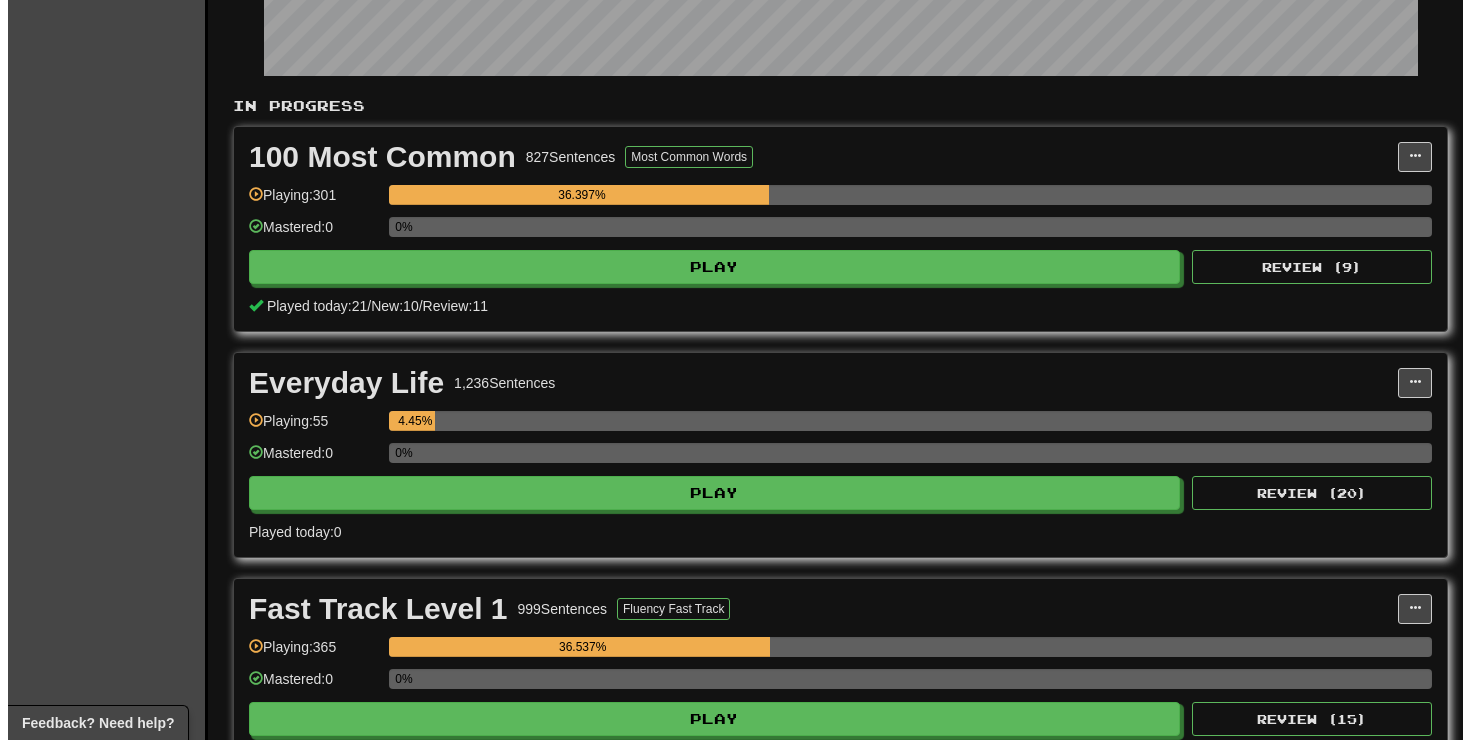 scroll, scrollTop: 699, scrollLeft: 0, axis: vertical 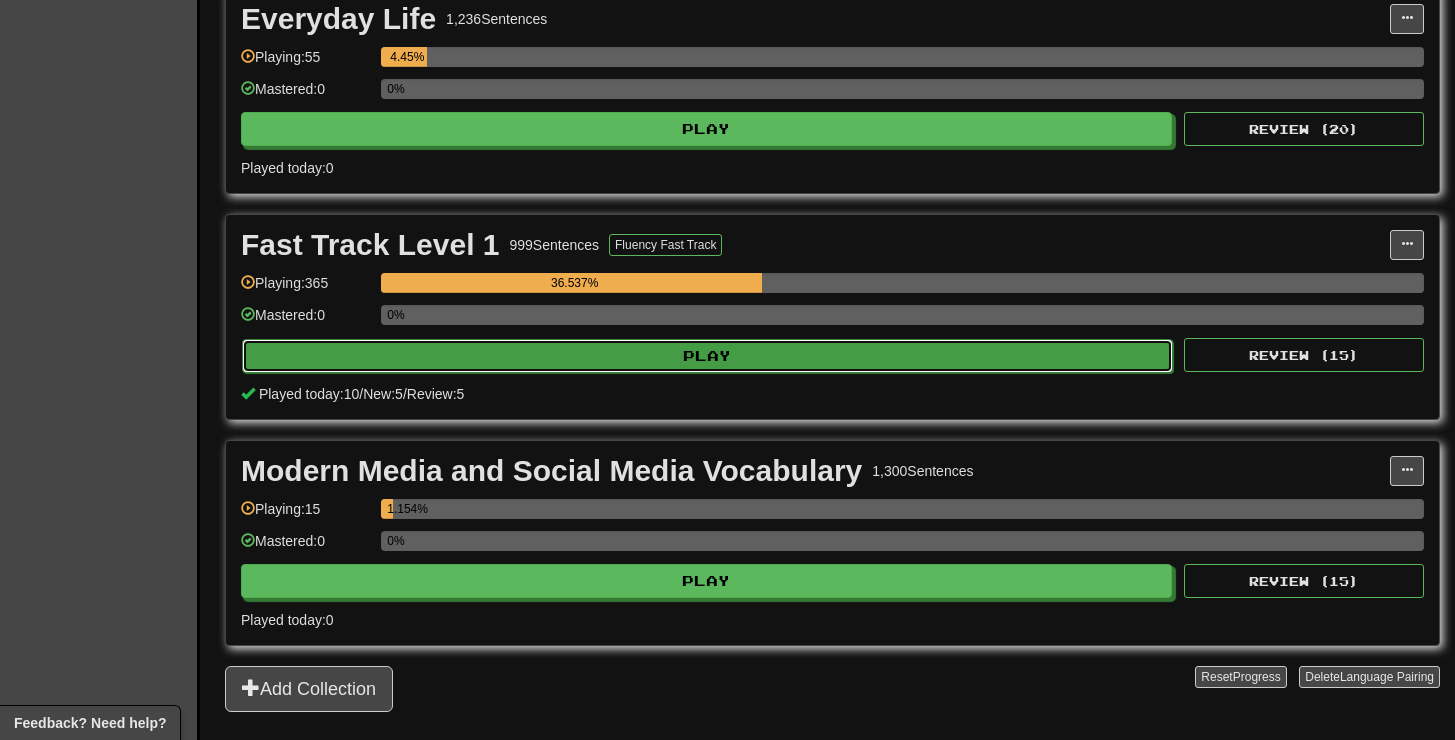 click on "Play" at bounding box center (707, 356) 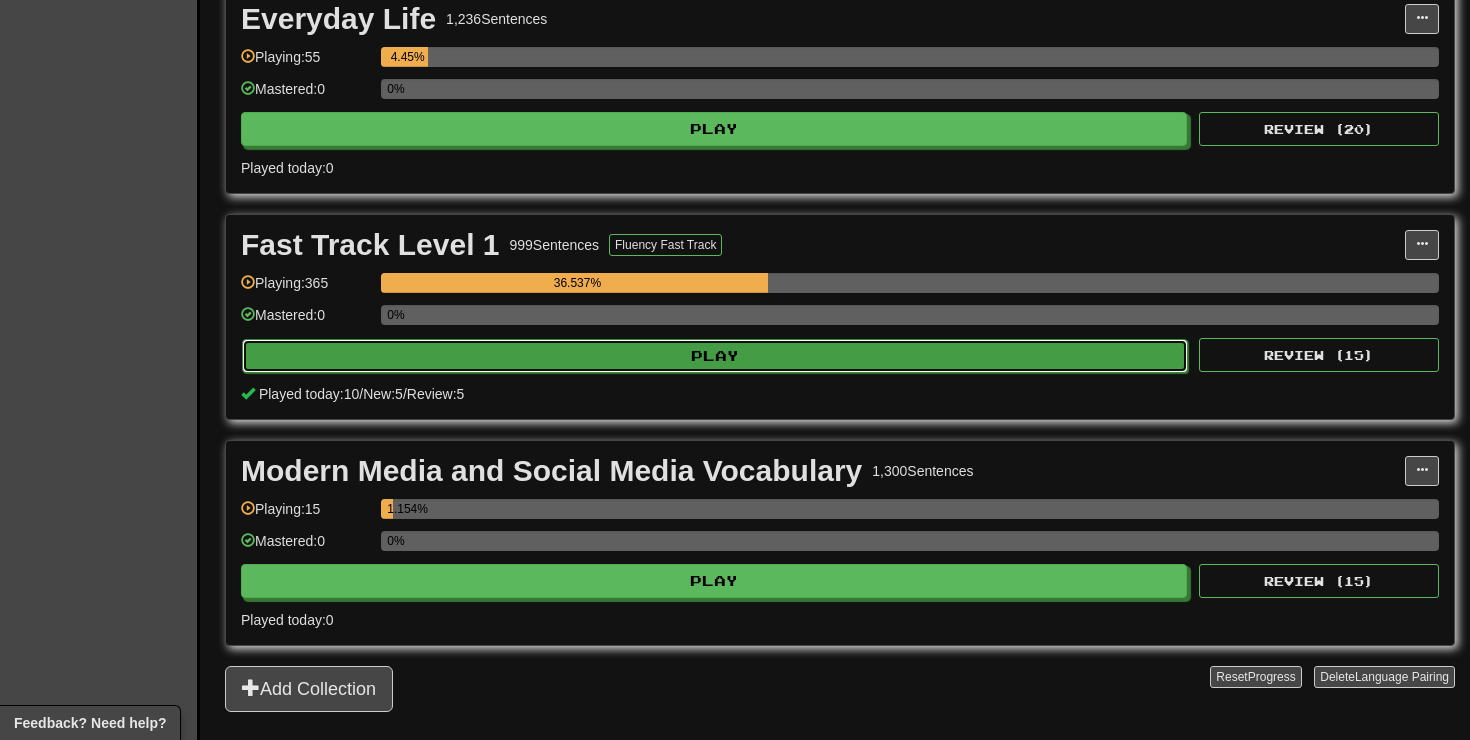 select on "**" 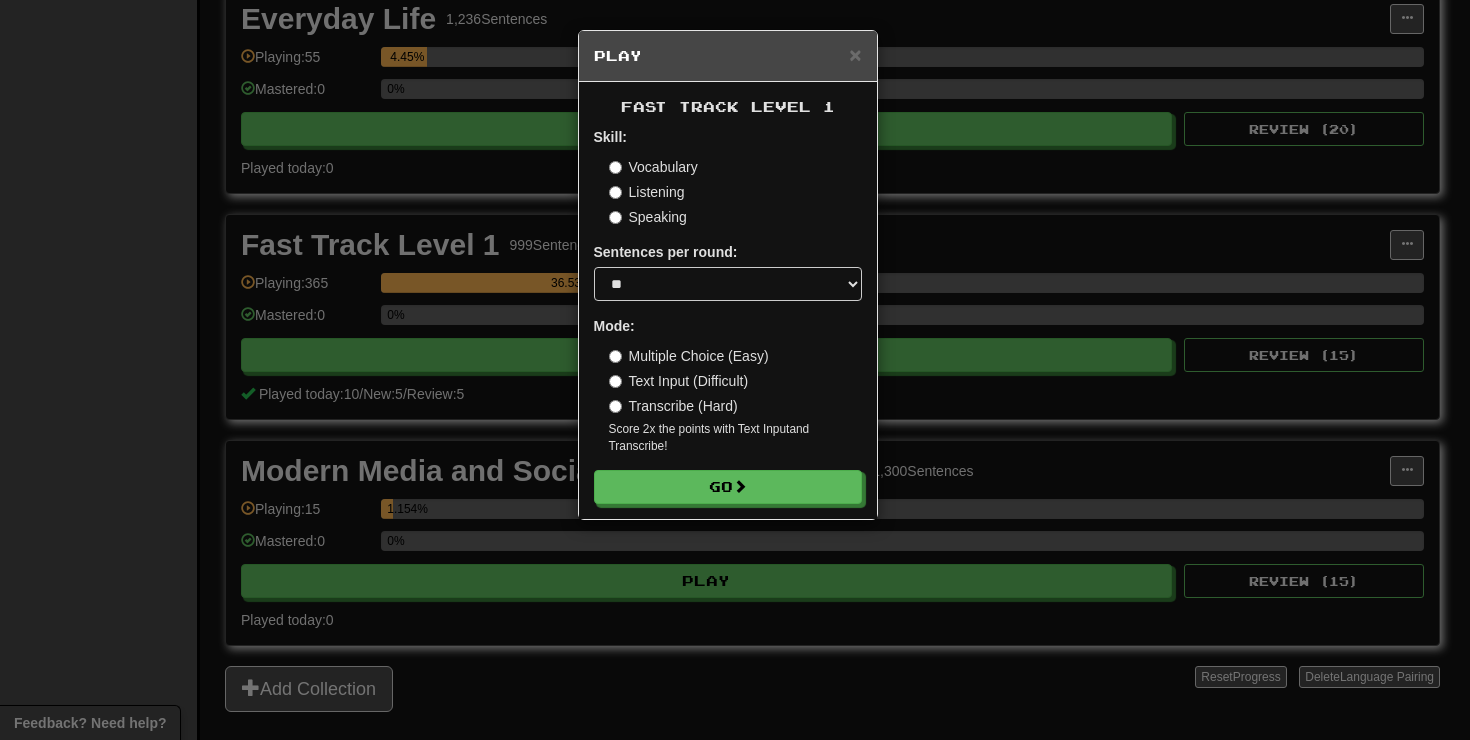 click on "Multiple Choice (Easy)" at bounding box center (689, 356) 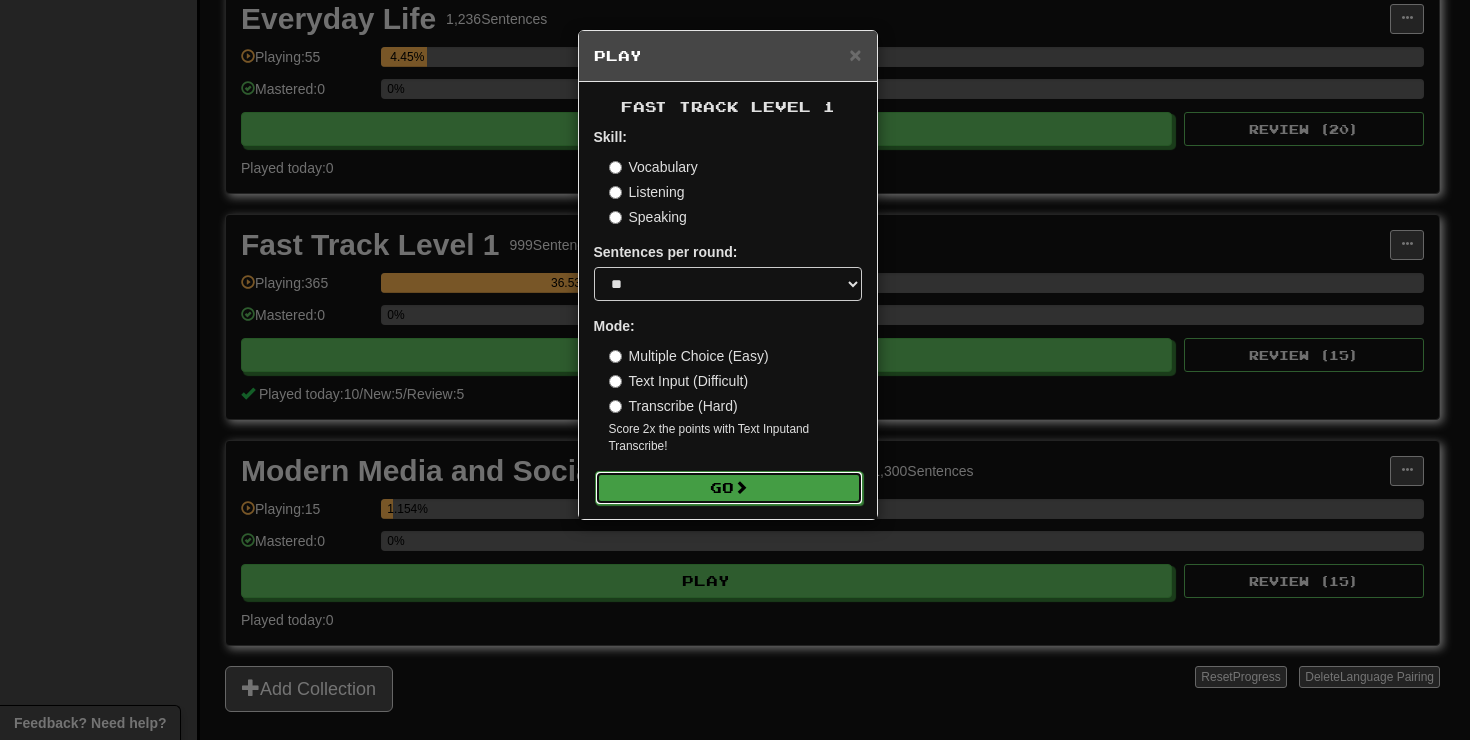 click on "Go" at bounding box center (729, 488) 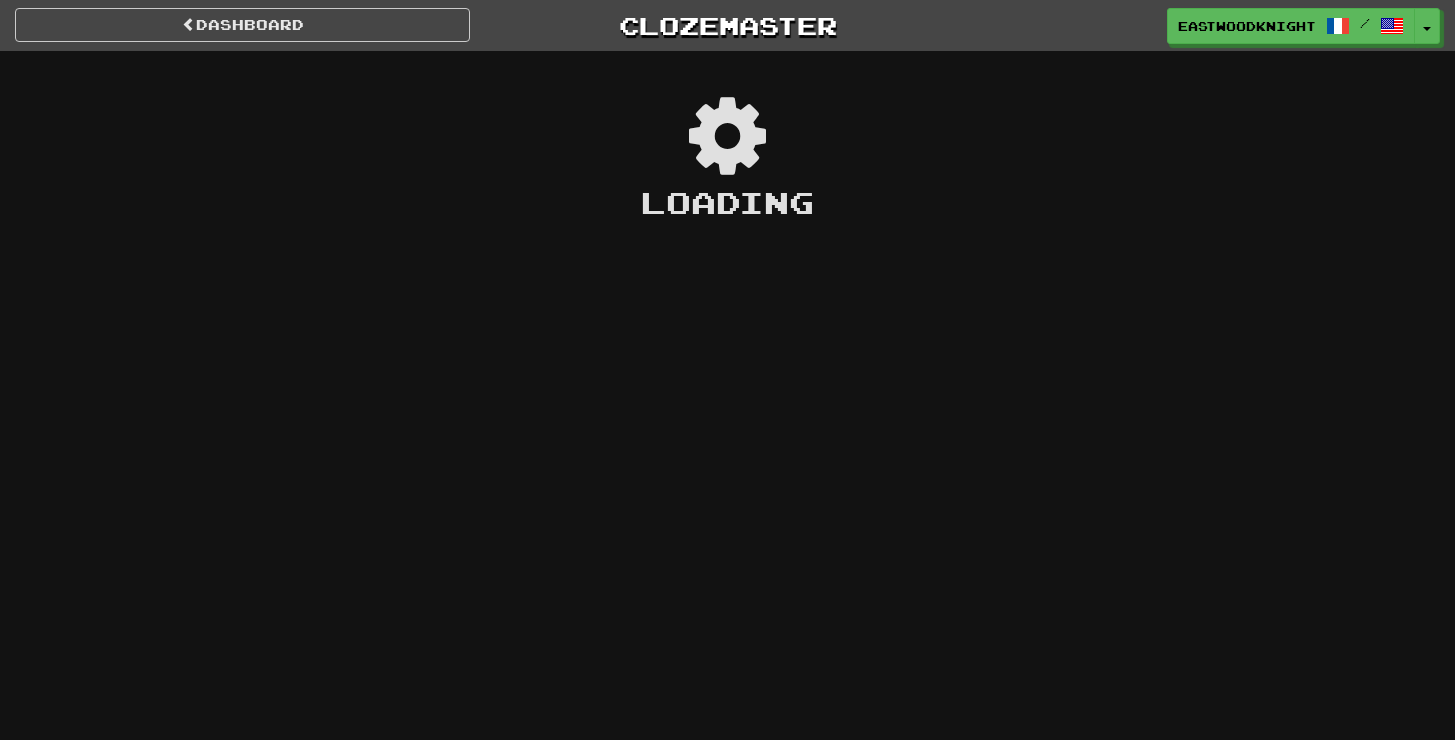 scroll, scrollTop: 0, scrollLeft: 0, axis: both 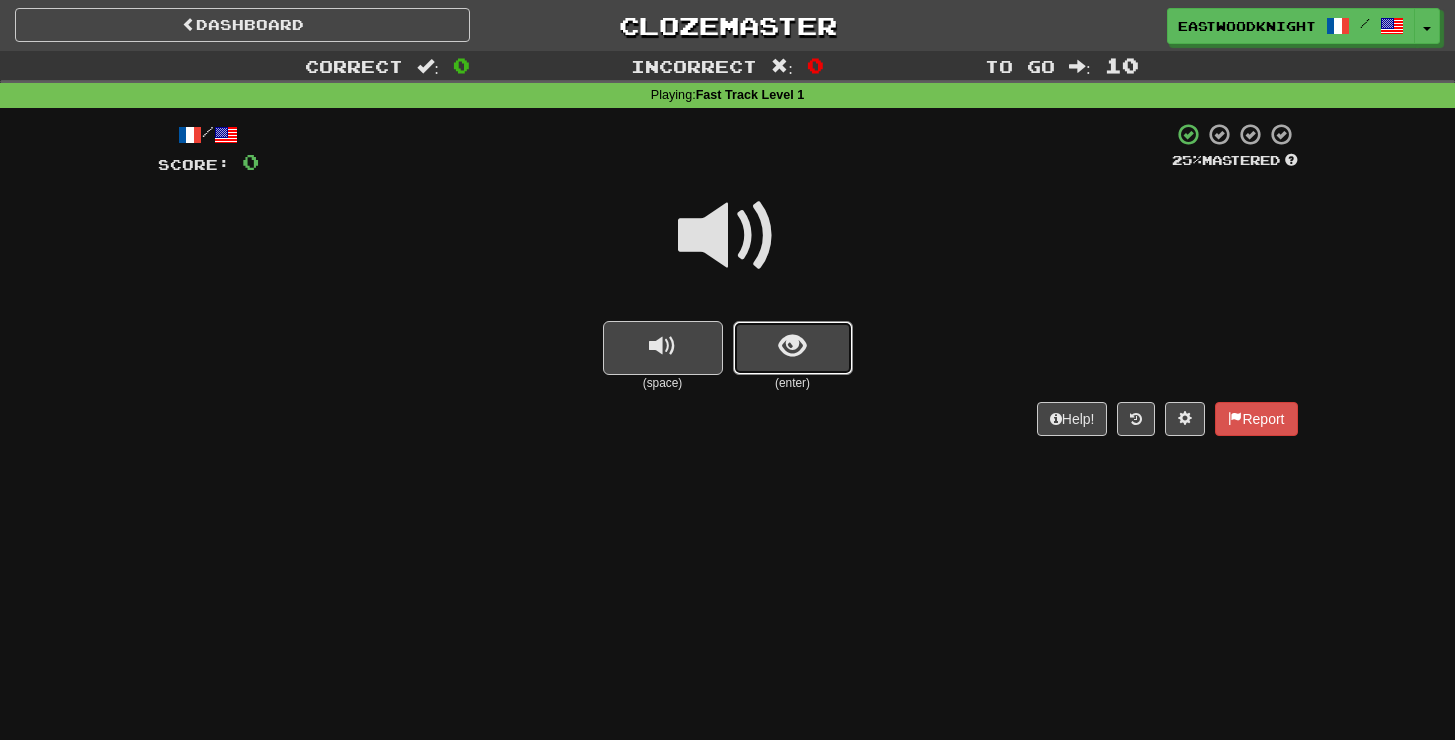 drag, startPoint x: 810, startPoint y: 373, endPoint x: 787, endPoint y: 378, distance: 23.537205 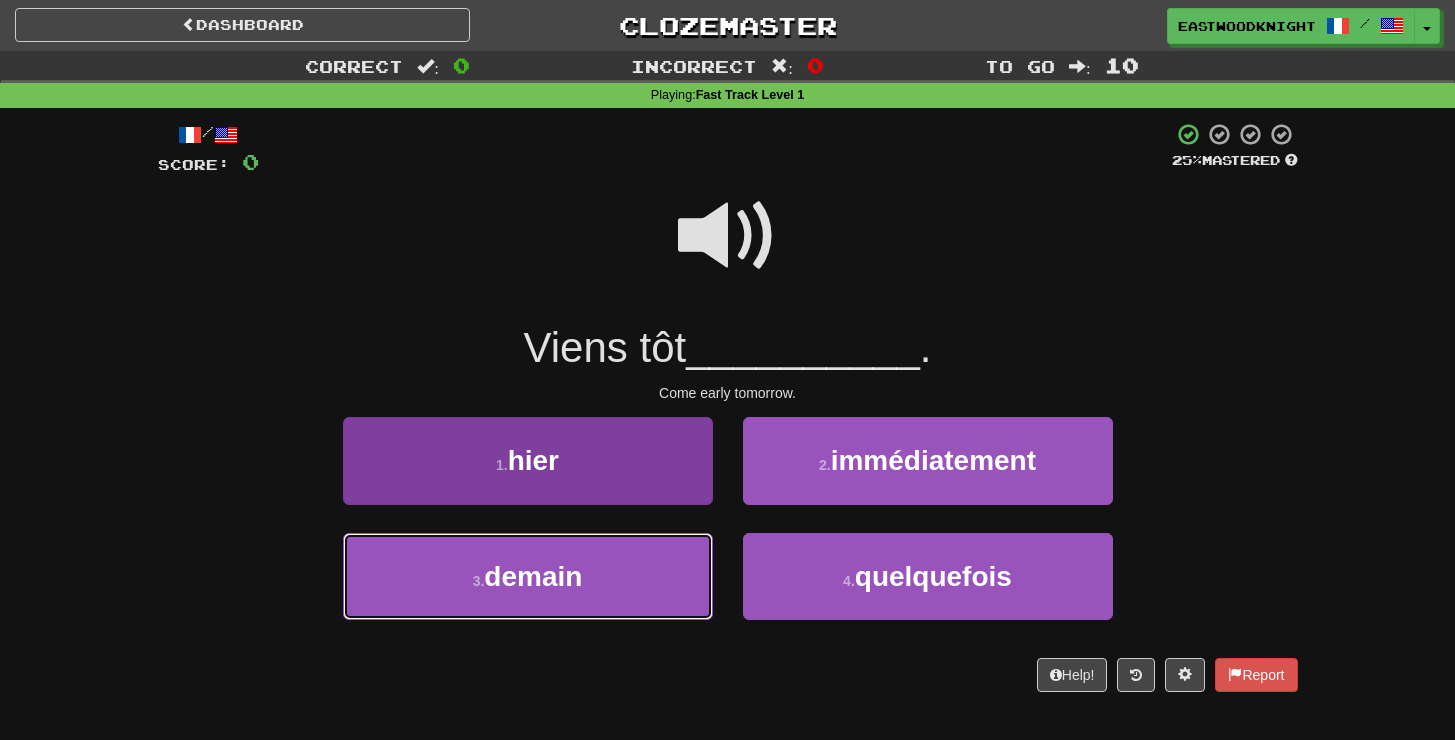 click on "3 .  demain" at bounding box center [528, 576] 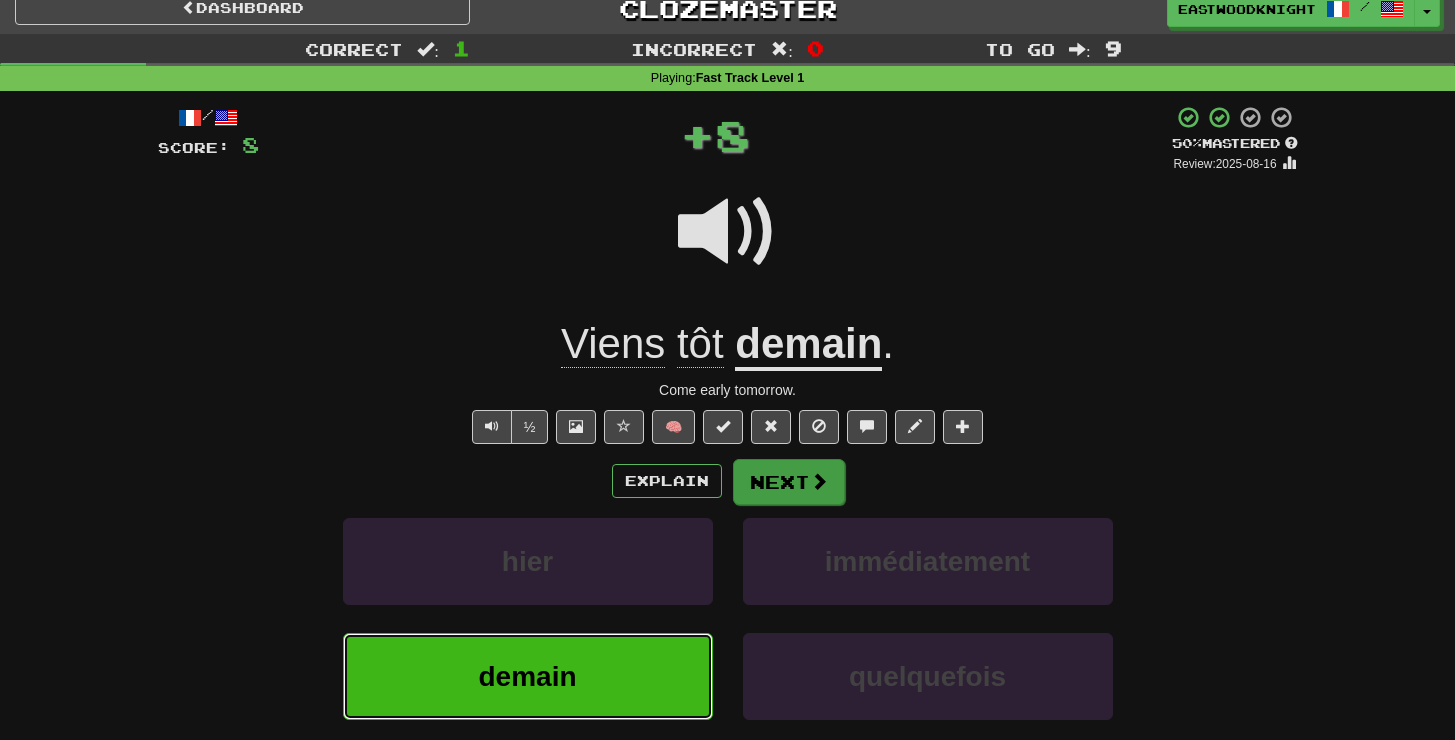 scroll, scrollTop: 38, scrollLeft: 0, axis: vertical 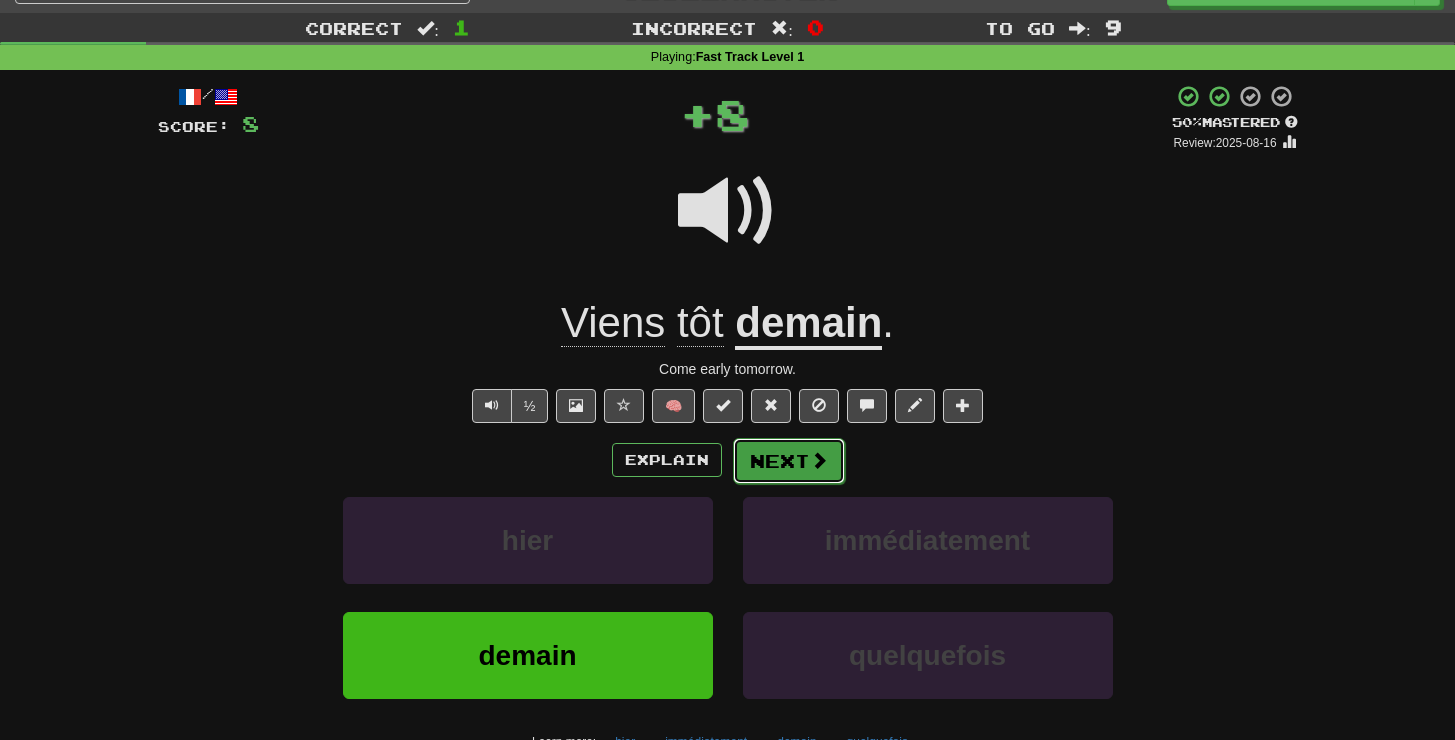 click on "Next" at bounding box center [789, 461] 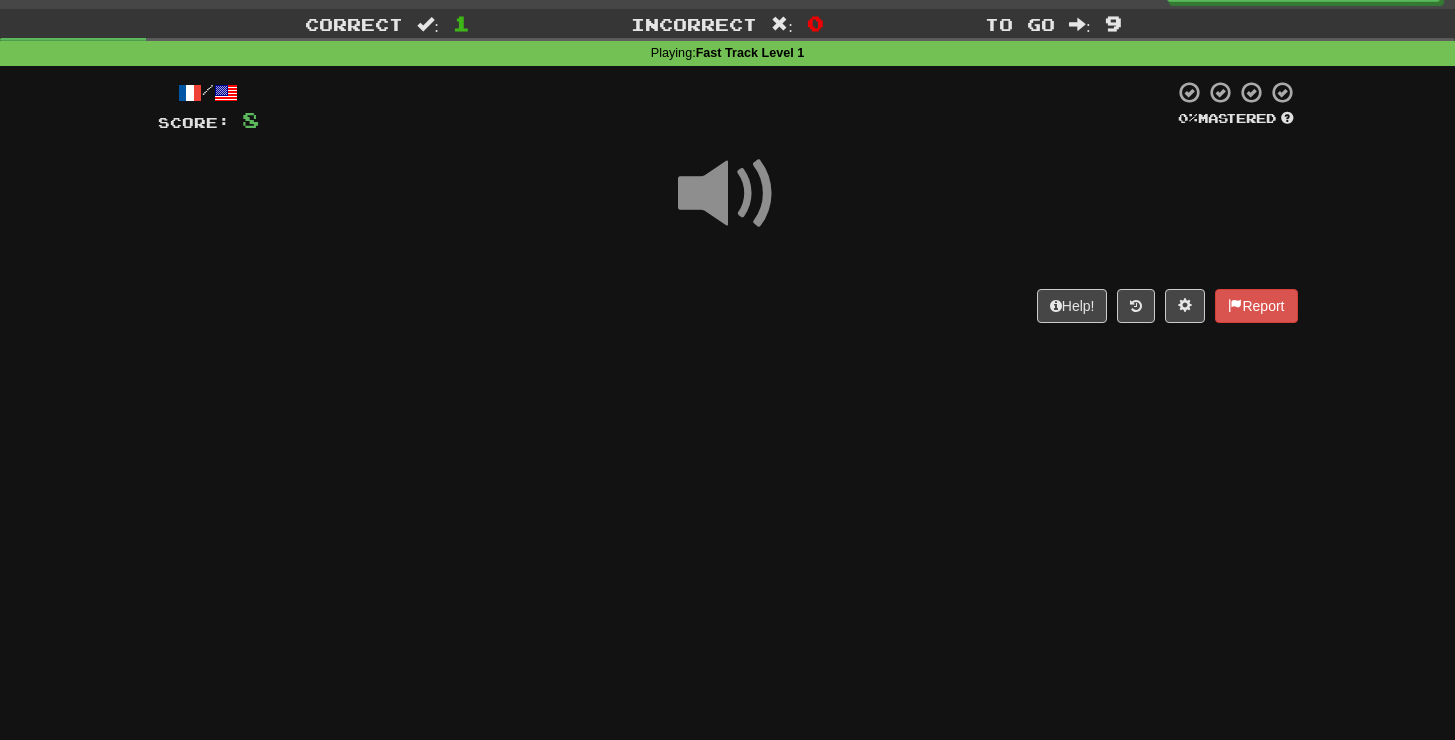 scroll, scrollTop: 42, scrollLeft: 0, axis: vertical 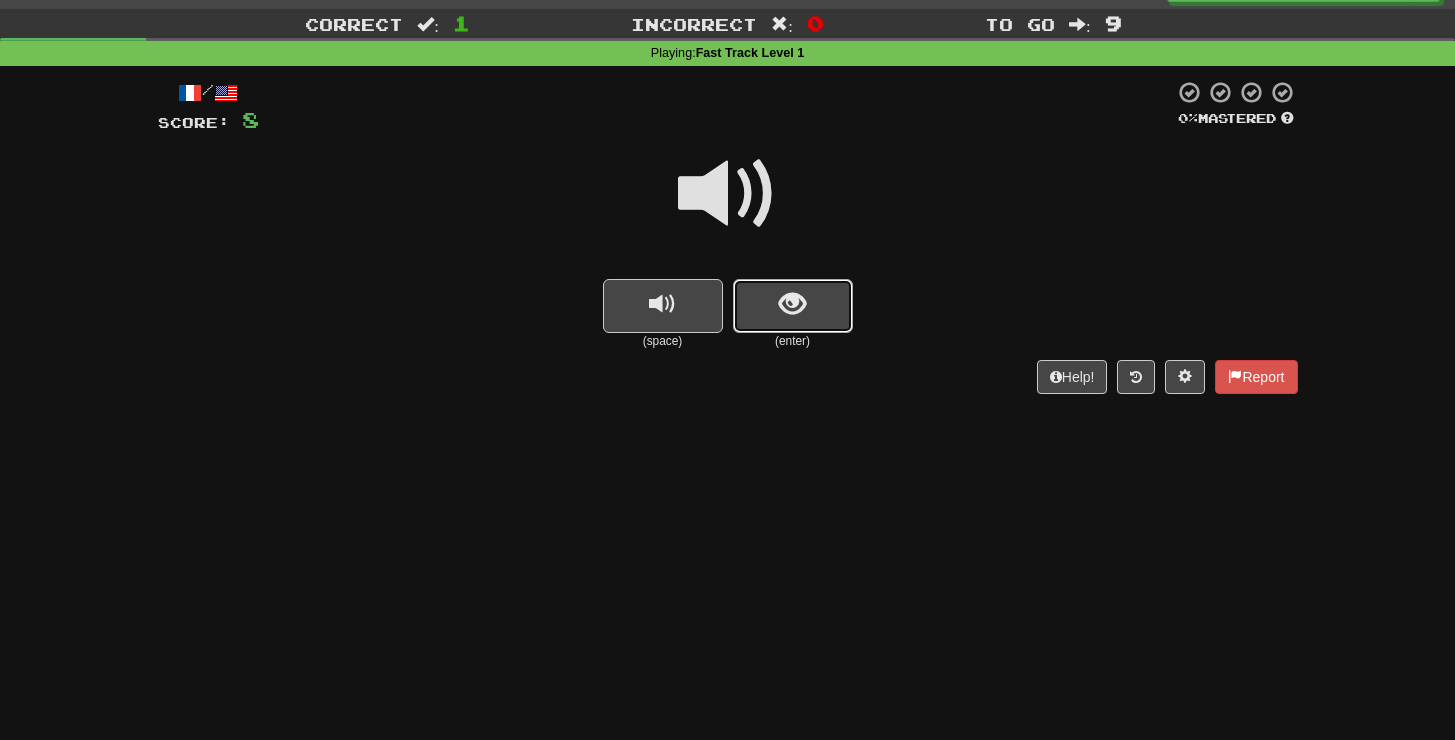 click at bounding box center (792, 304) 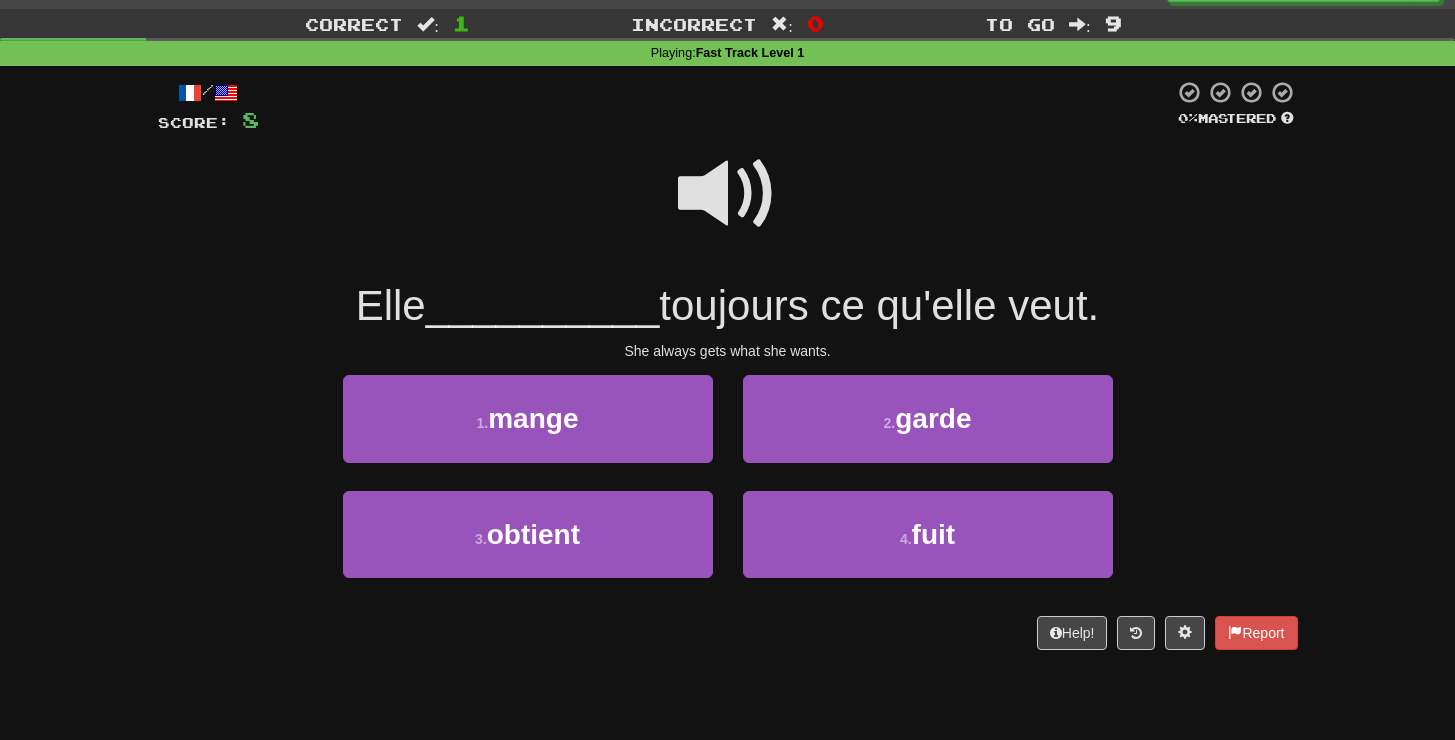 click at bounding box center (728, 194) 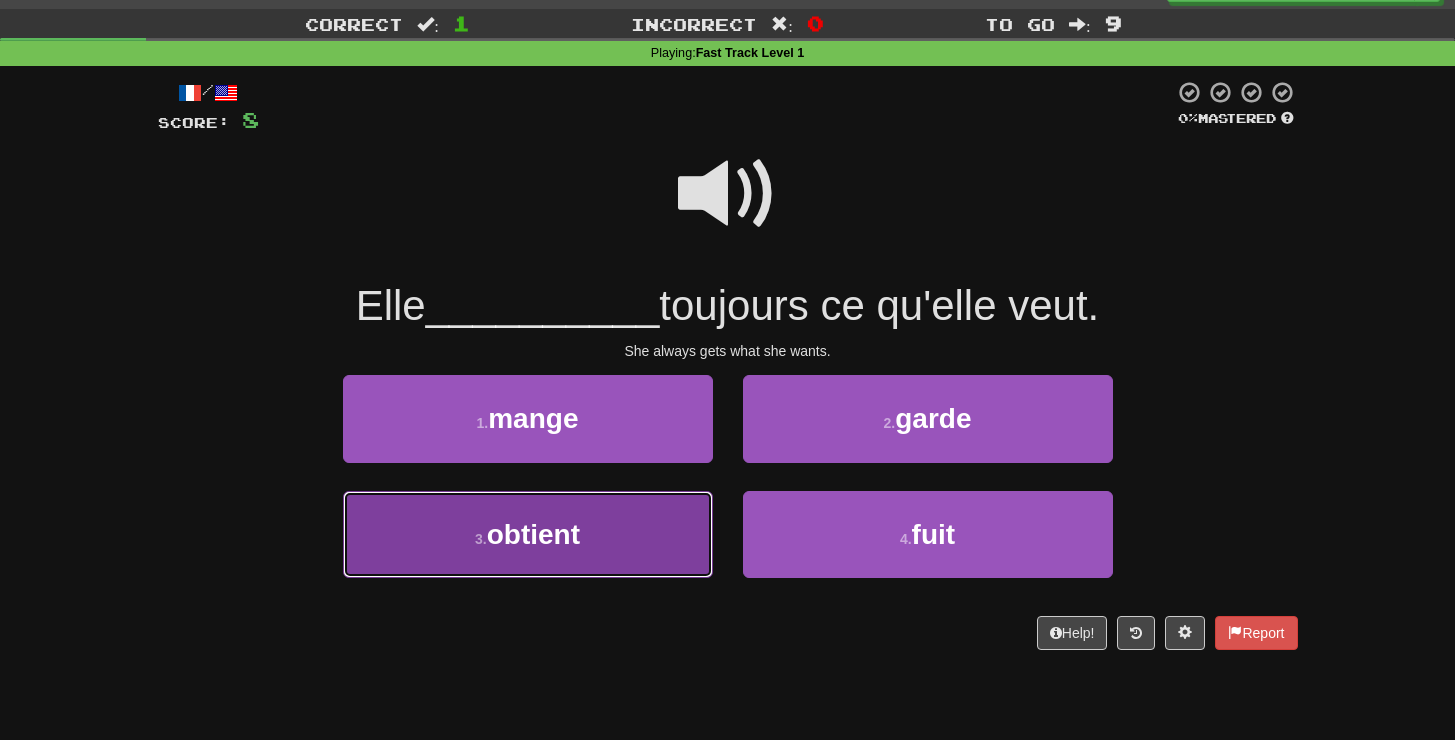 click on "obtient" at bounding box center (533, 534) 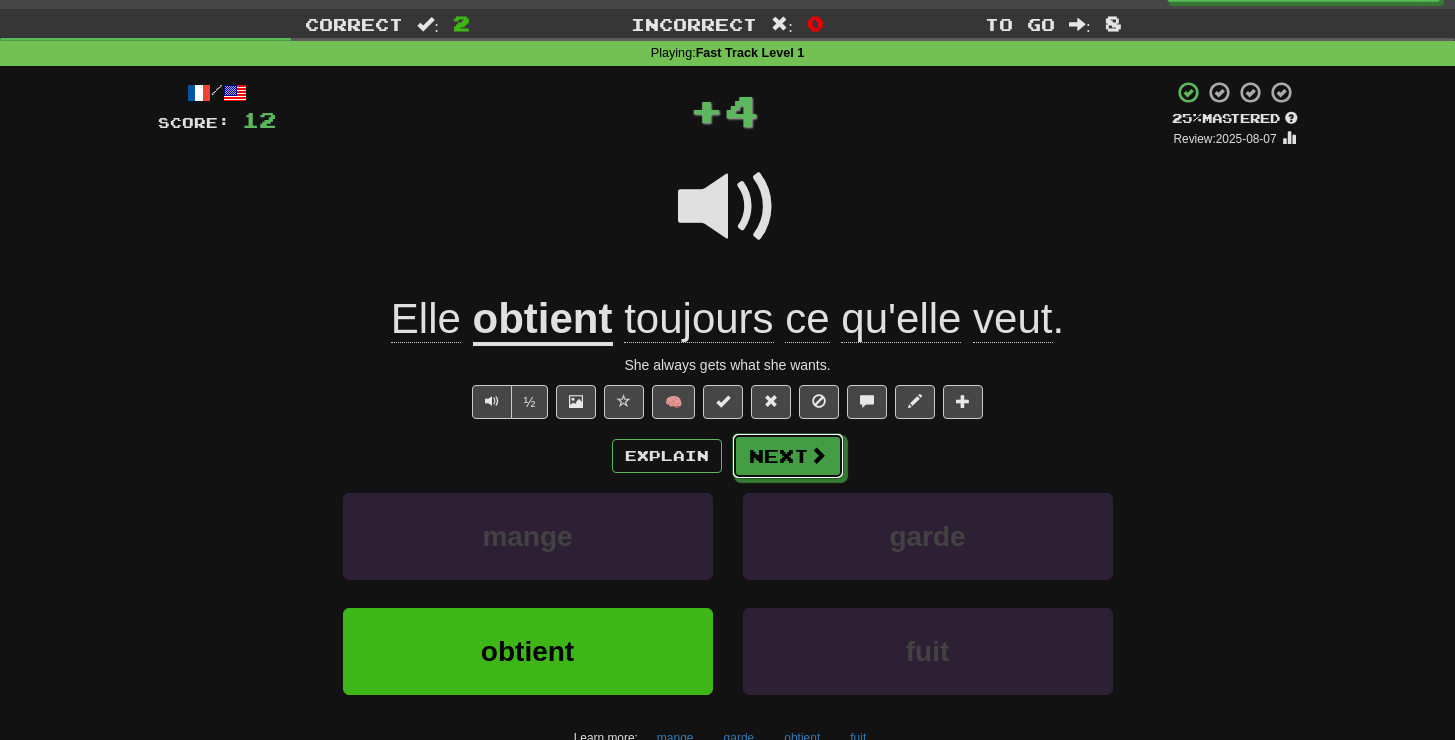 click on "Next" at bounding box center (788, 456) 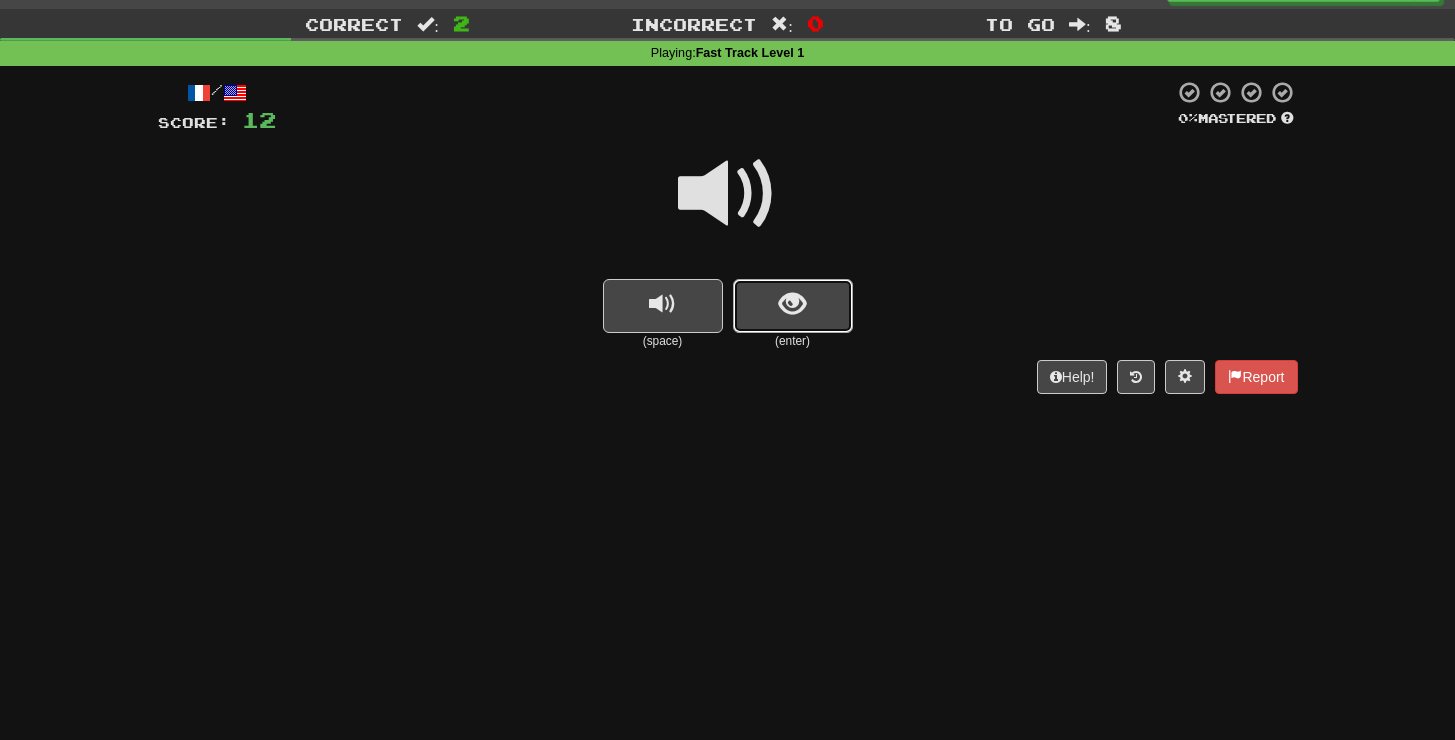 click at bounding box center (793, 306) 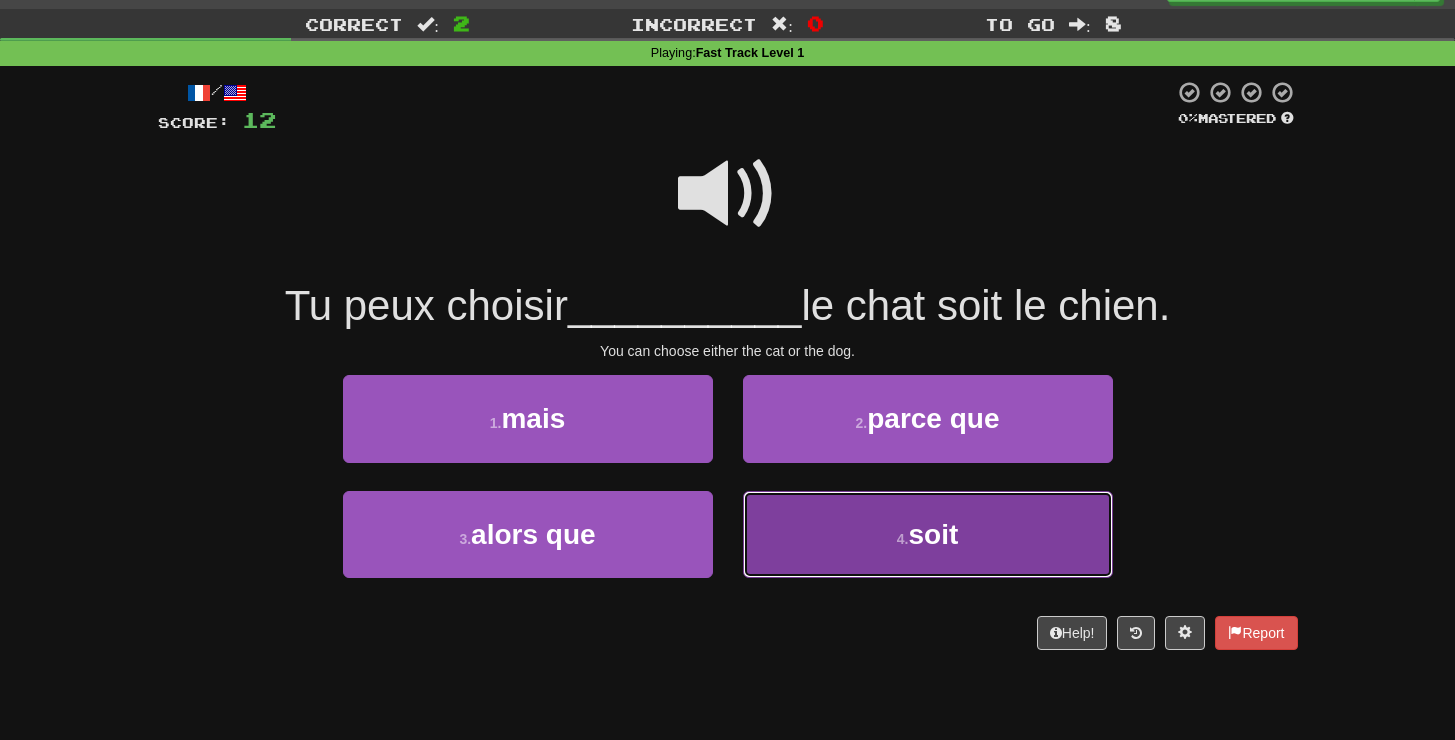 click on "4 .  soit" at bounding box center (928, 534) 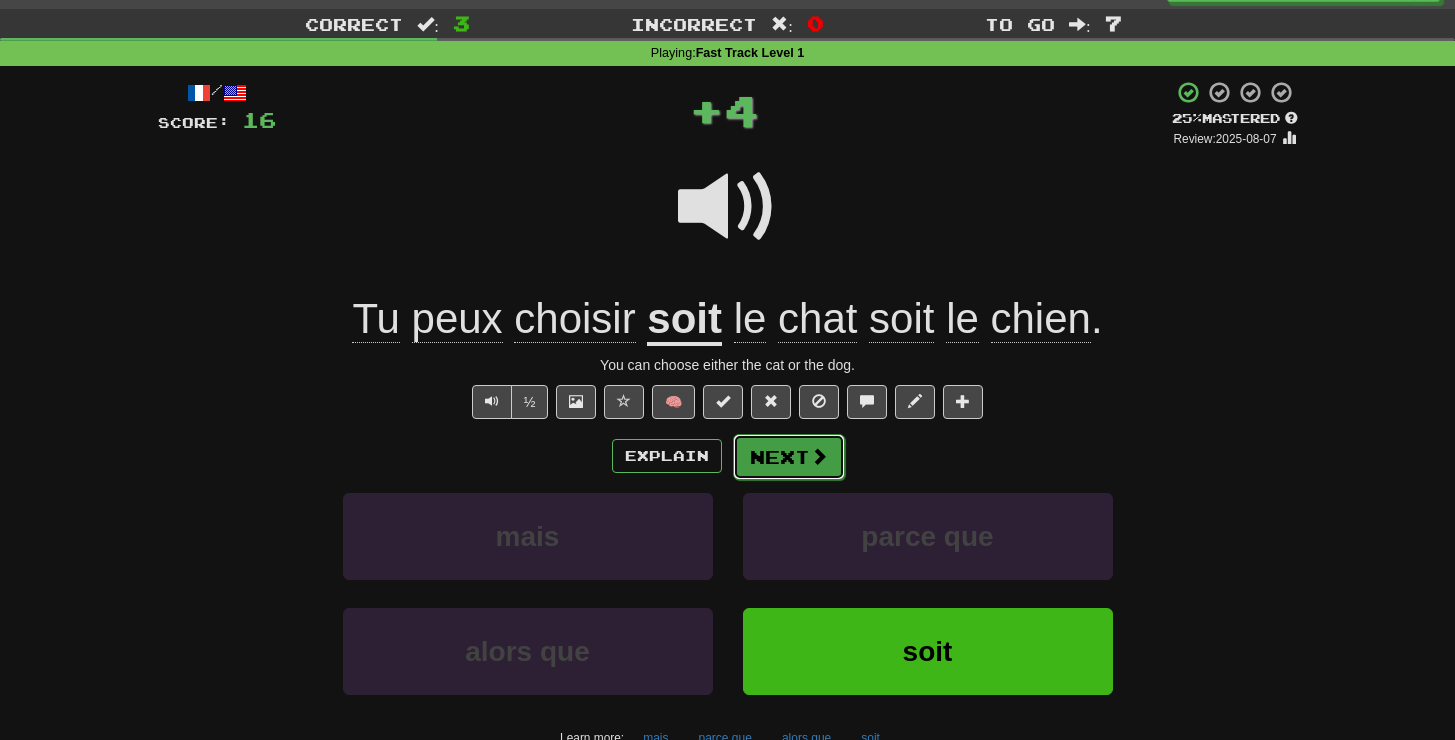 click at bounding box center (819, 456) 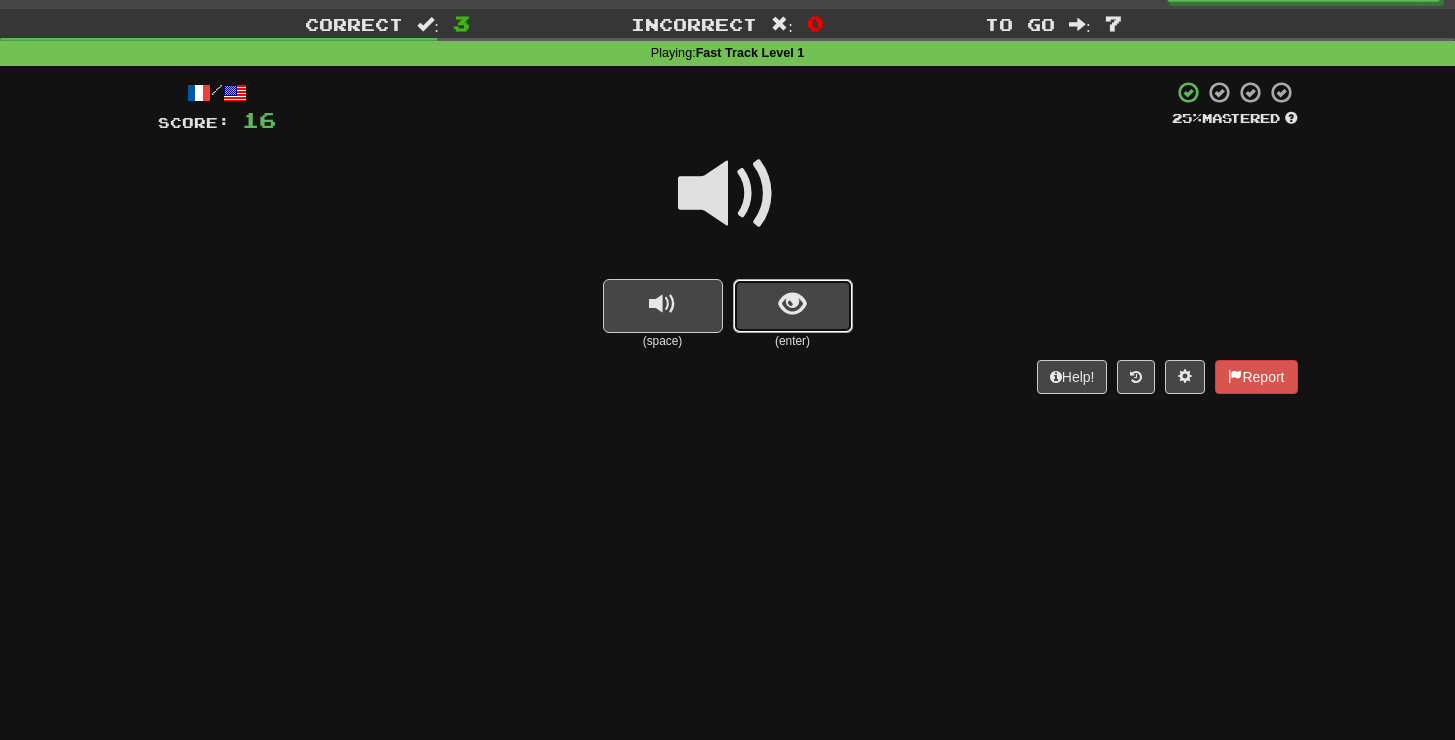 click at bounding box center (793, 306) 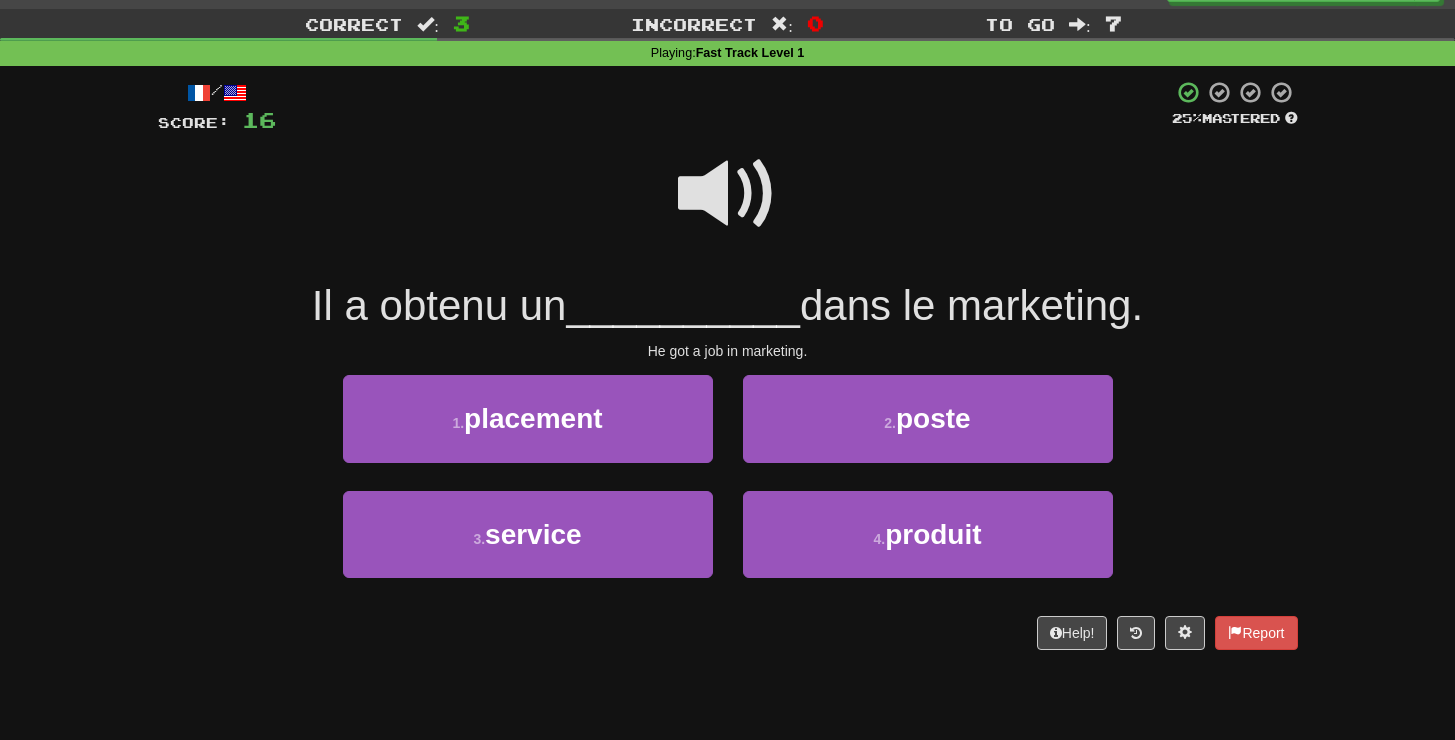 click at bounding box center [728, 194] 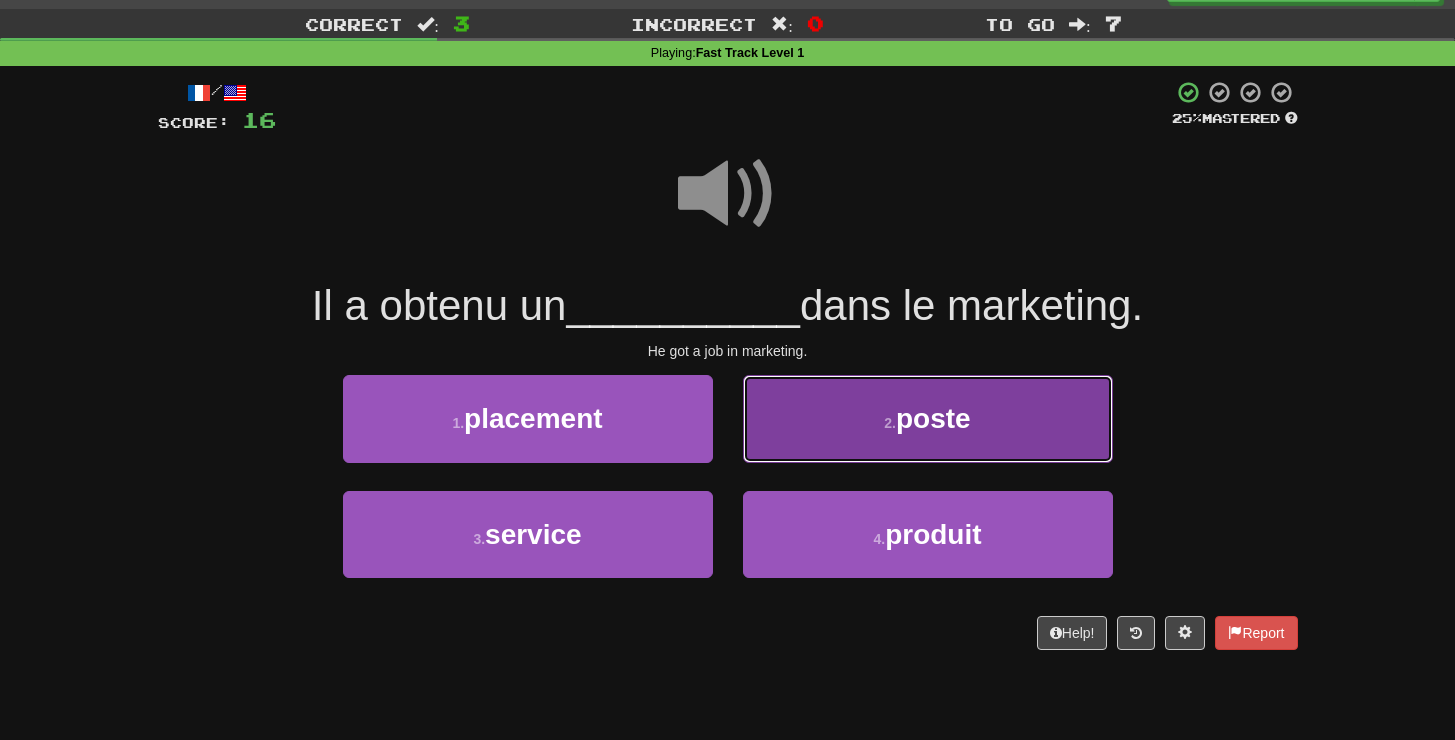 click on "2 .  poste" at bounding box center [928, 418] 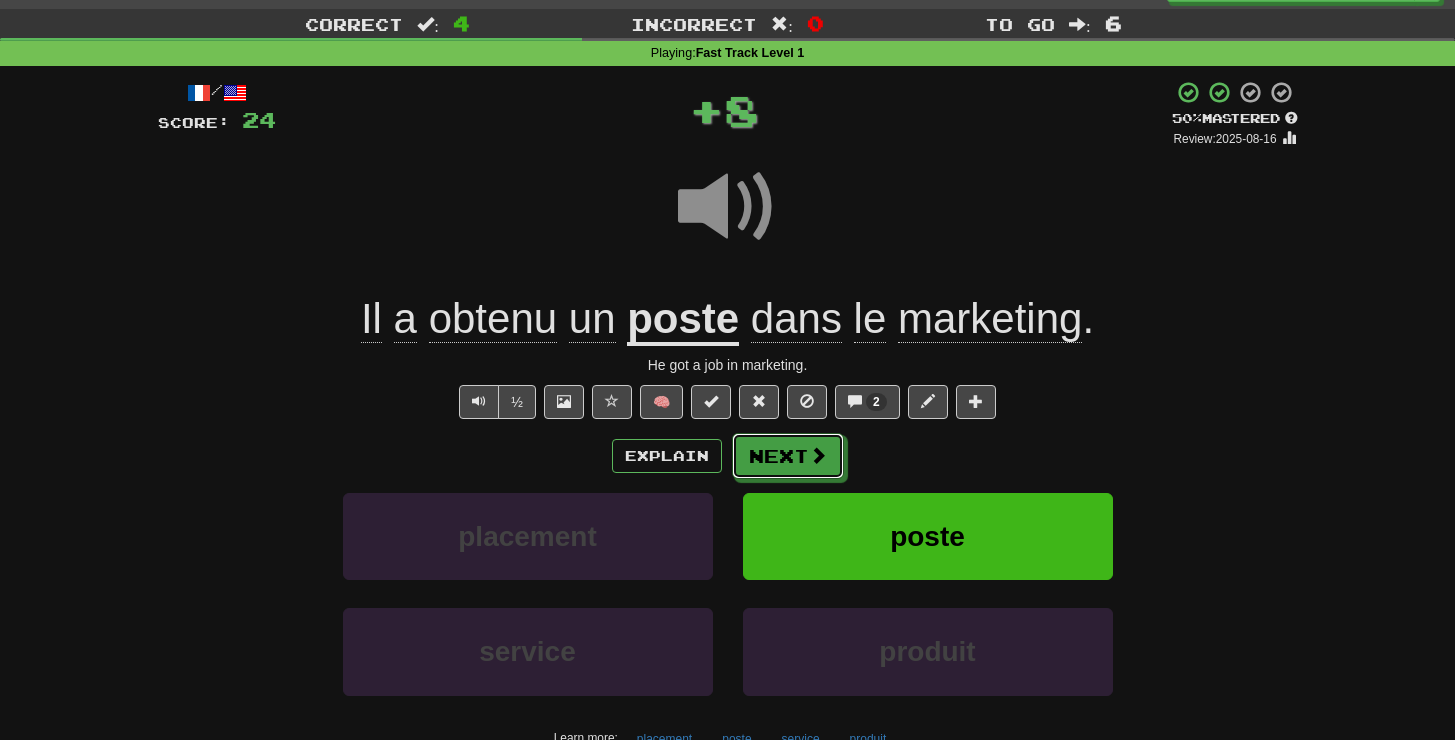 click on "Next" at bounding box center [788, 456] 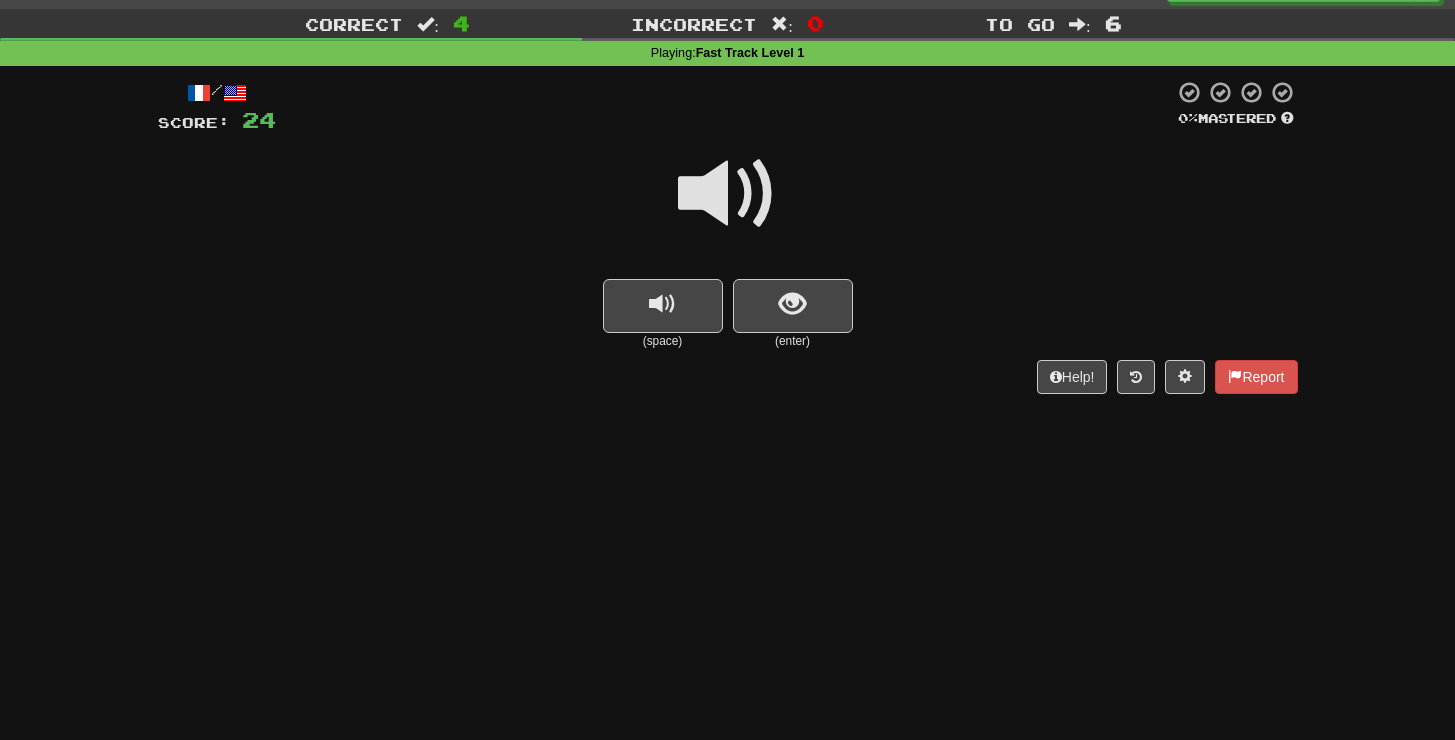 click on "(enter)" at bounding box center [793, 341] 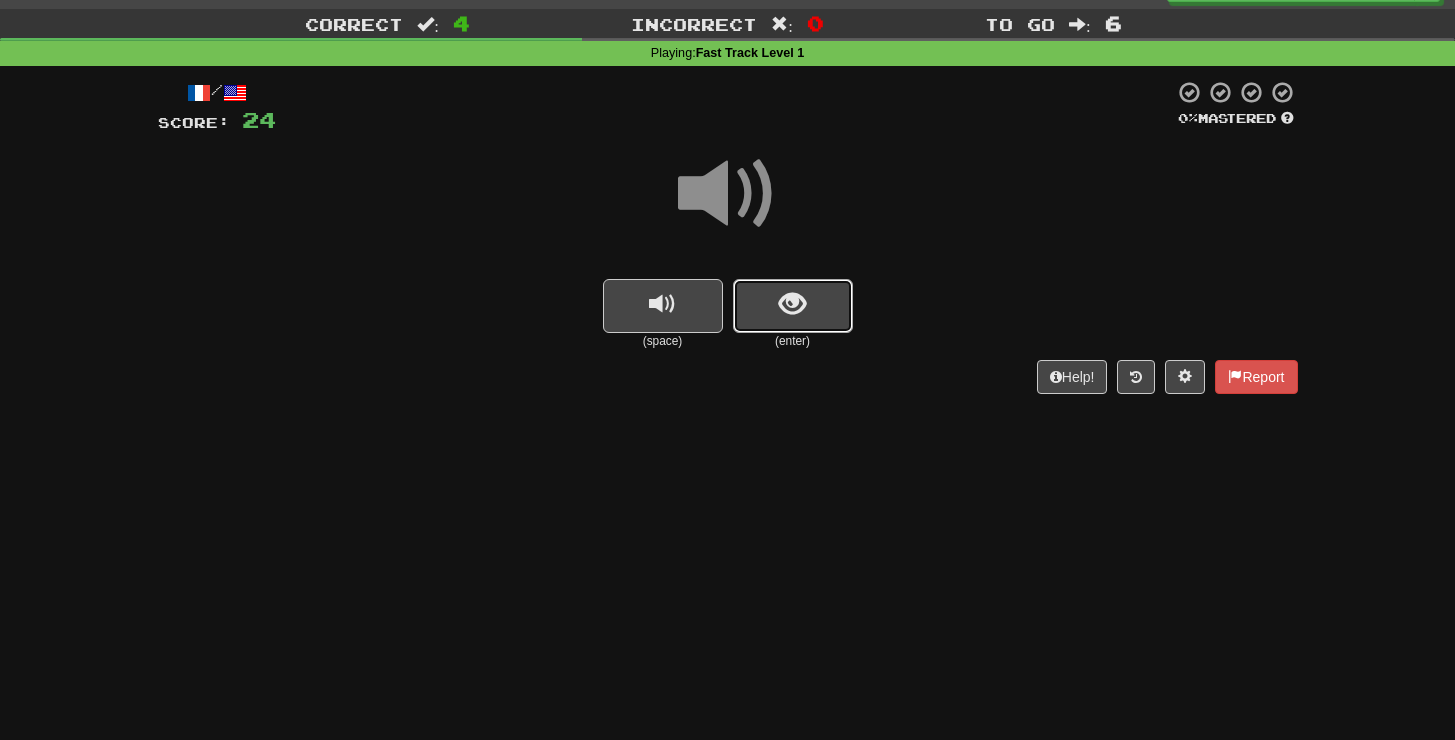 click at bounding box center [792, 304] 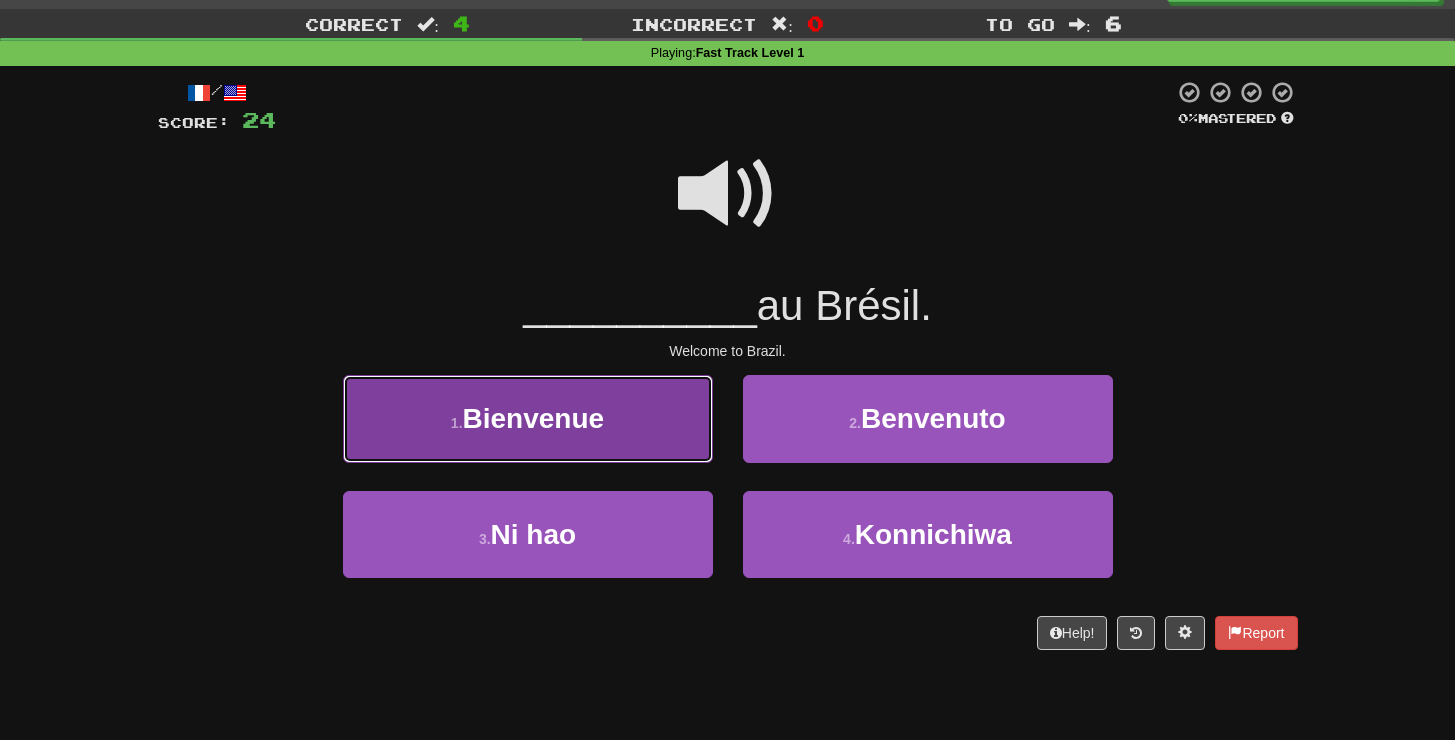 click on "1 .  Bienvenue" at bounding box center (528, 418) 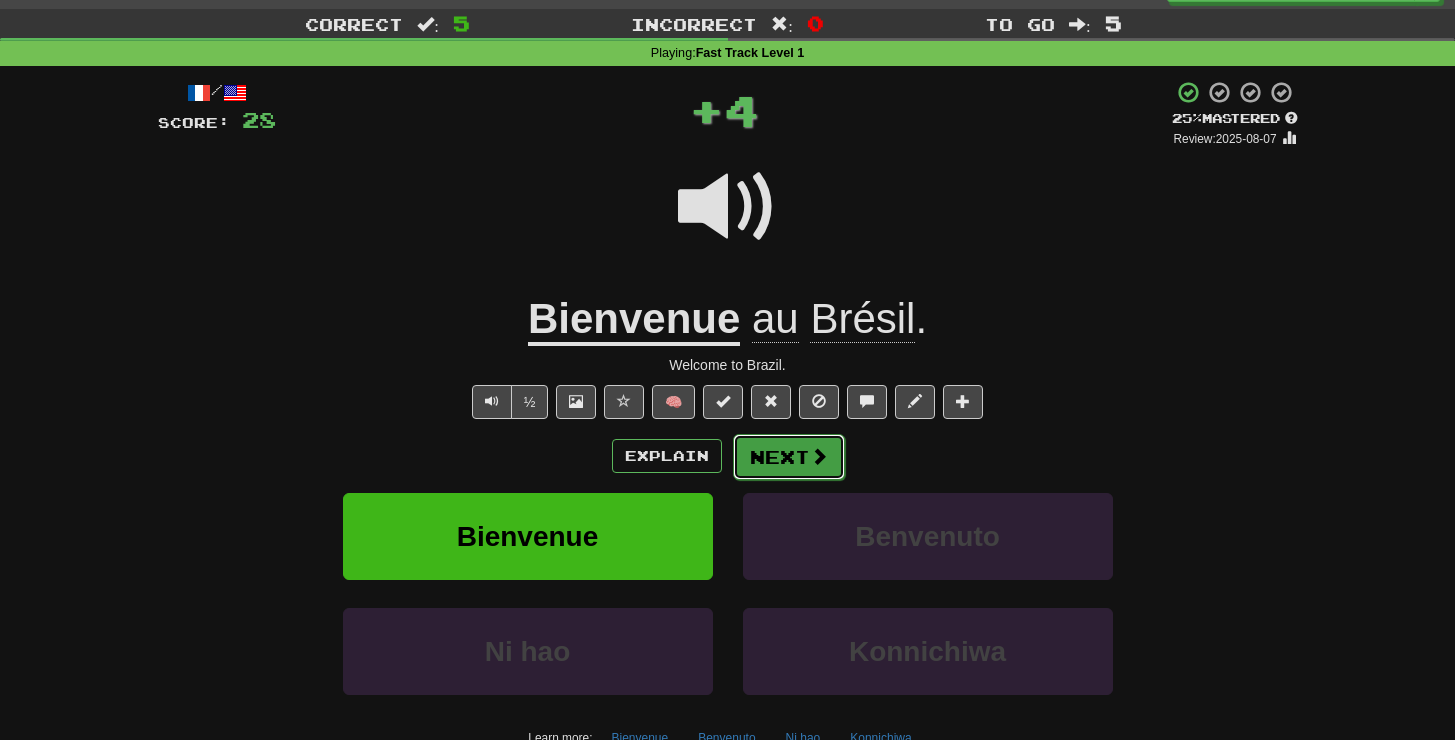 click on "Next" at bounding box center [789, 457] 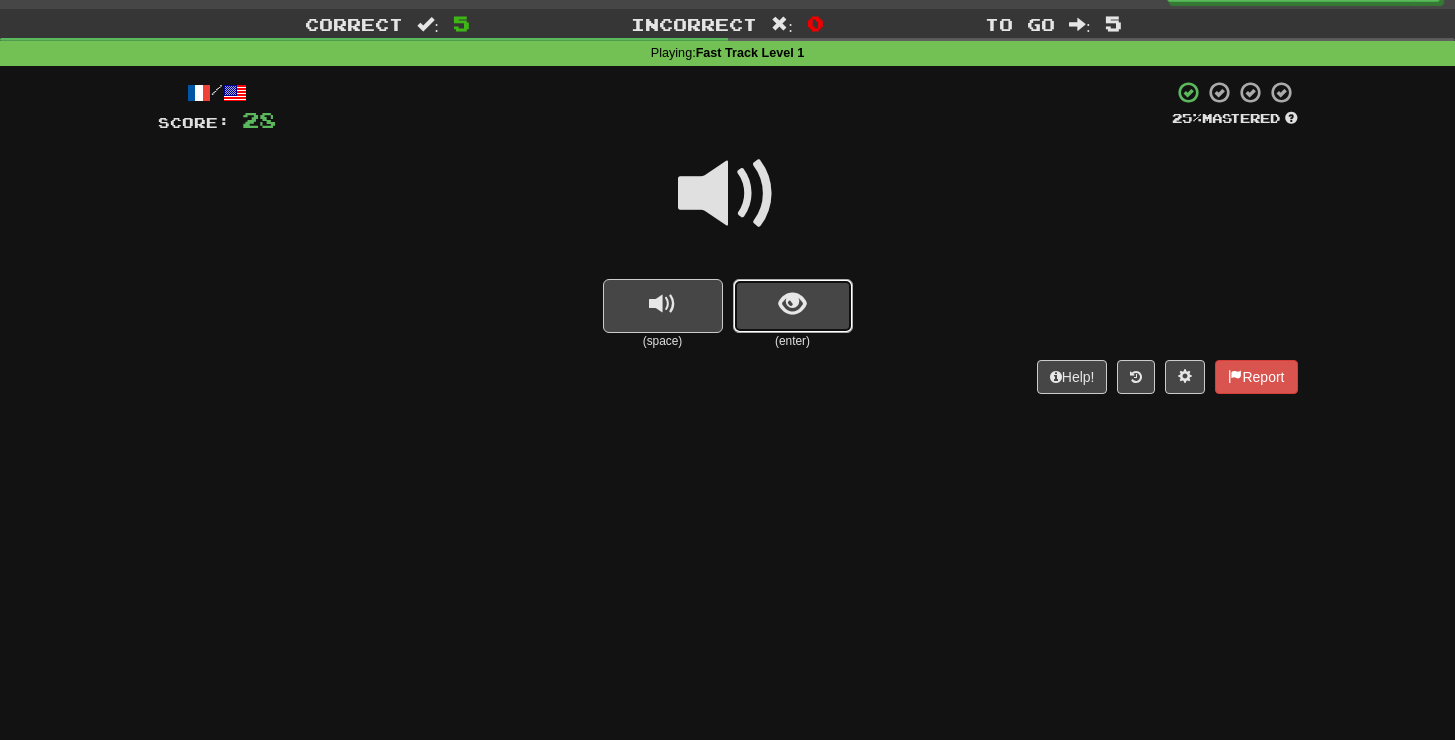 click at bounding box center [792, 304] 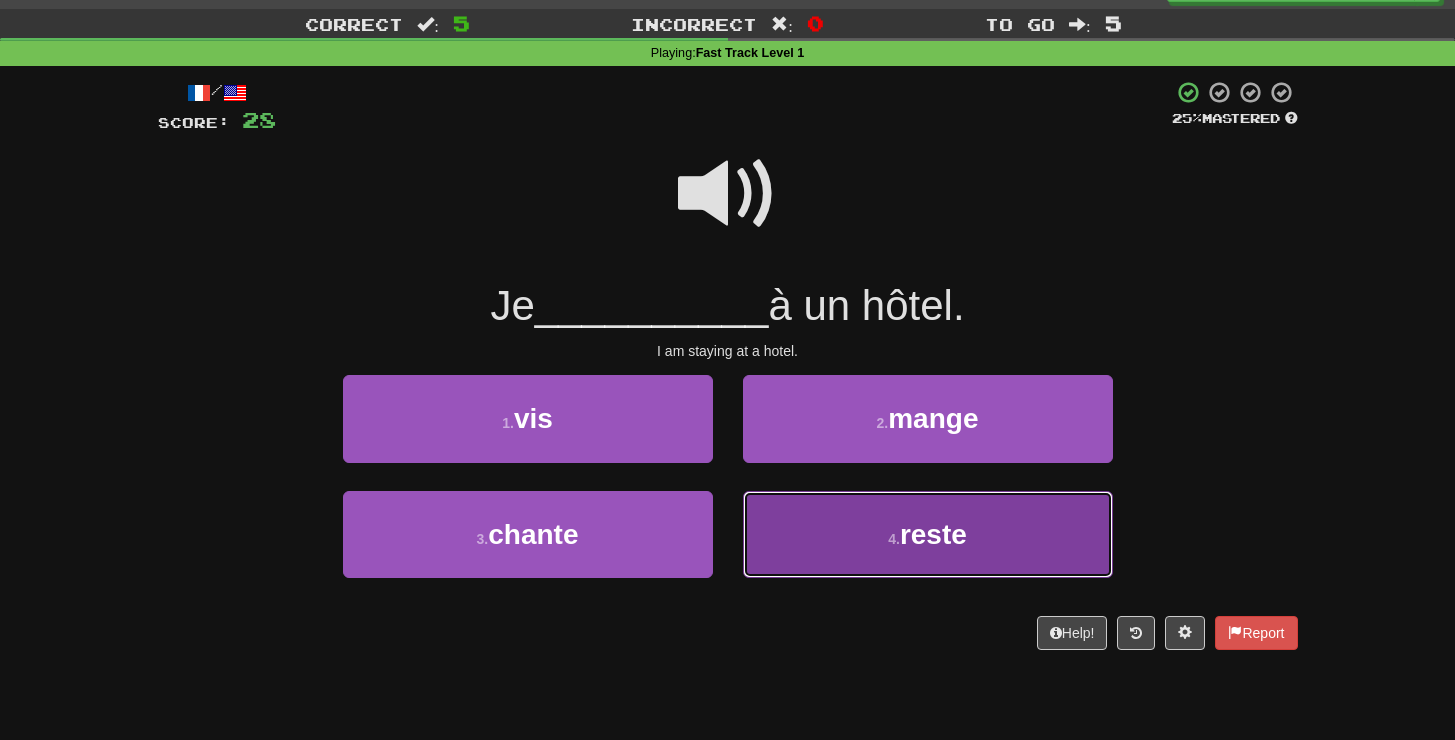 click on "4 .  reste" at bounding box center (928, 534) 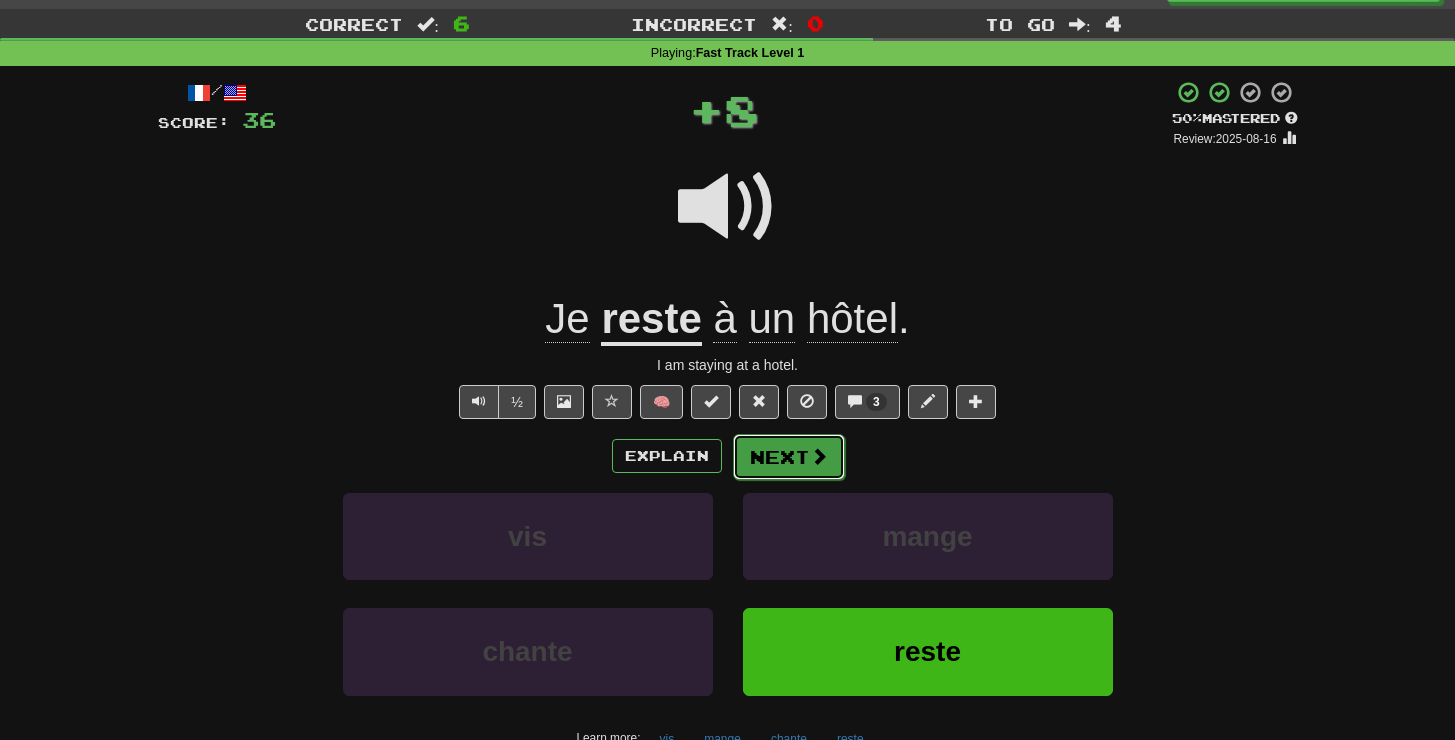 click on "Next" at bounding box center [789, 457] 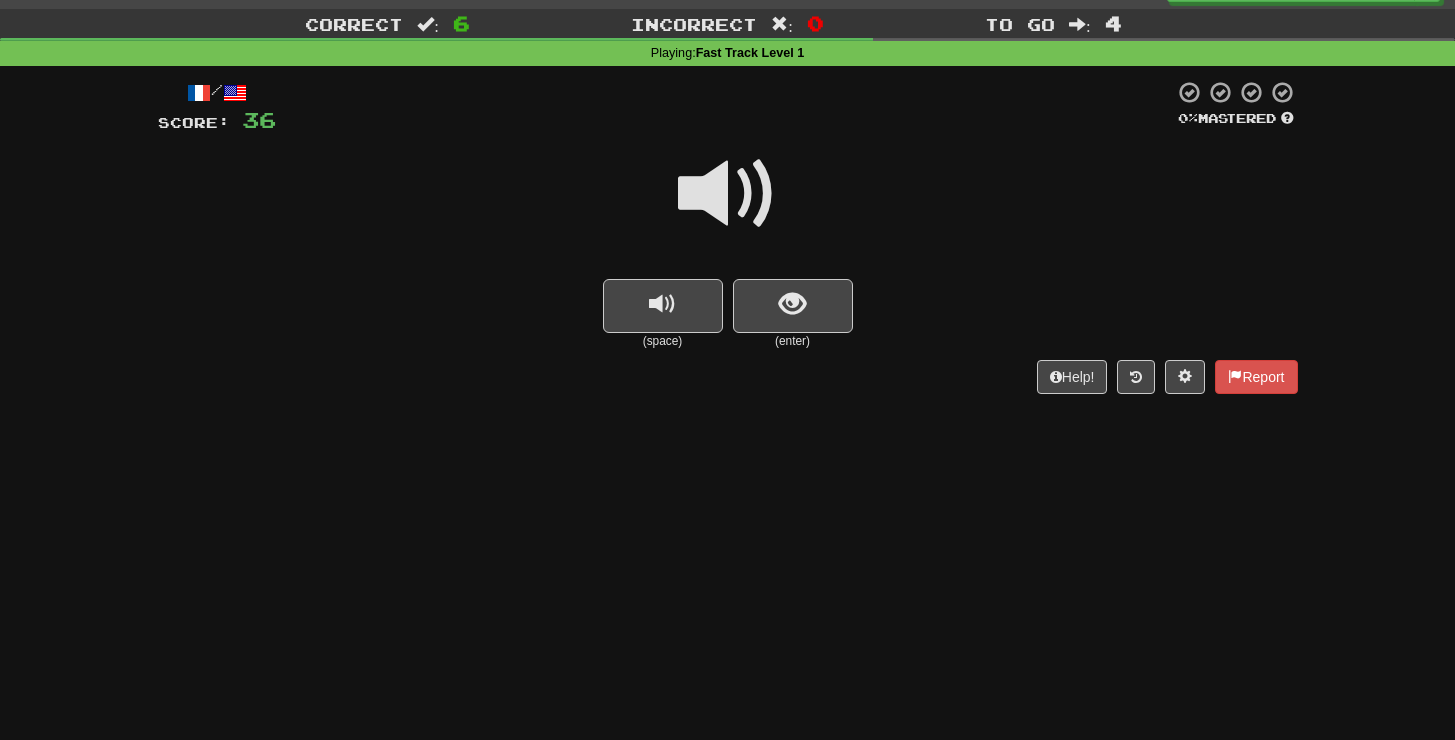 click on "(enter)" at bounding box center [793, 341] 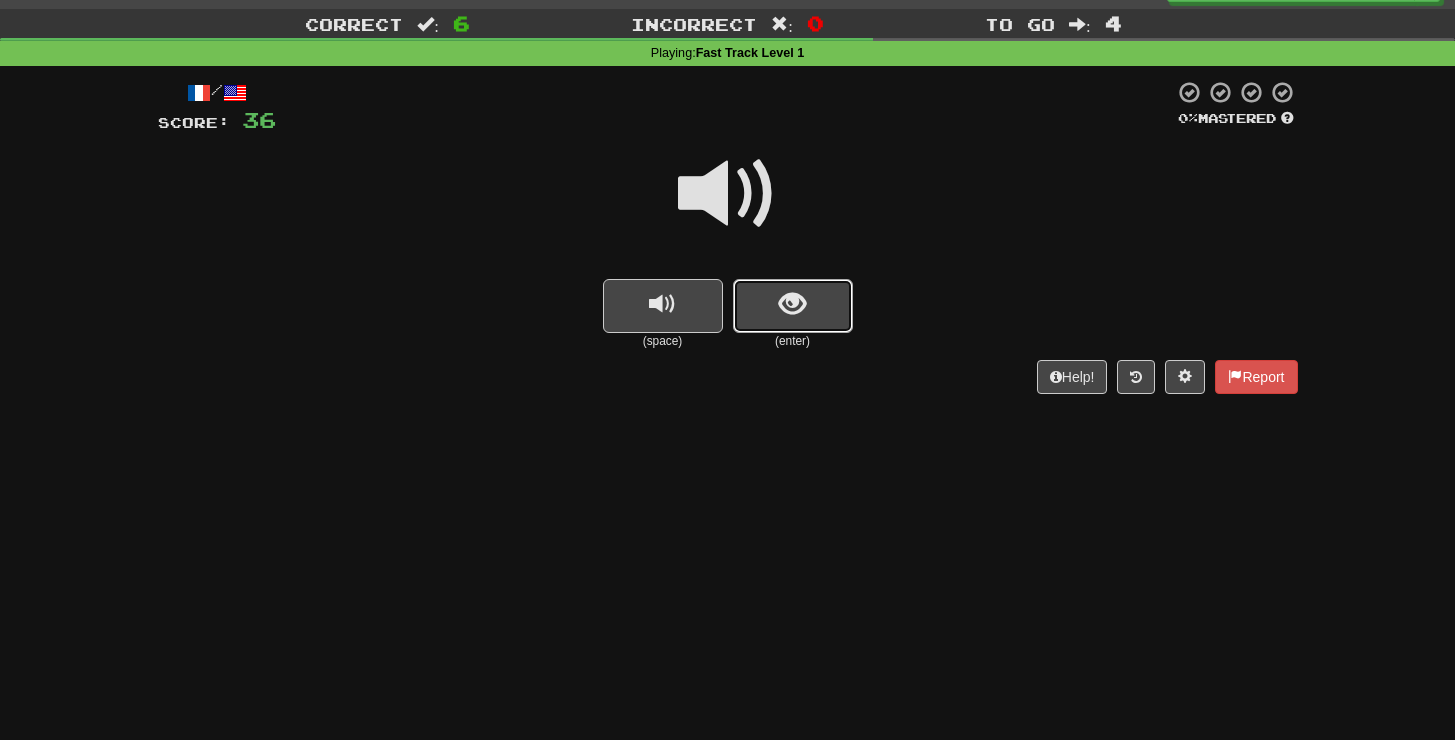 click at bounding box center [793, 306] 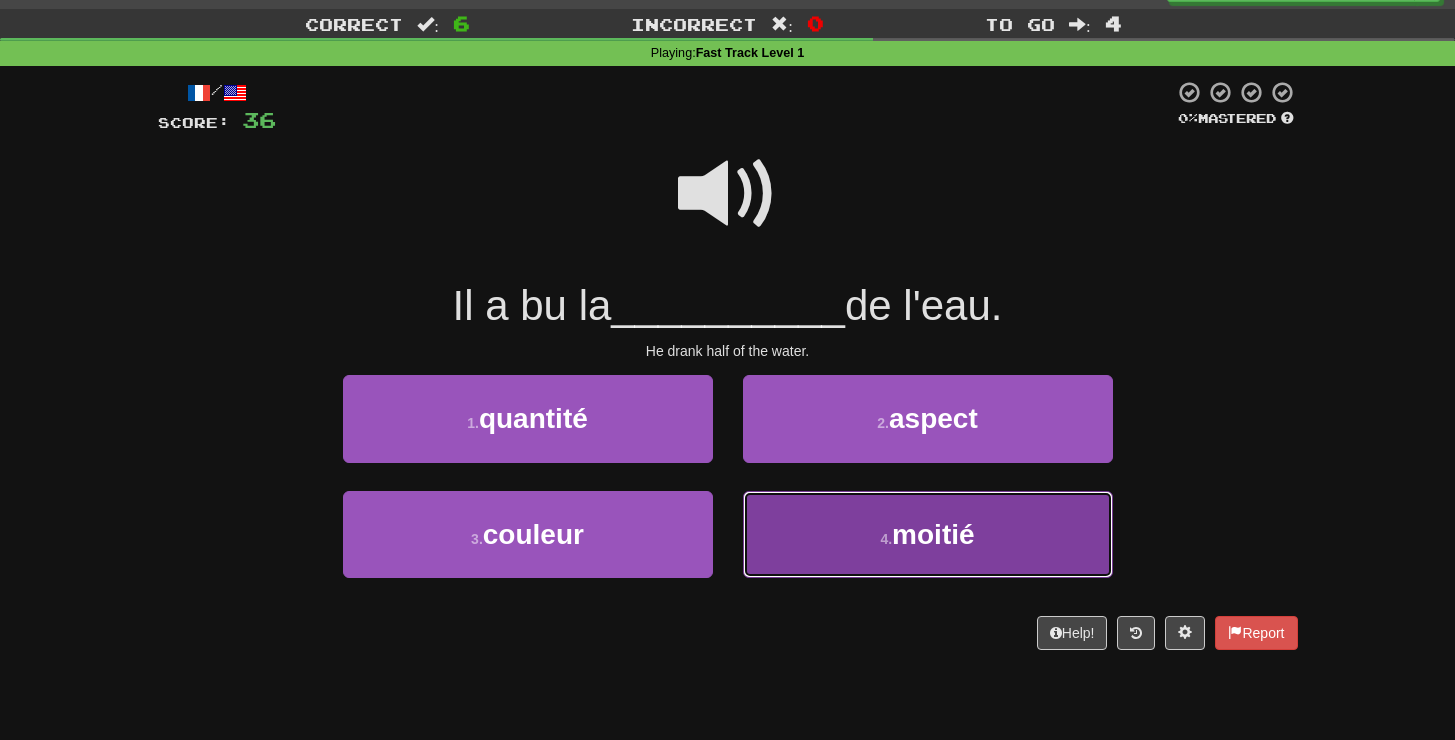 click on "4 .  moitié" at bounding box center [928, 534] 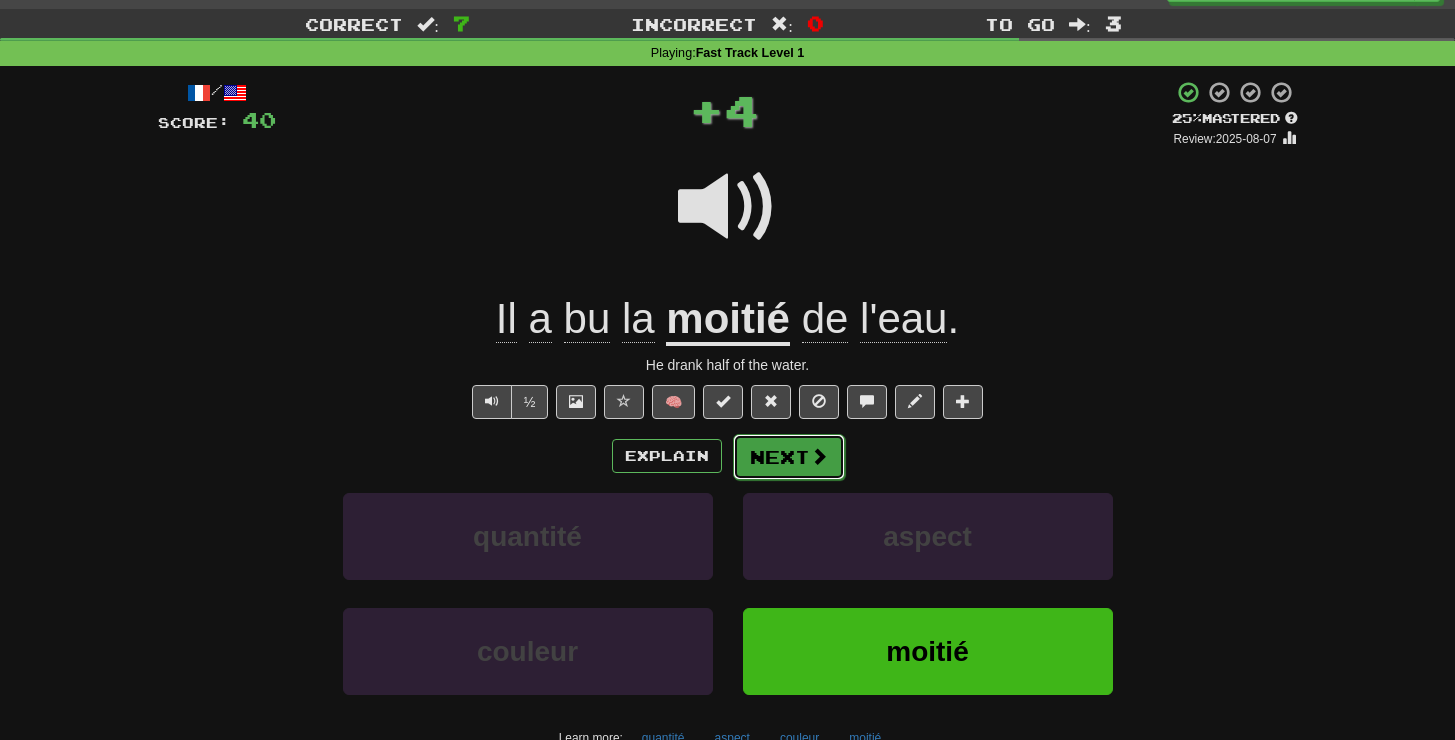 click on "Next" at bounding box center (789, 457) 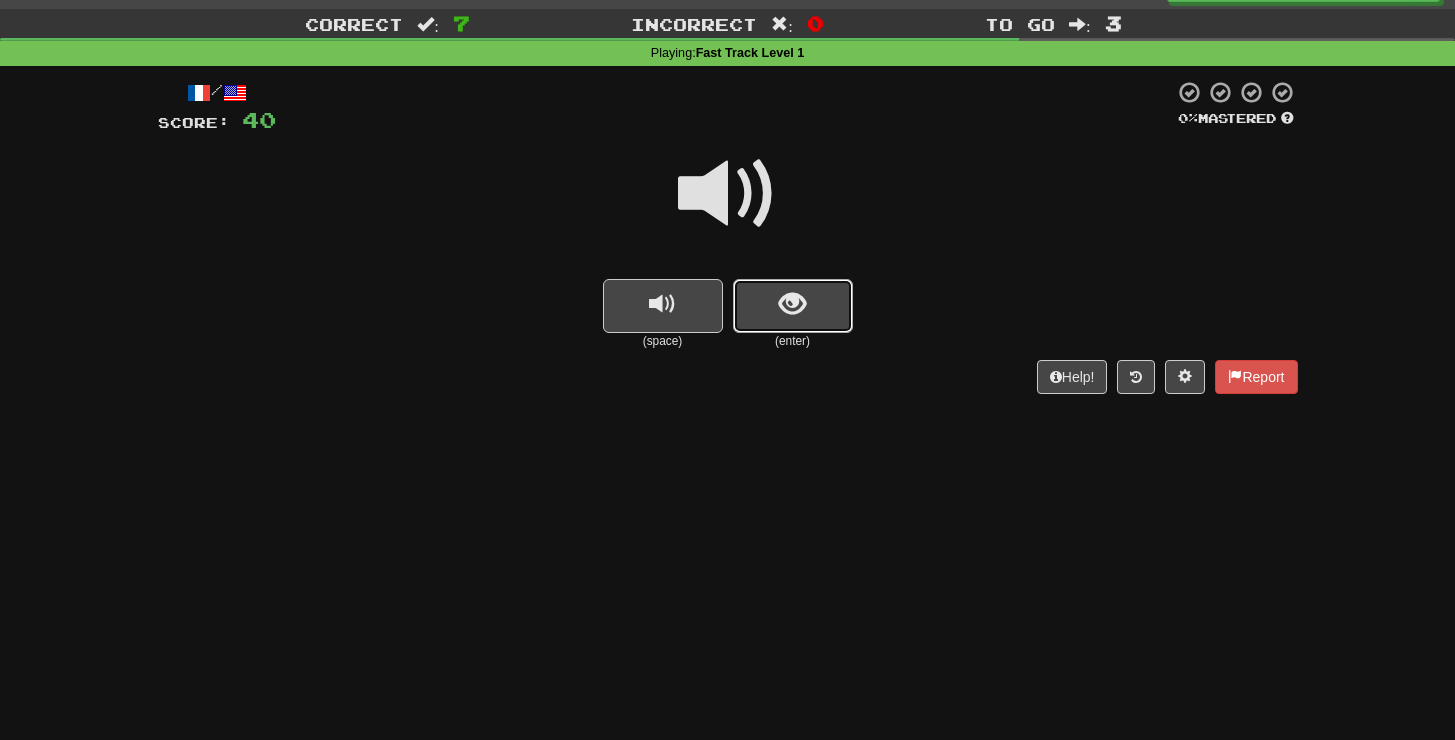 click at bounding box center (792, 304) 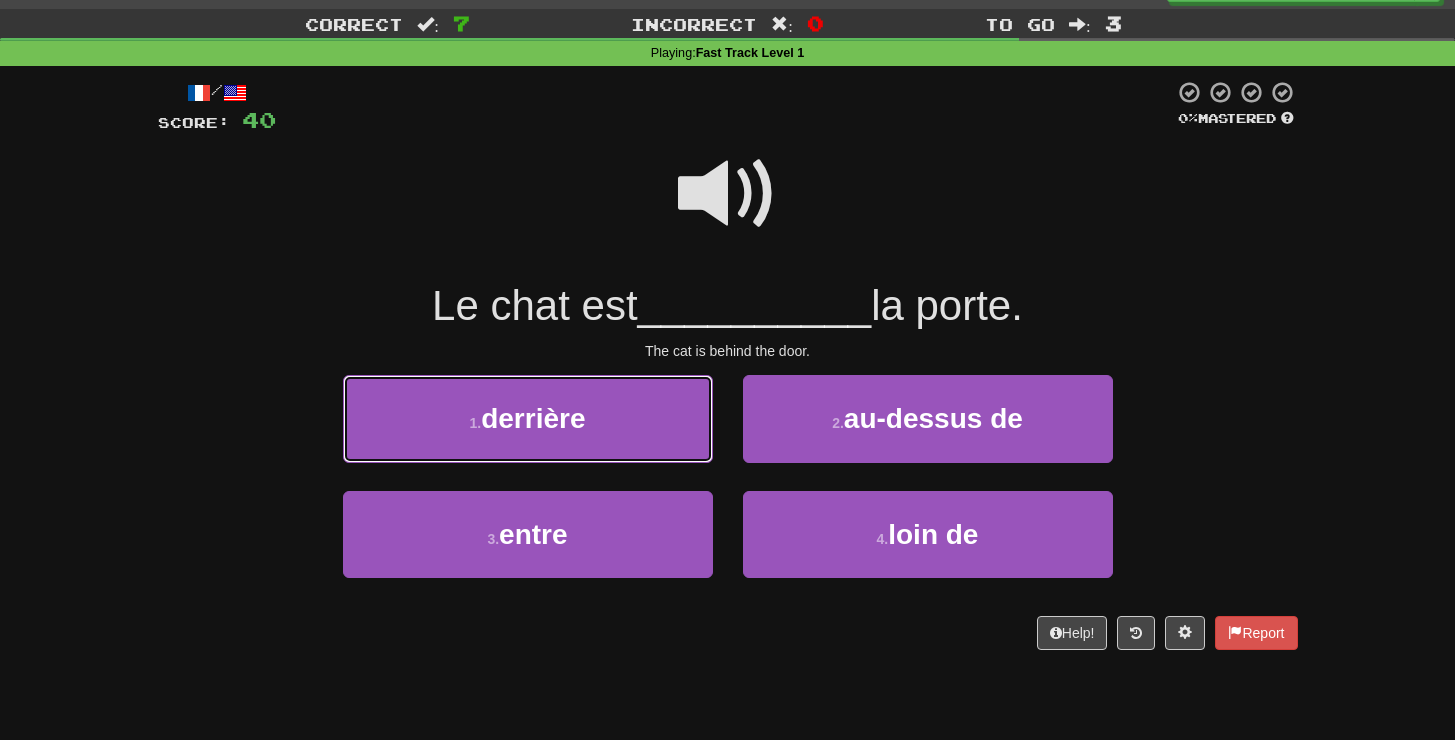 click on "1 .  derrière" at bounding box center (528, 418) 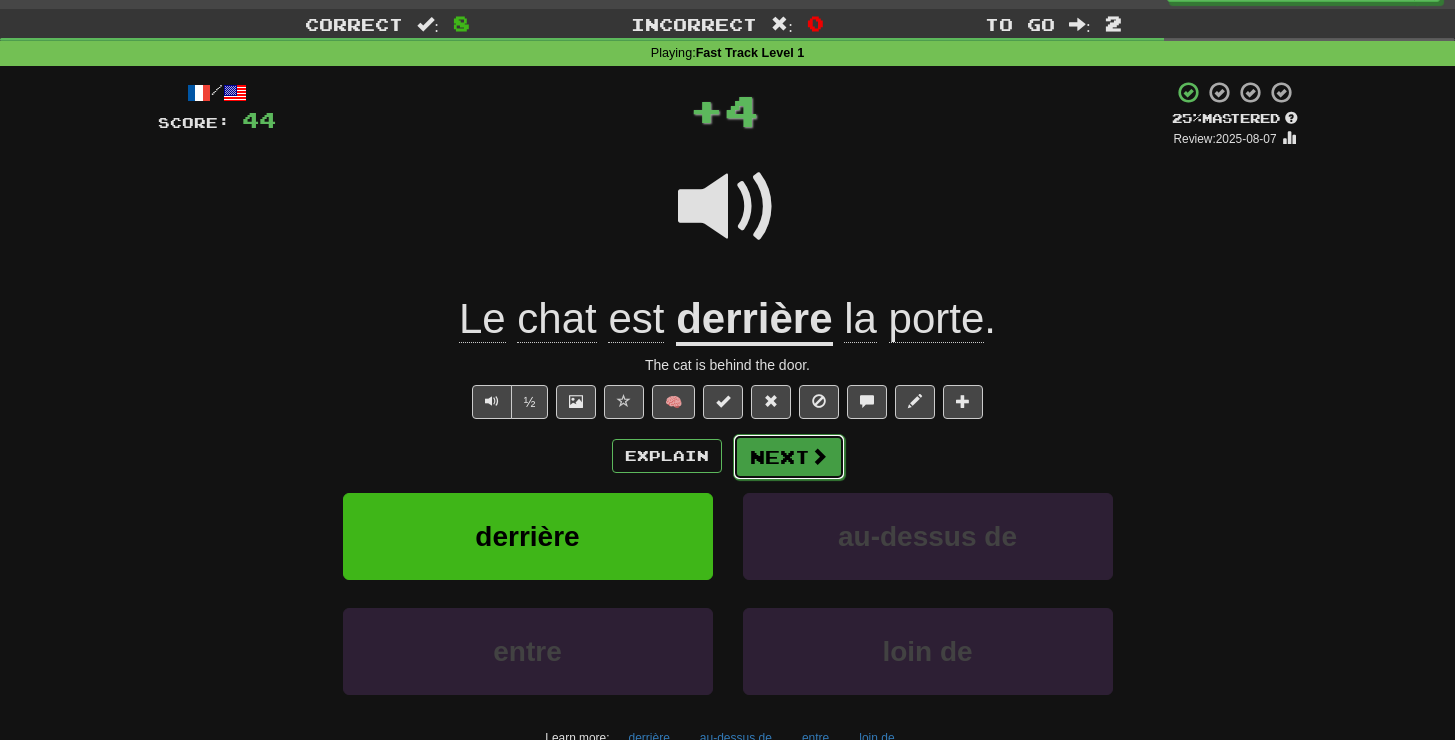 click on "Next" at bounding box center (789, 457) 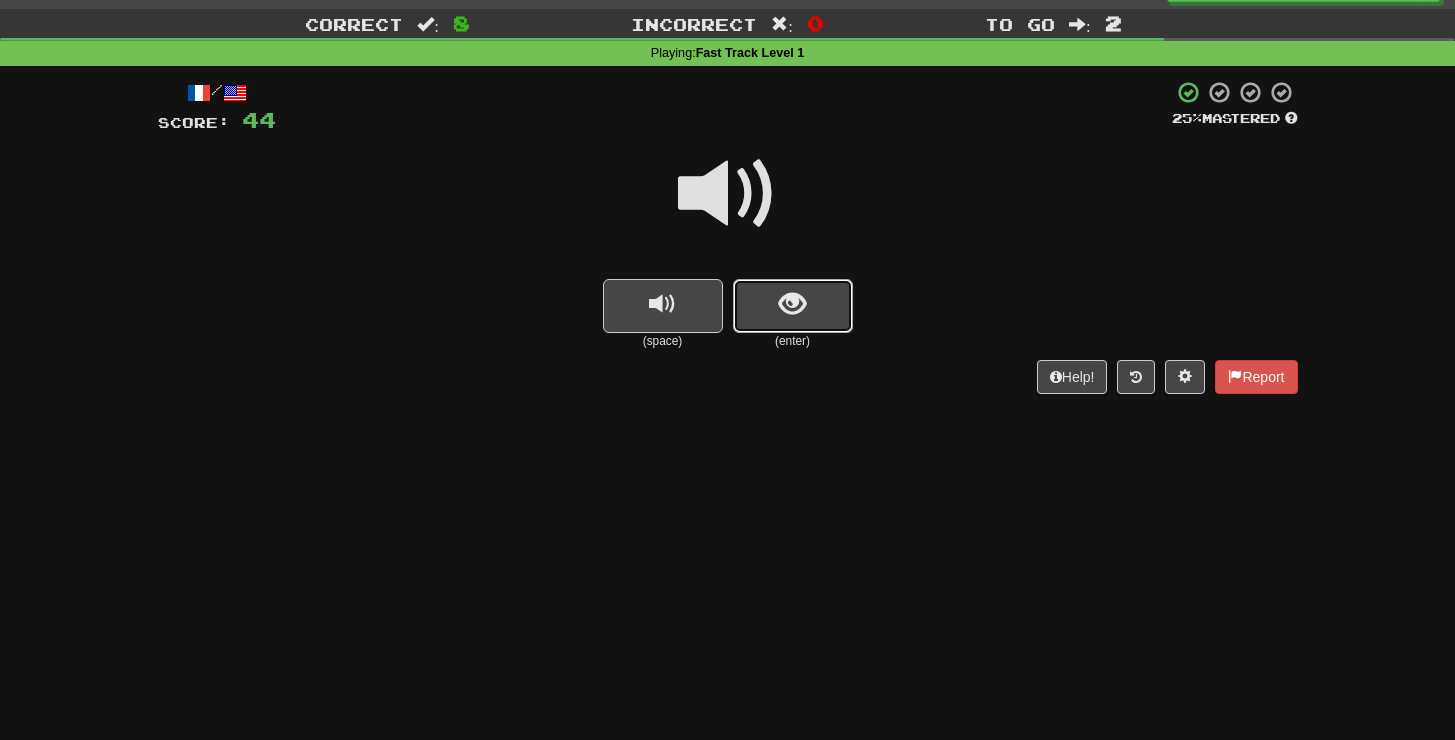 click at bounding box center (792, 304) 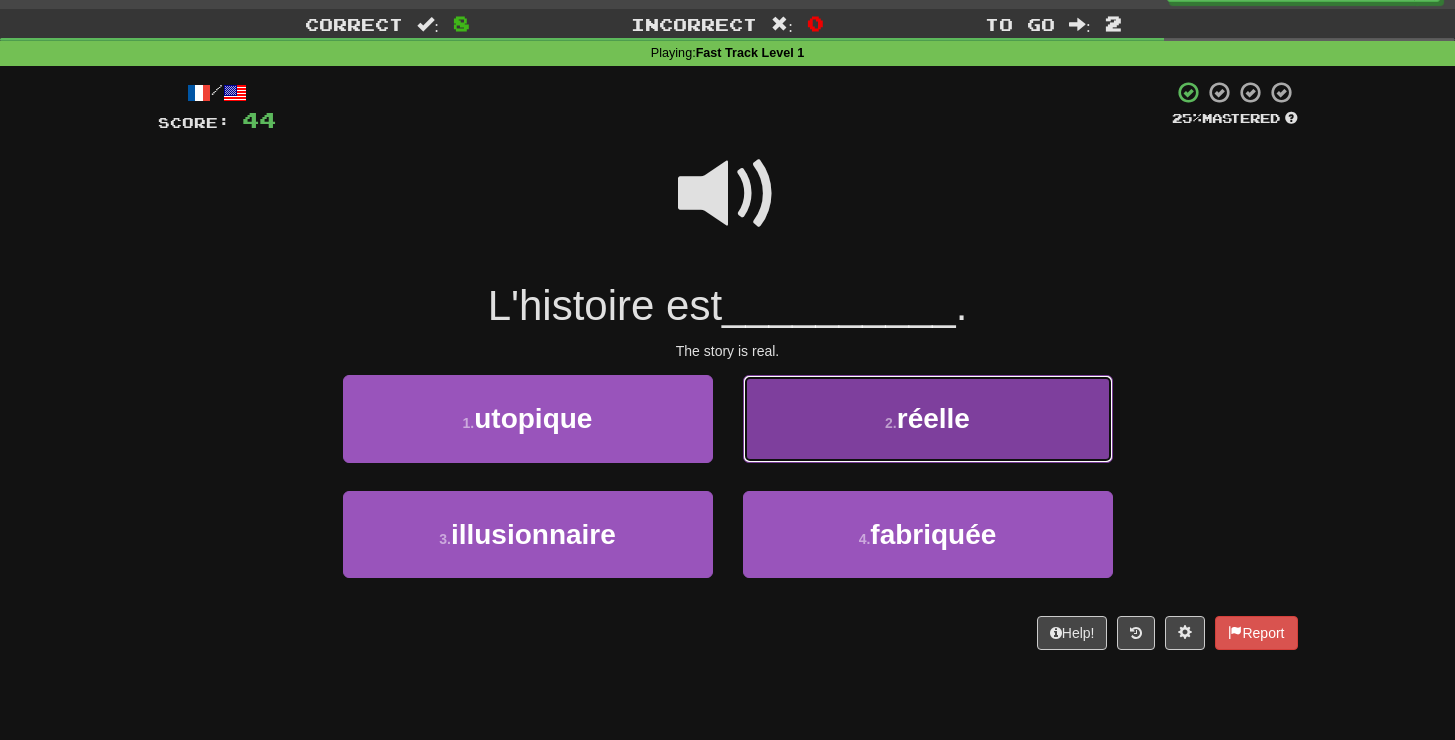 click on "2 .  réelle" at bounding box center (928, 418) 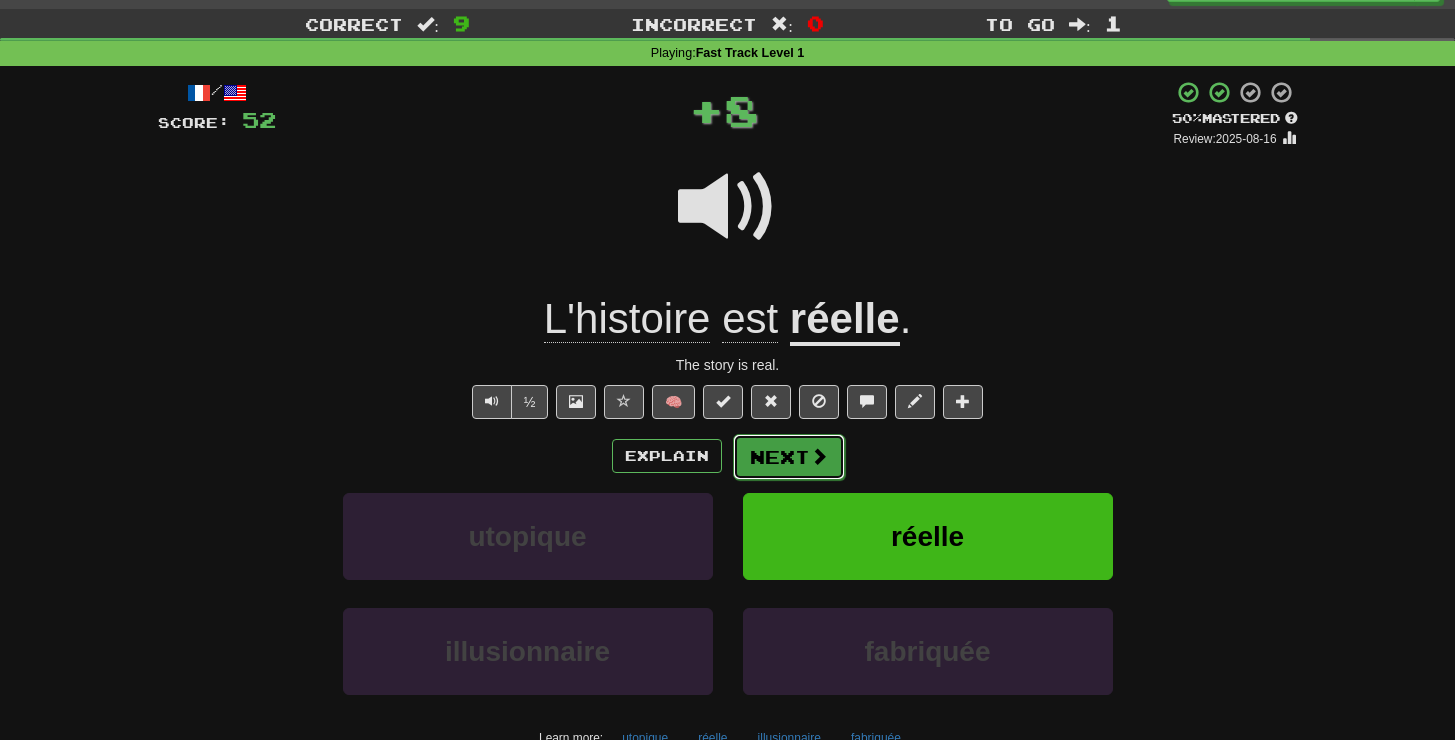 click on "Next" at bounding box center [789, 457] 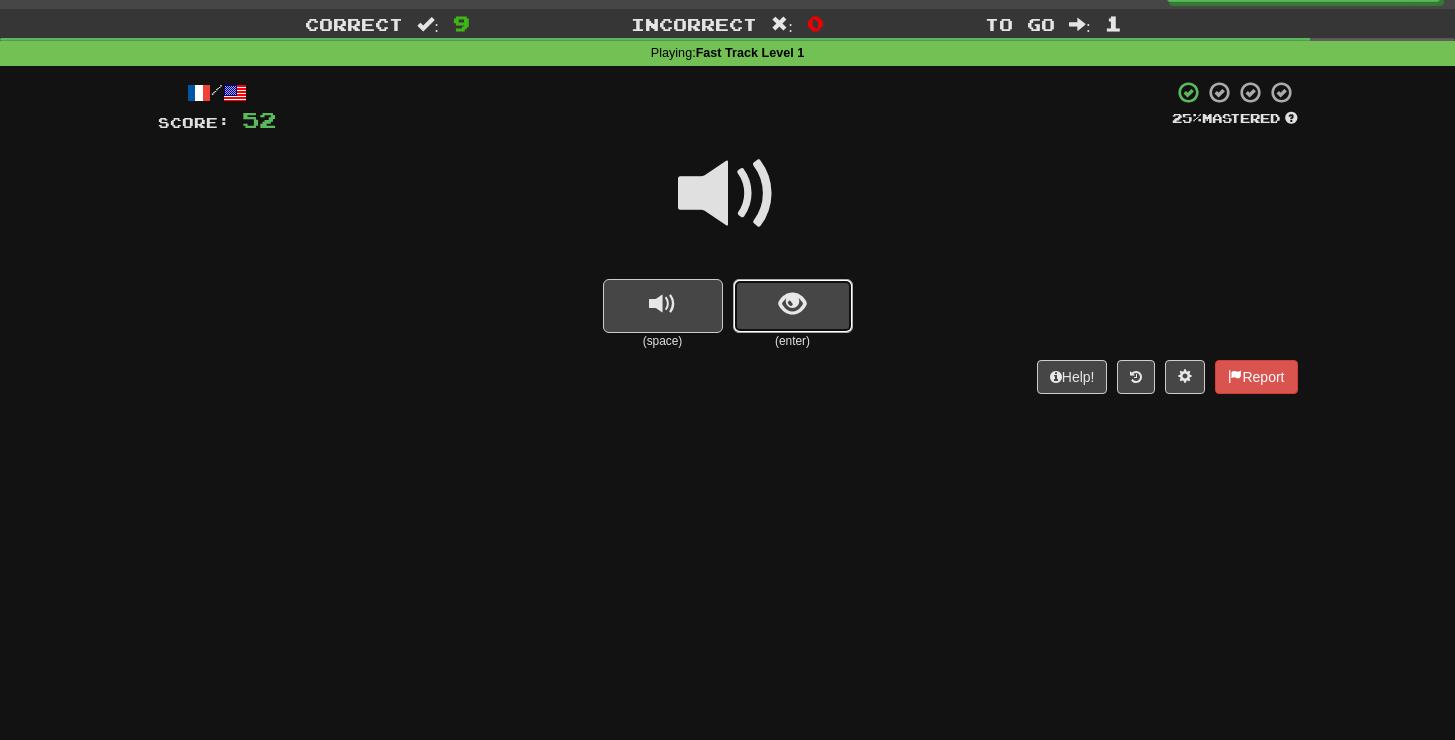 click at bounding box center [792, 304] 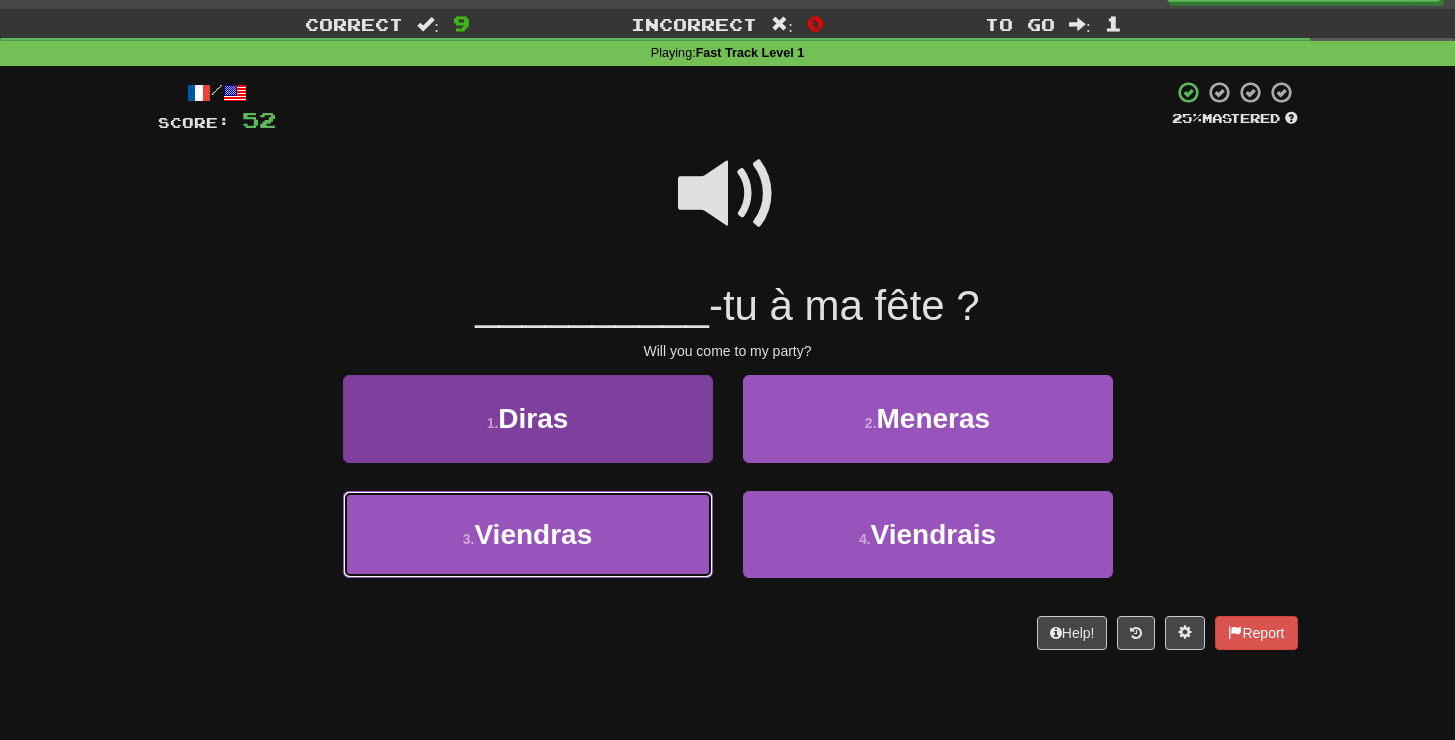 click on "3 .  Viendras" at bounding box center [528, 534] 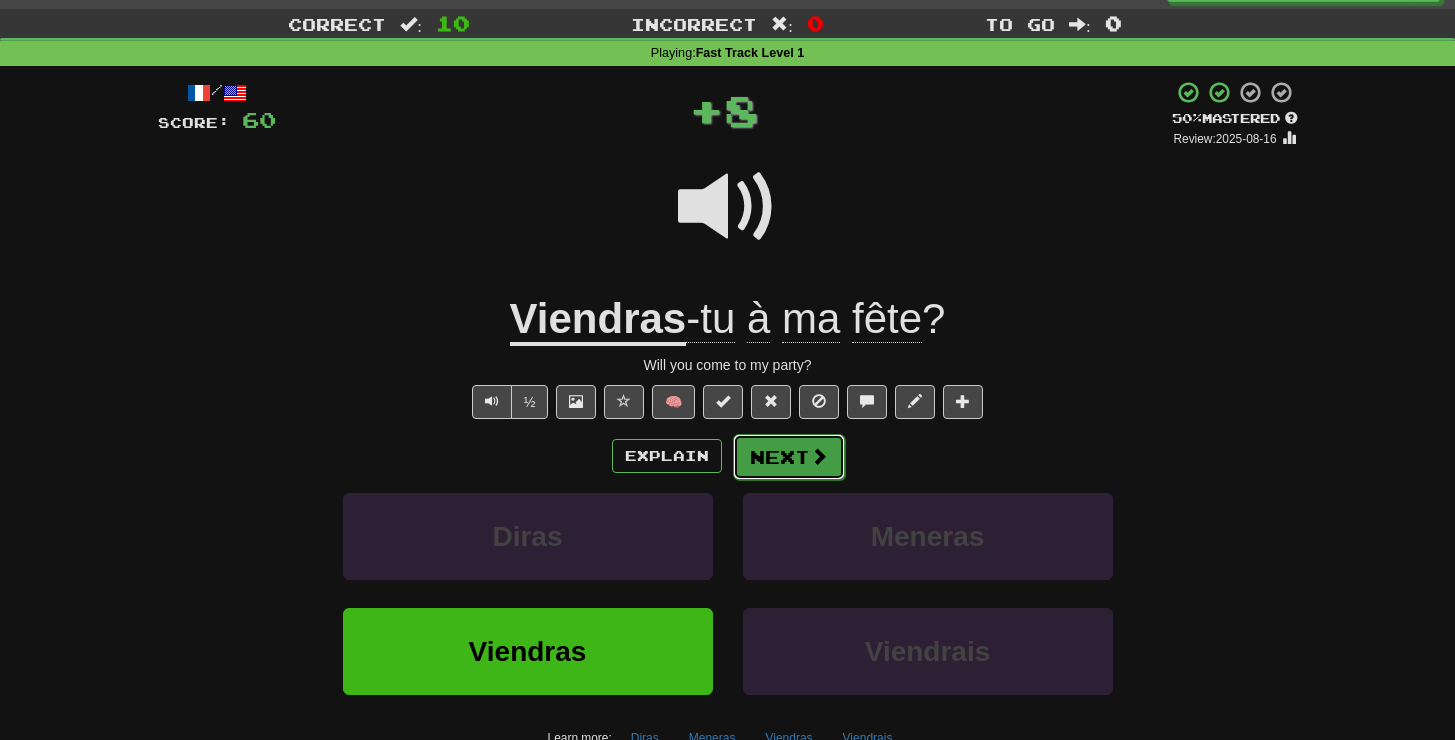 click on "Next" at bounding box center (789, 457) 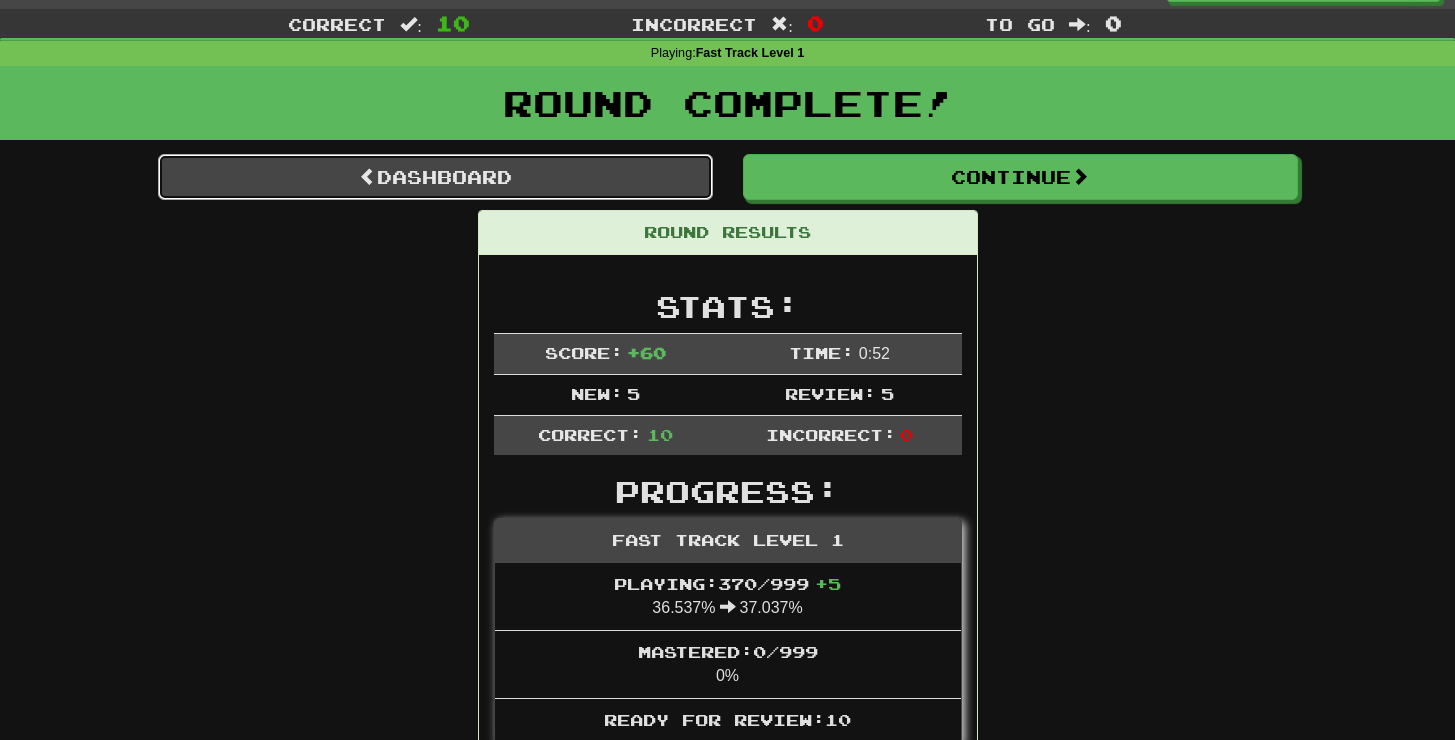 click on "Dashboard" at bounding box center (435, 177) 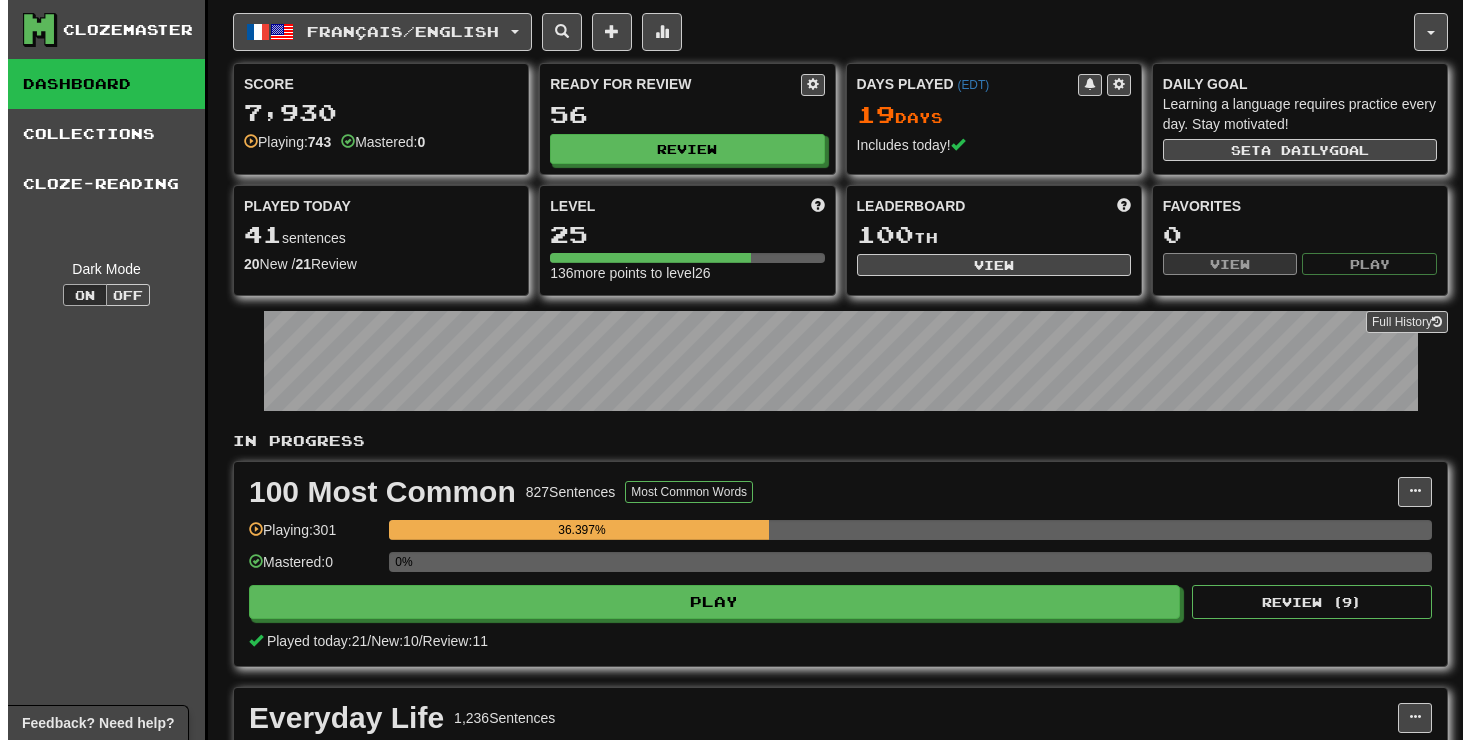 scroll, scrollTop: 44, scrollLeft: 0, axis: vertical 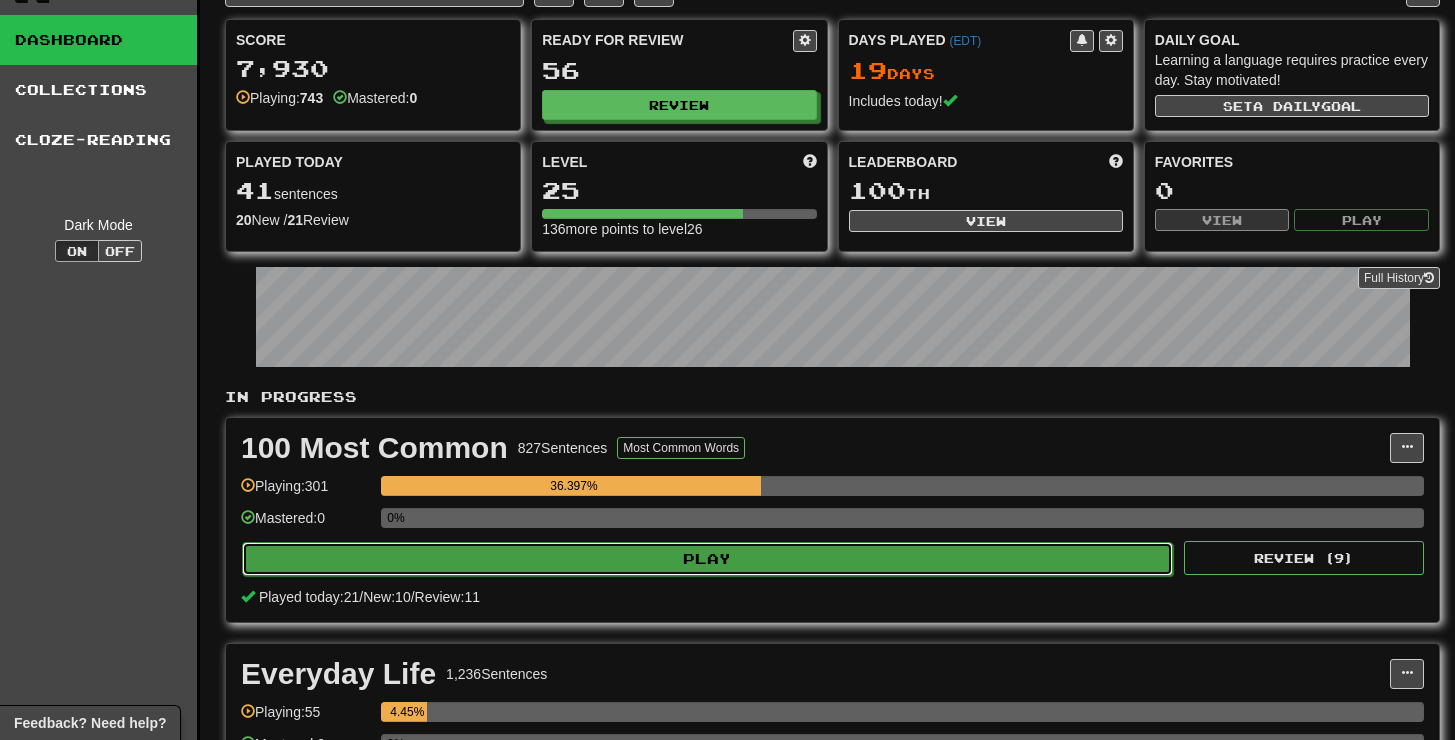 click on "Play" at bounding box center (707, 559) 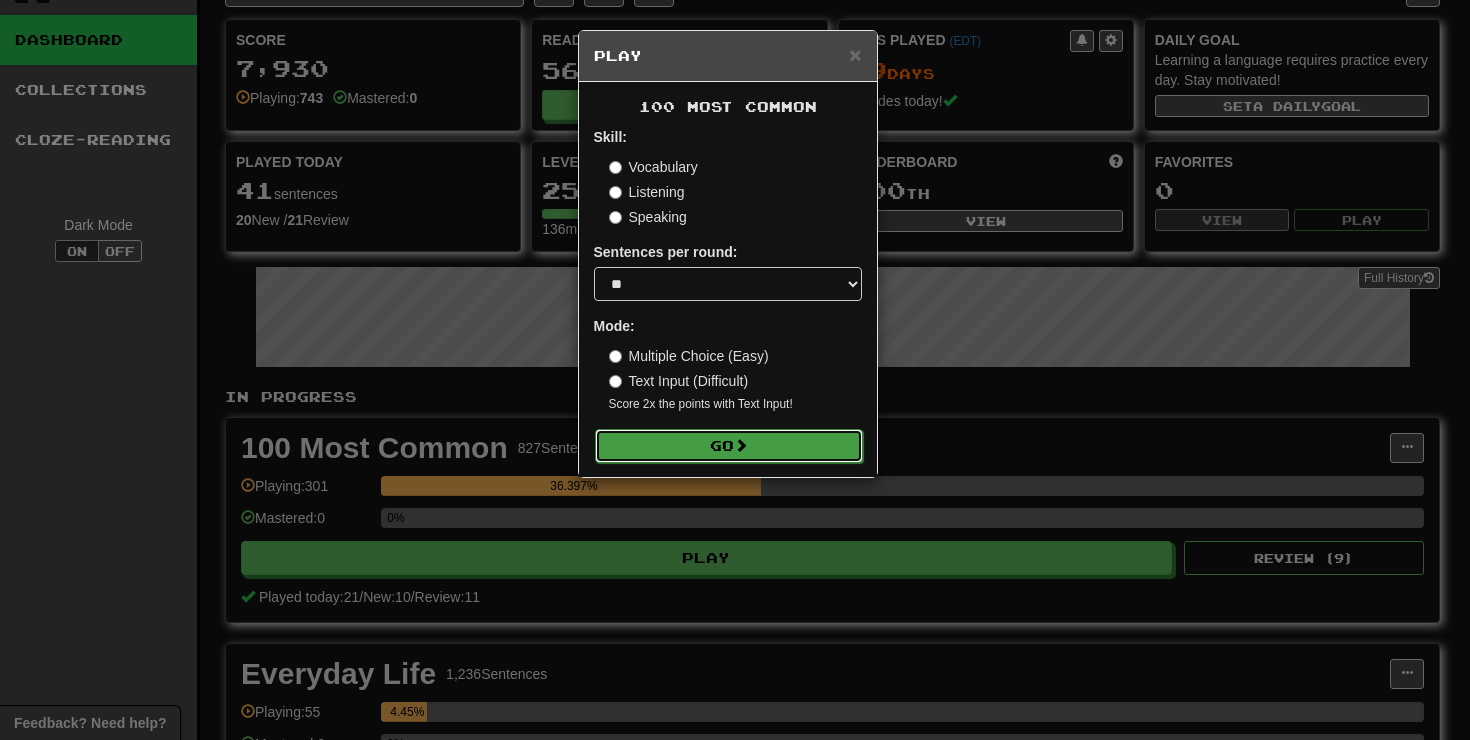click on "Go" at bounding box center (729, 446) 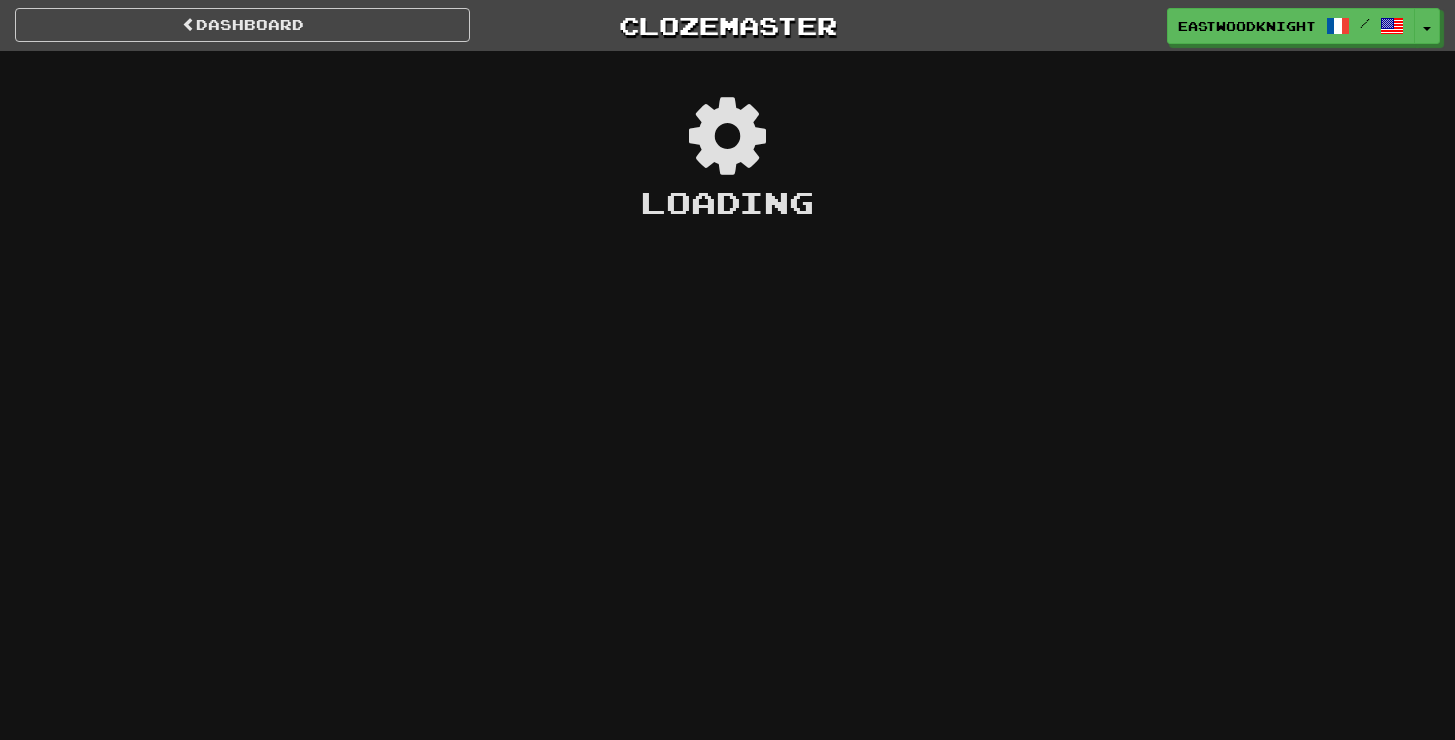 scroll, scrollTop: 0, scrollLeft: 0, axis: both 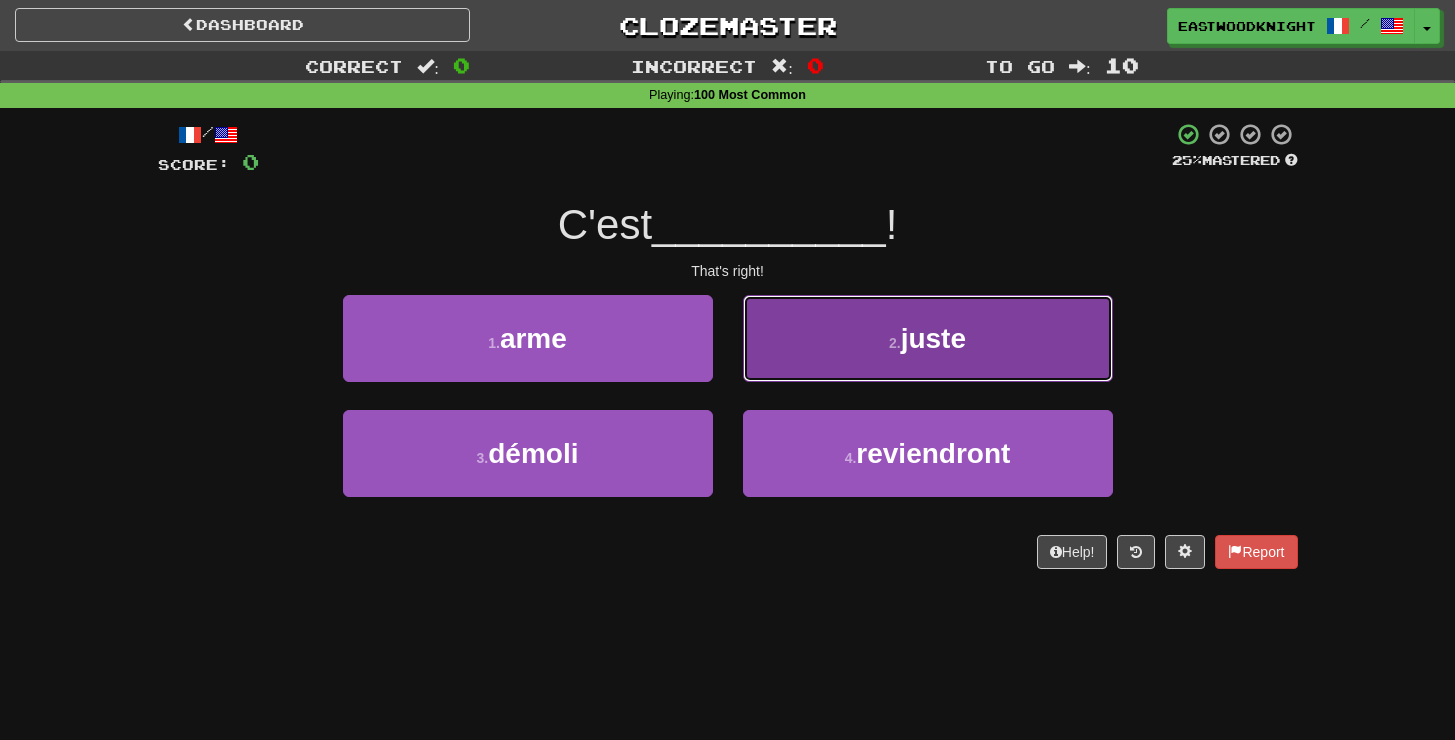 click on "2 .  juste" at bounding box center [928, 338] 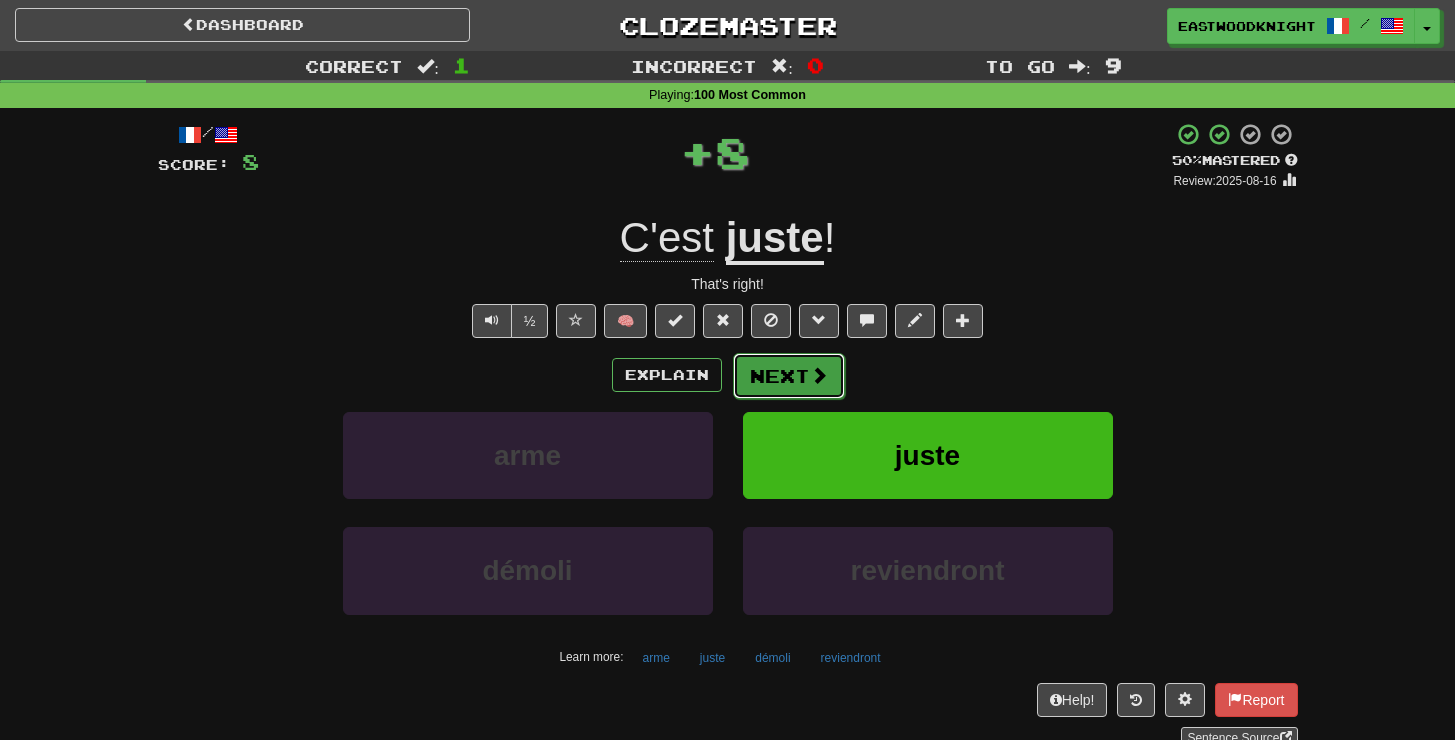click on "Next" at bounding box center [789, 376] 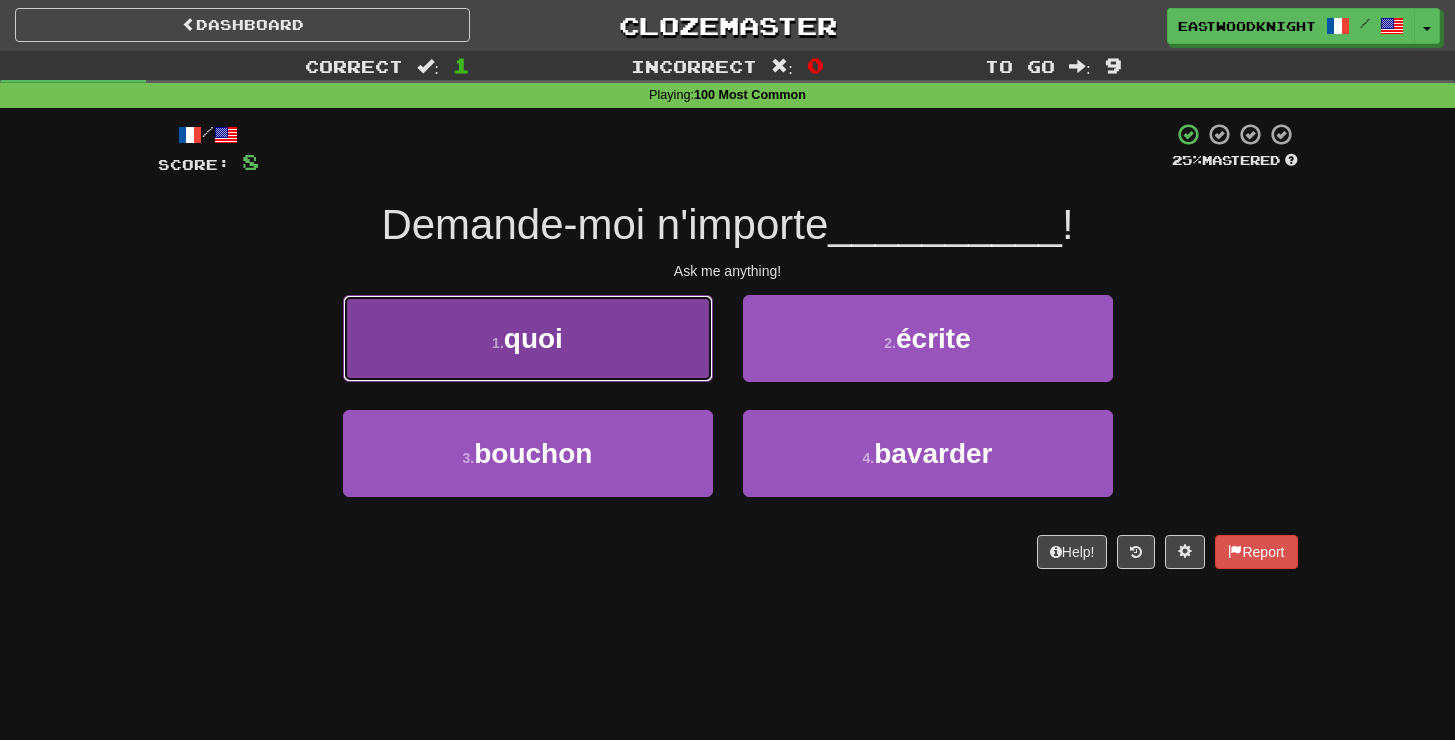 click on "1 .  quoi" at bounding box center (528, 338) 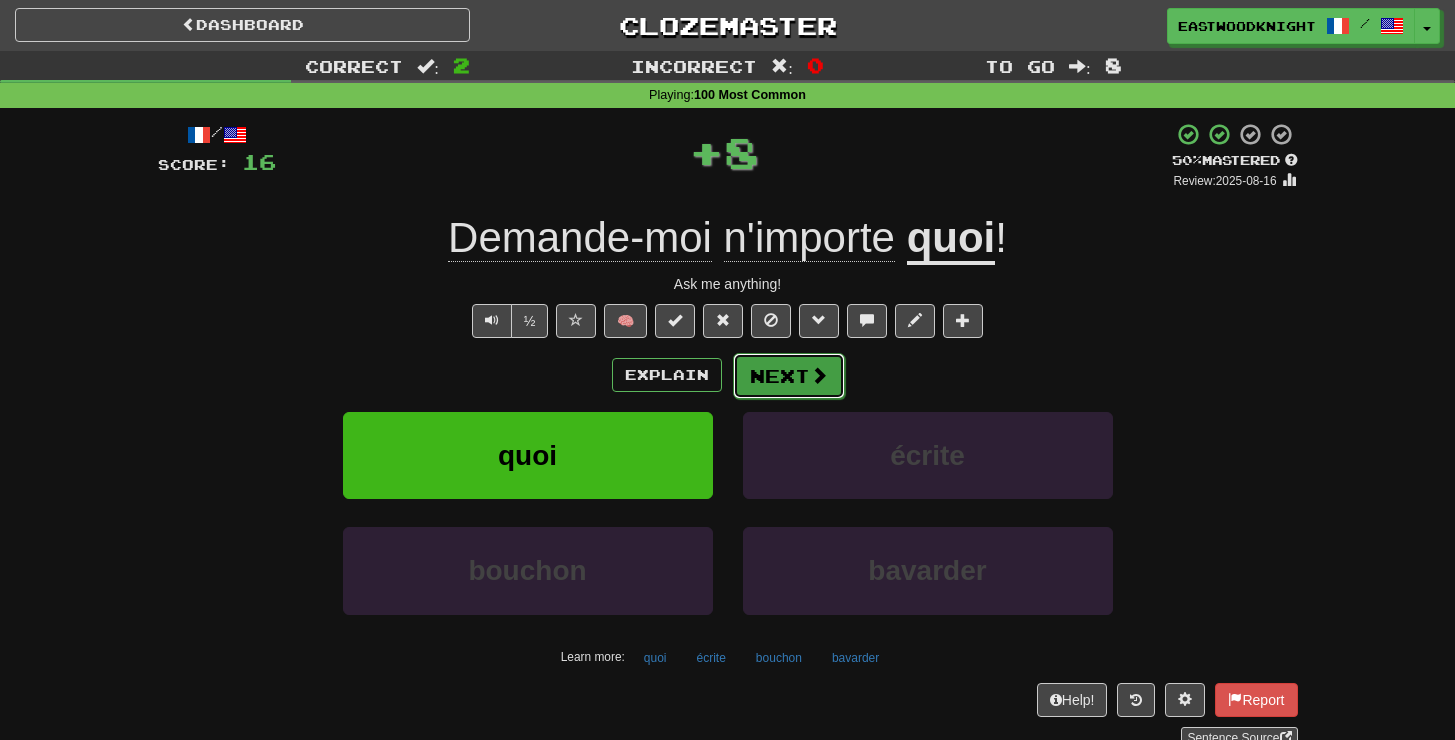 click on "Next" at bounding box center (789, 376) 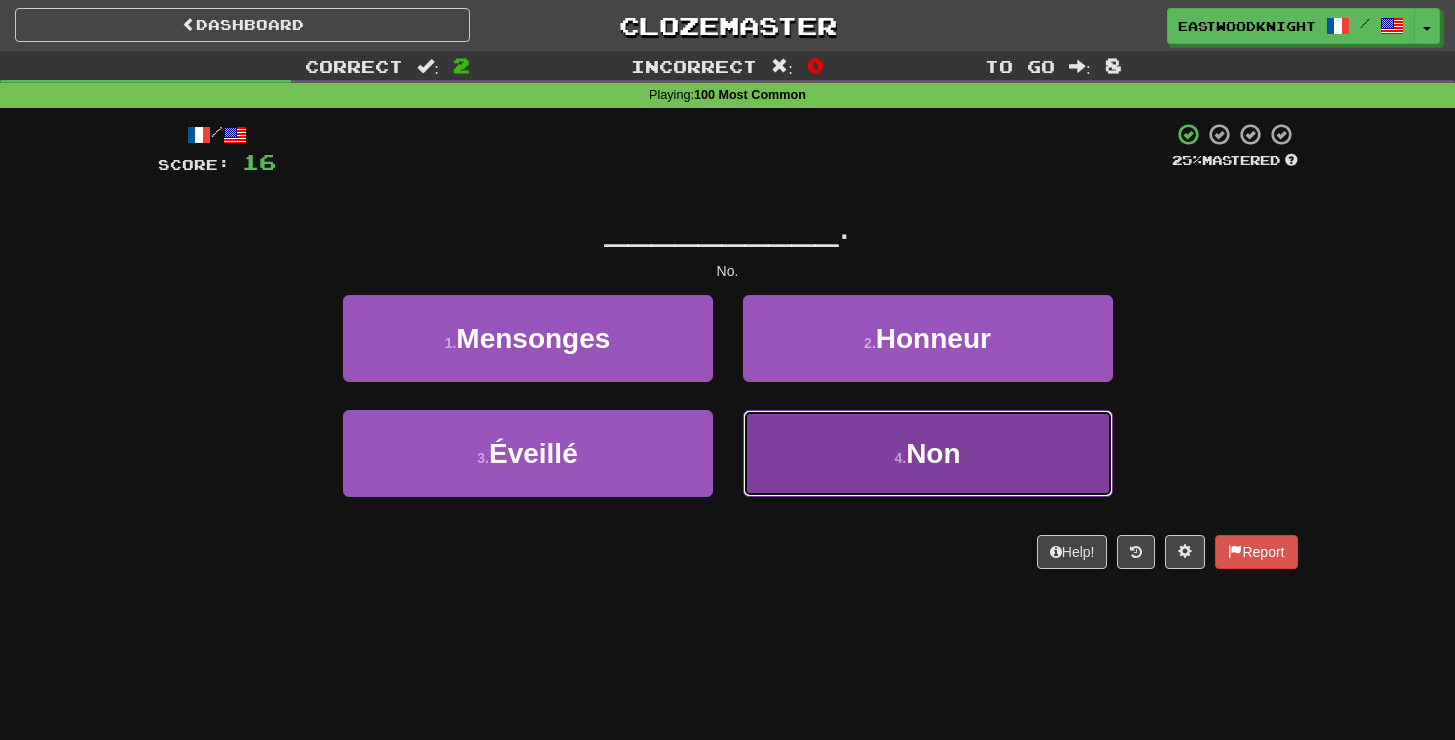 click on "4 .  Non" at bounding box center (928, 453) 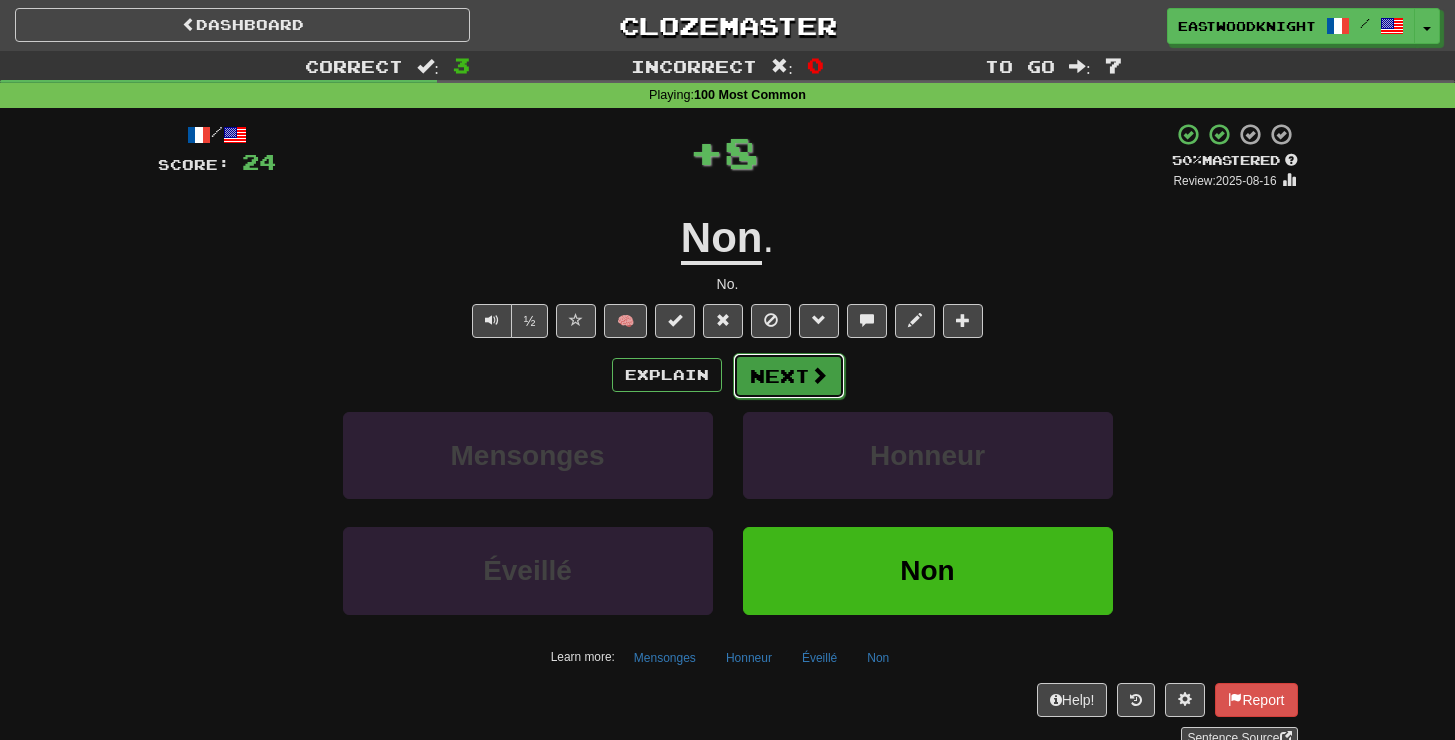 click on "Next" at bounding box center [789, 376] 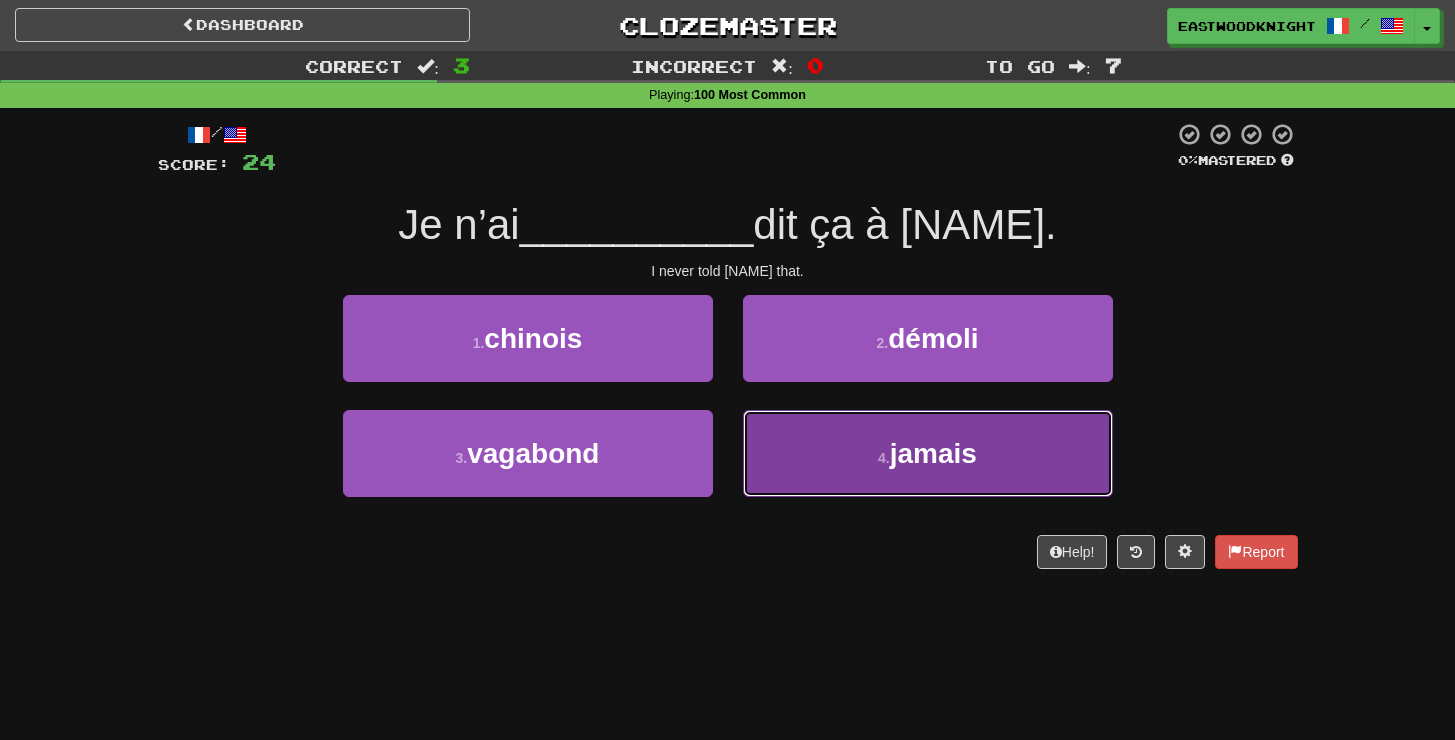 click on "4 .  jamais" at bounding box center (928, 453) 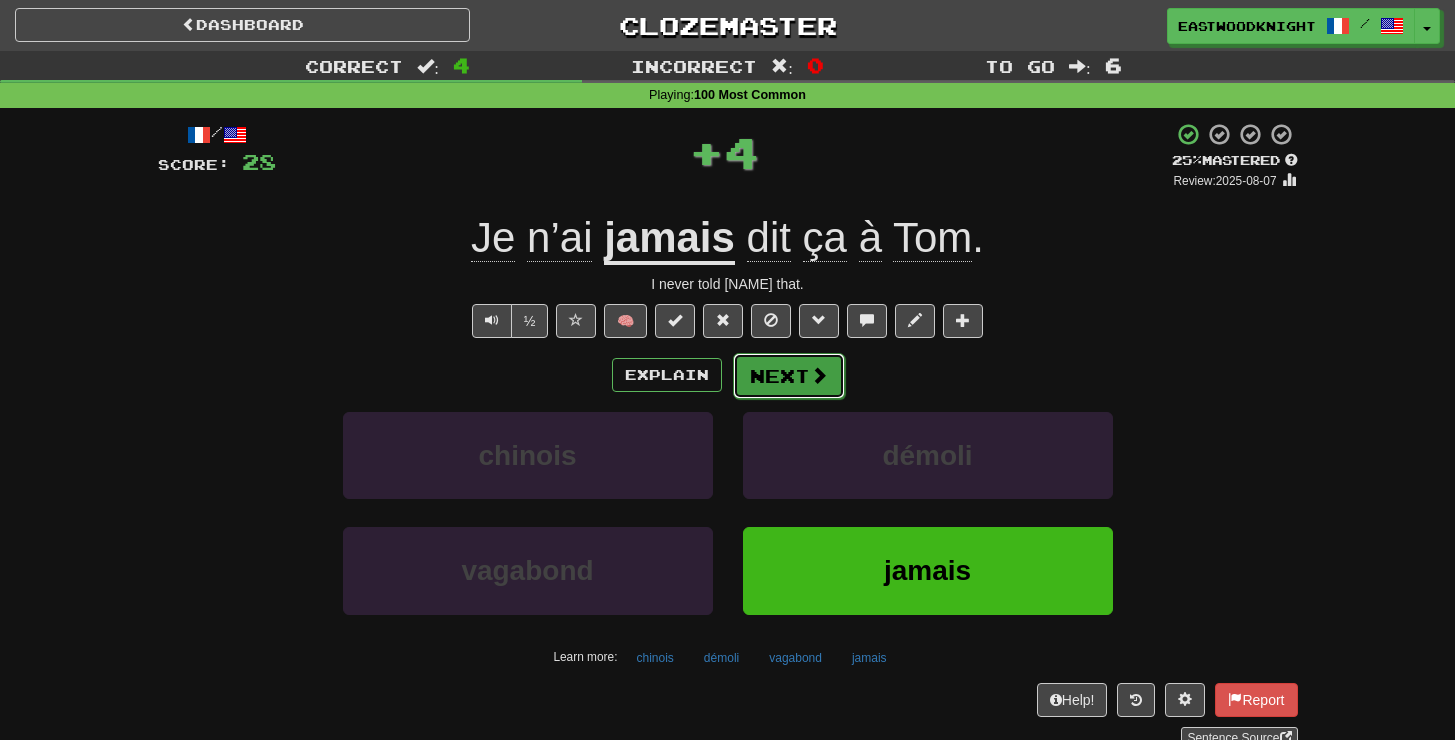 click at bounding box center (819, 375) 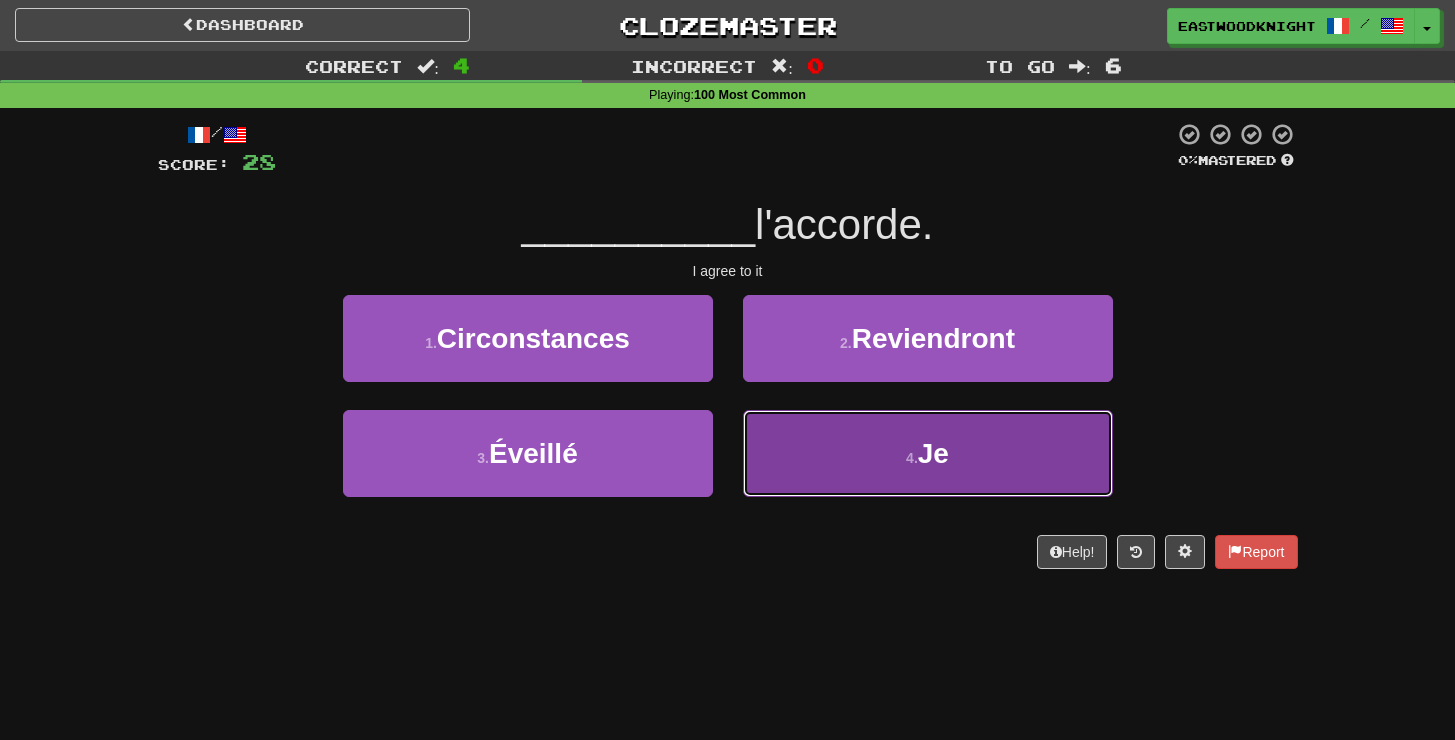 click on "4 .  Je" at bounding box center (928, 453) 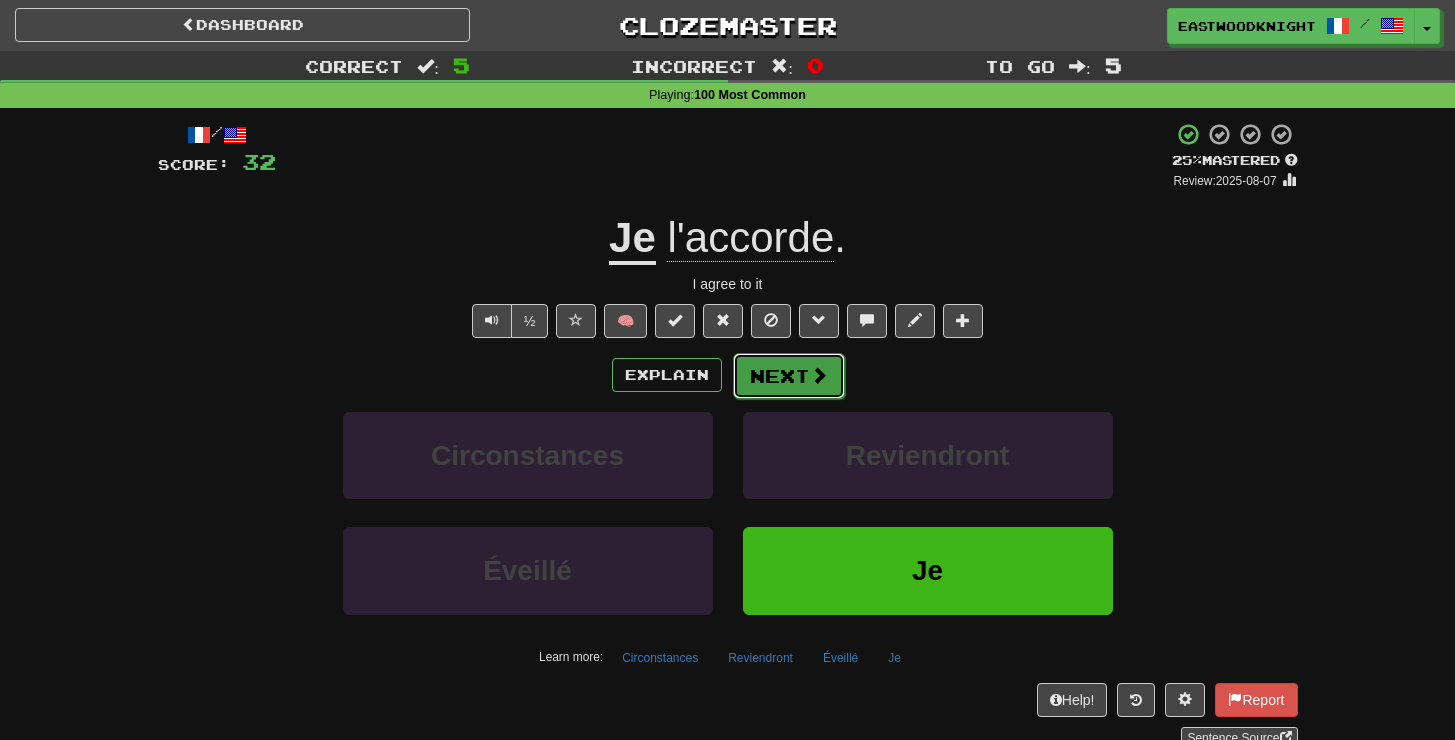 click on "Next" at bounding box center (789, 376) 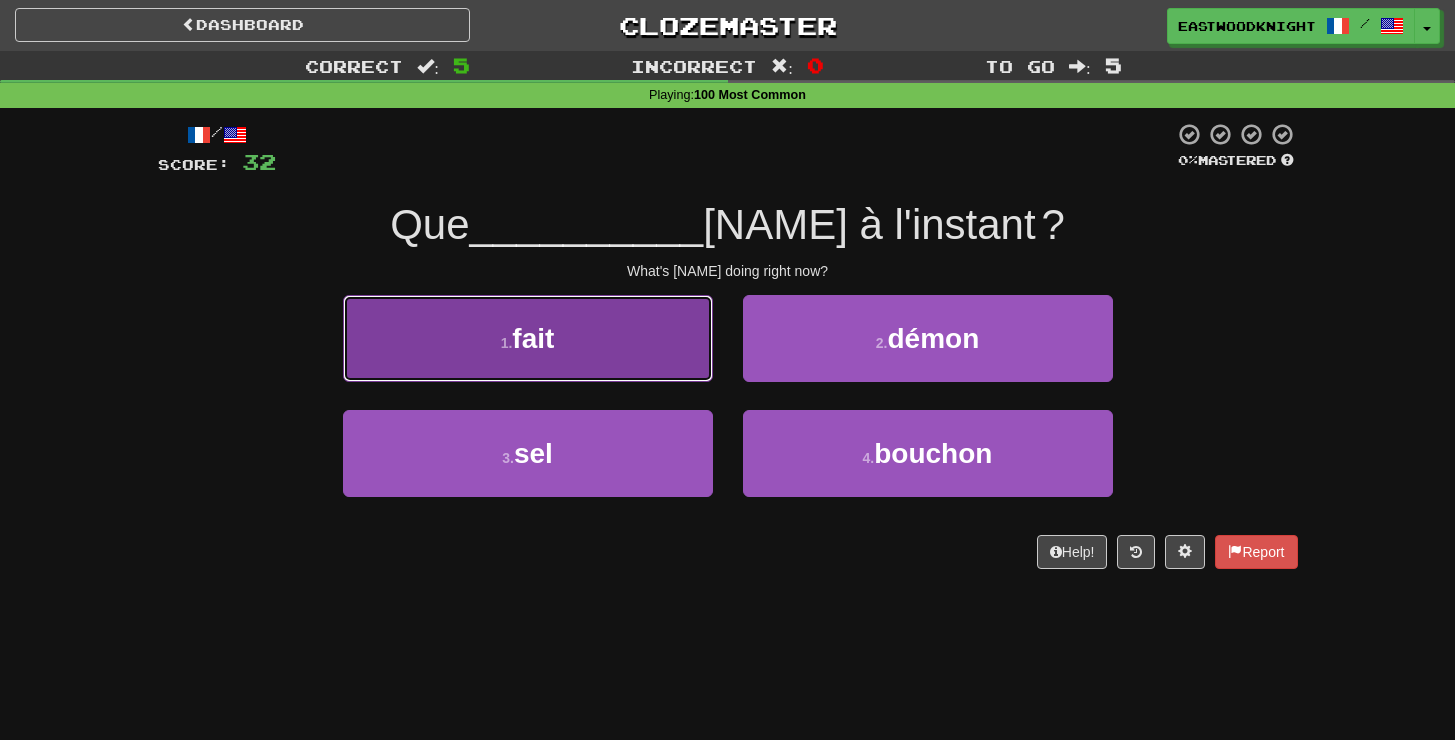 click on "1 .  fait" at bounding box center (528, 338) 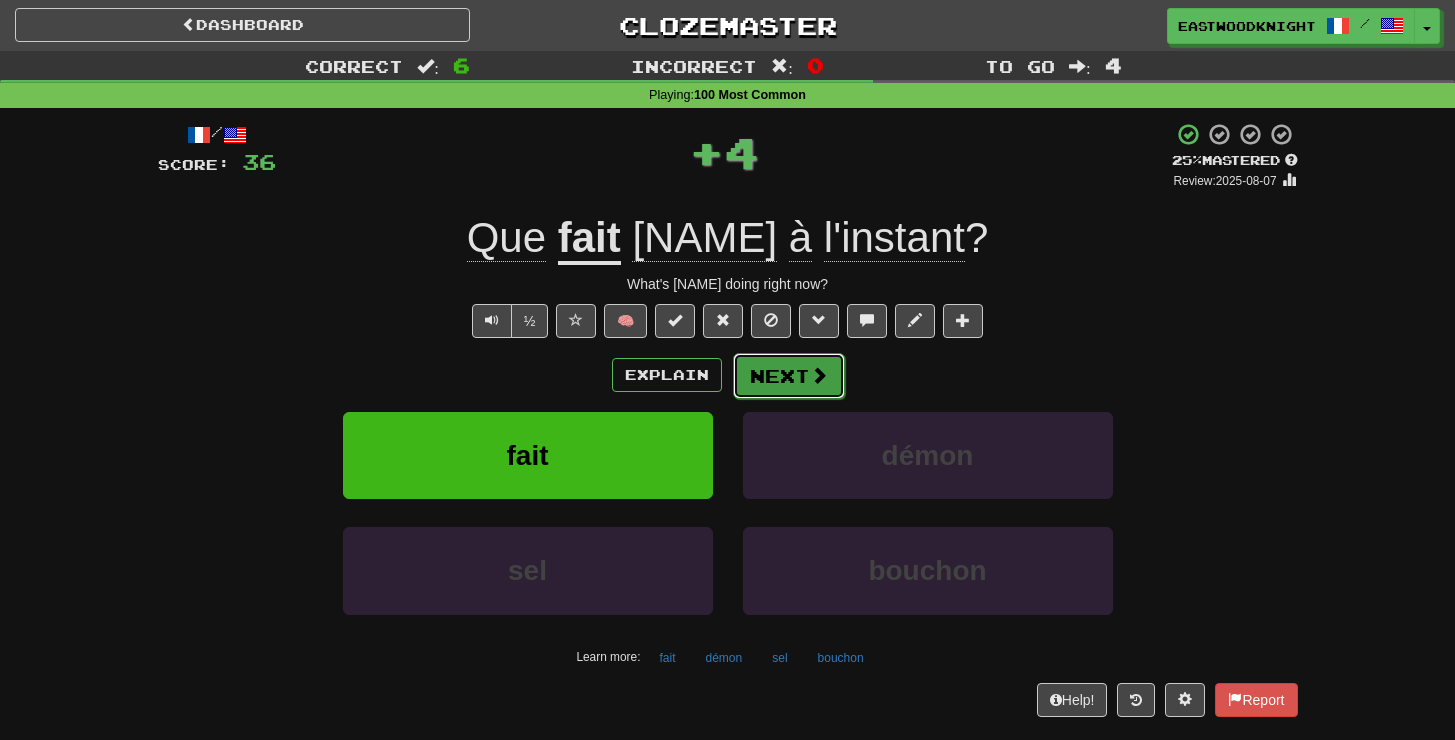 click on "Next" at bounding box center [789, 376] 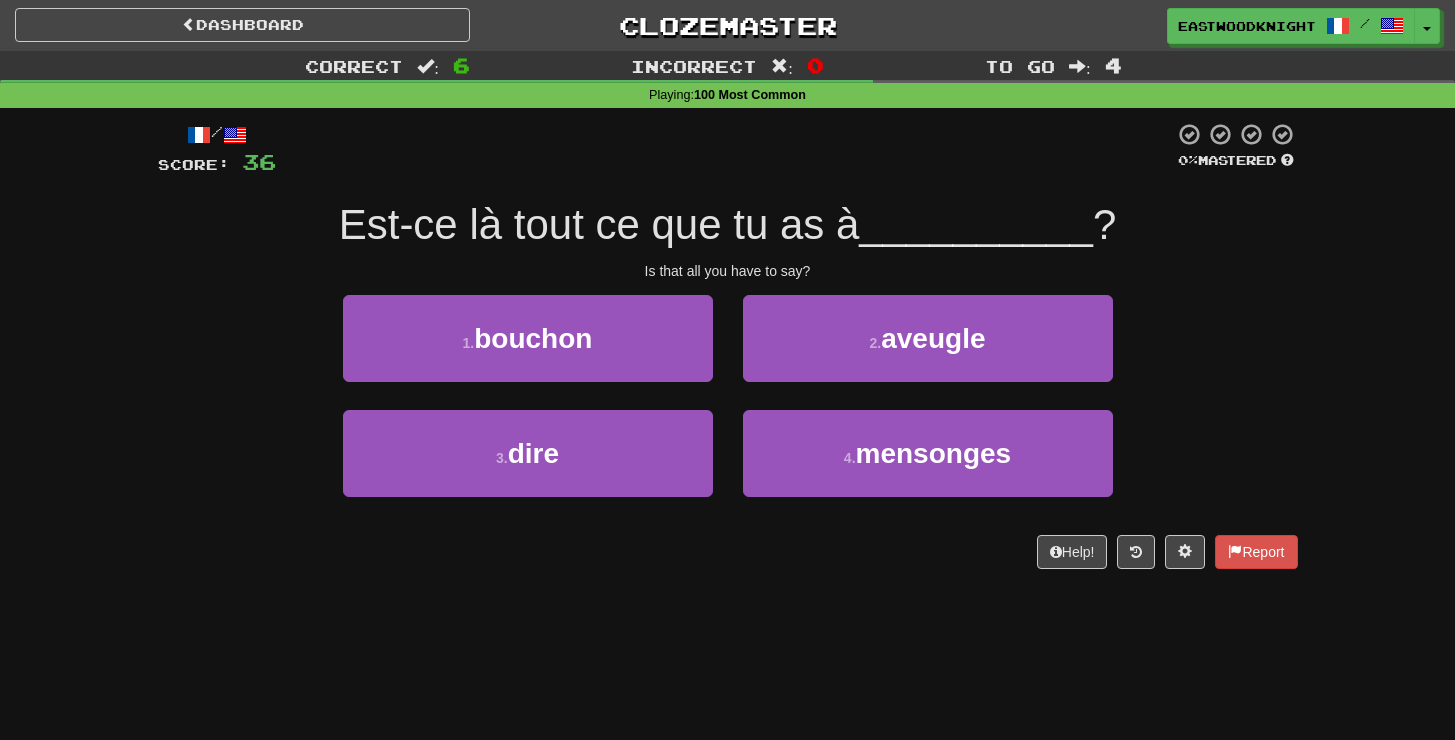 click on "3 .  dire" at bounding box center [528, 467] 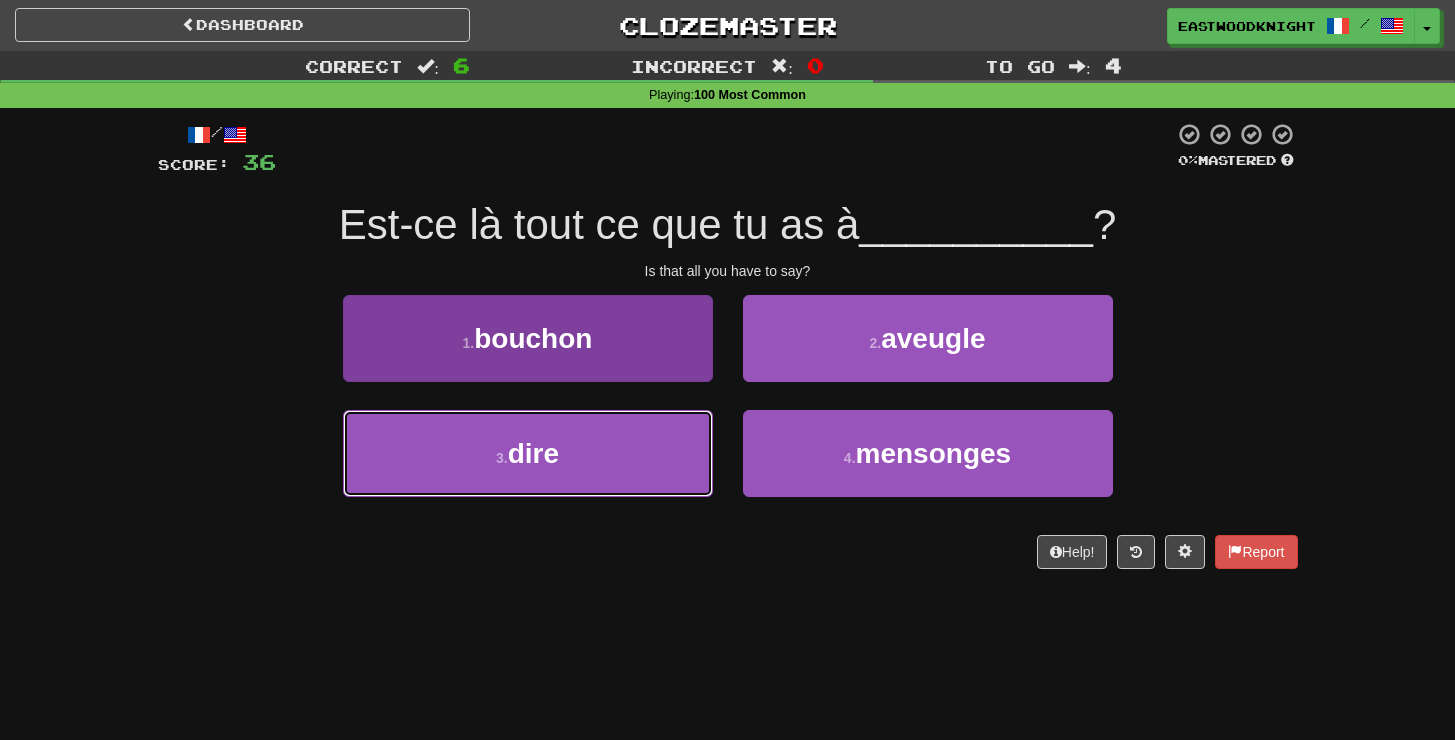 click on "3 .  dire" at bounding box center [528, 453] 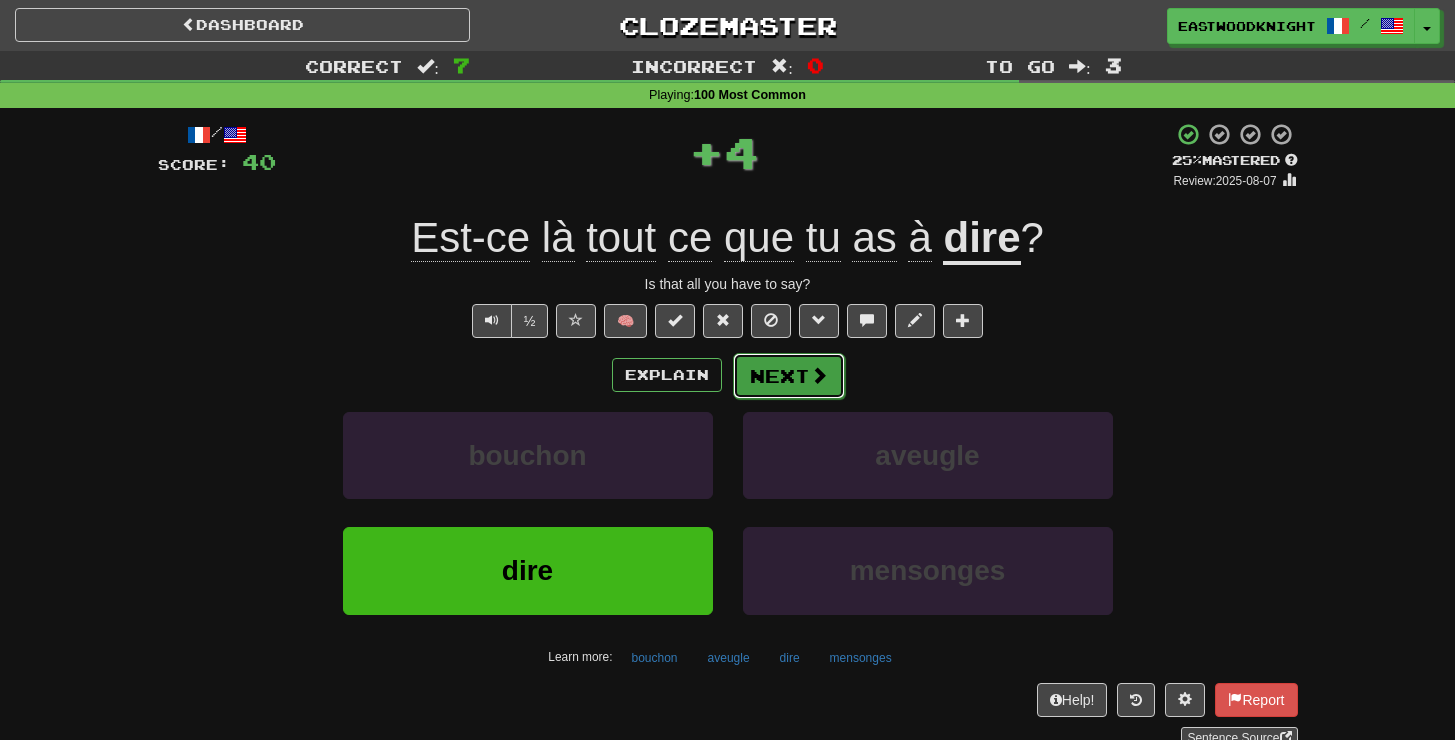 click at bounding box center [819, 375] 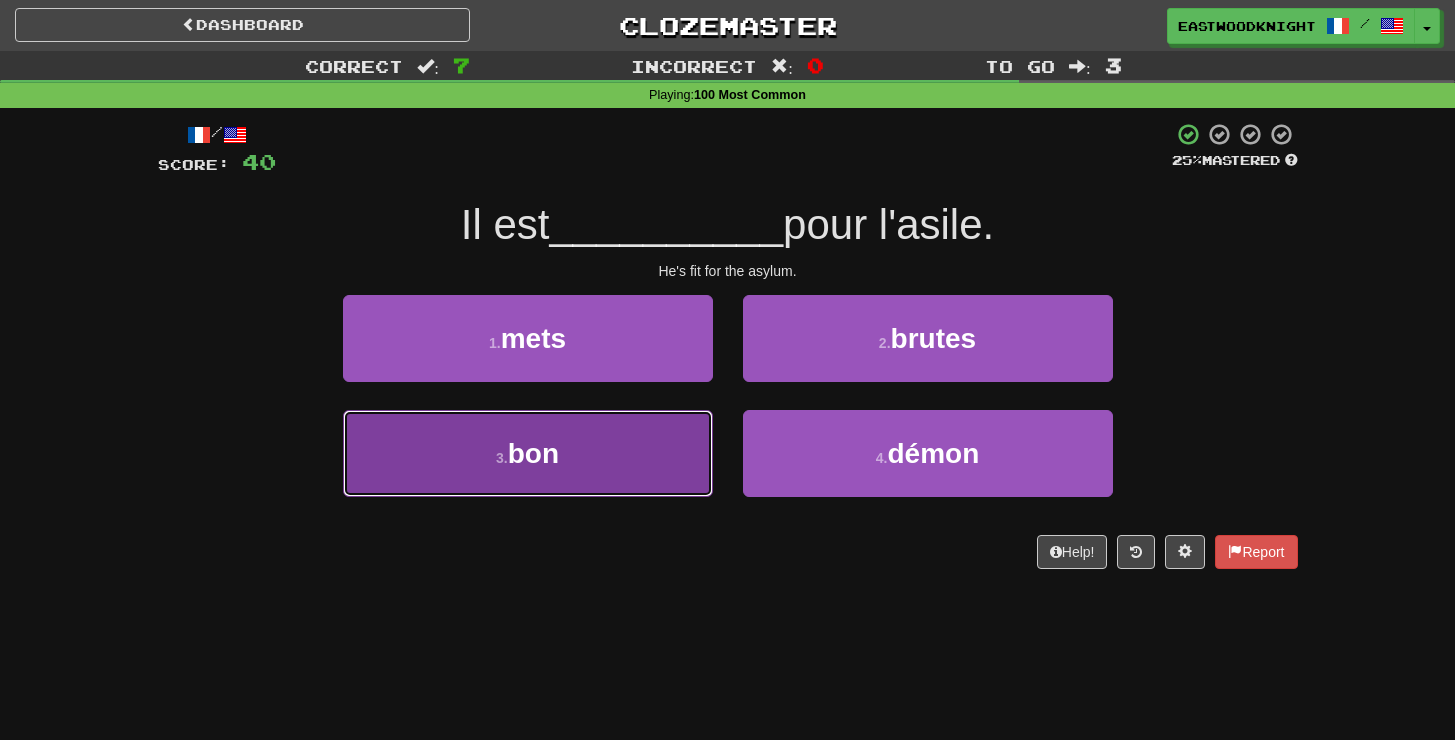 click on "3 .  bon" at bounding box center [528, 453] 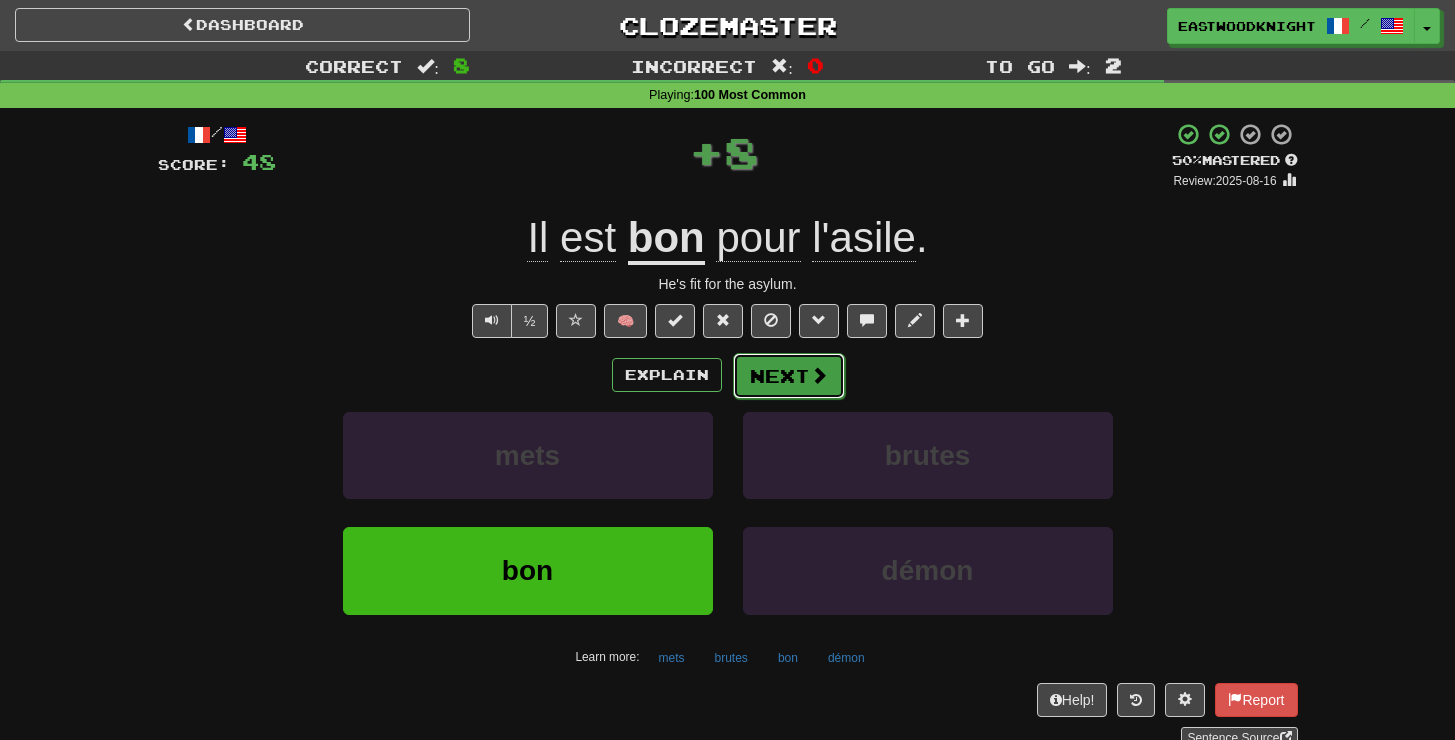 click on "Next" at bounding box center (789, 376) 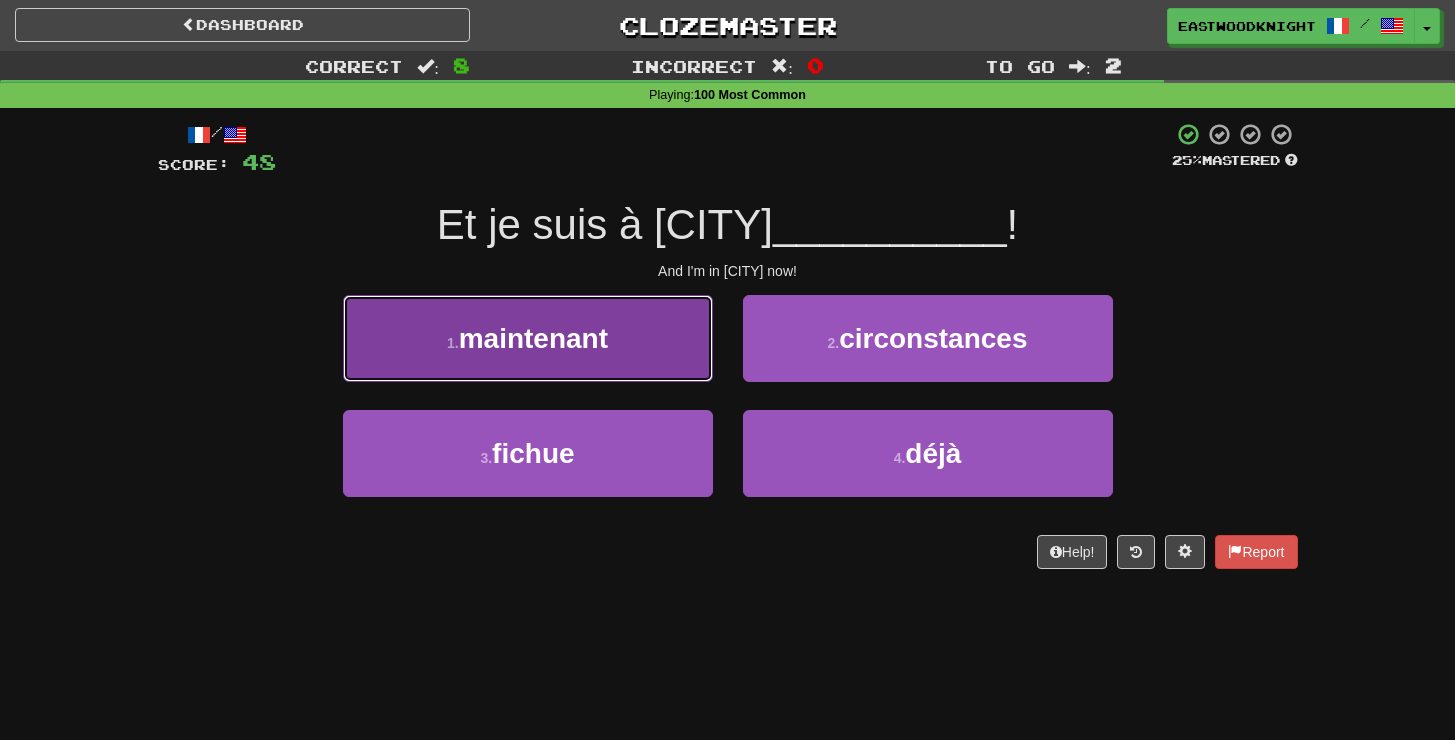 click on "1 .  maintenant" at bounding box center (528, 338) 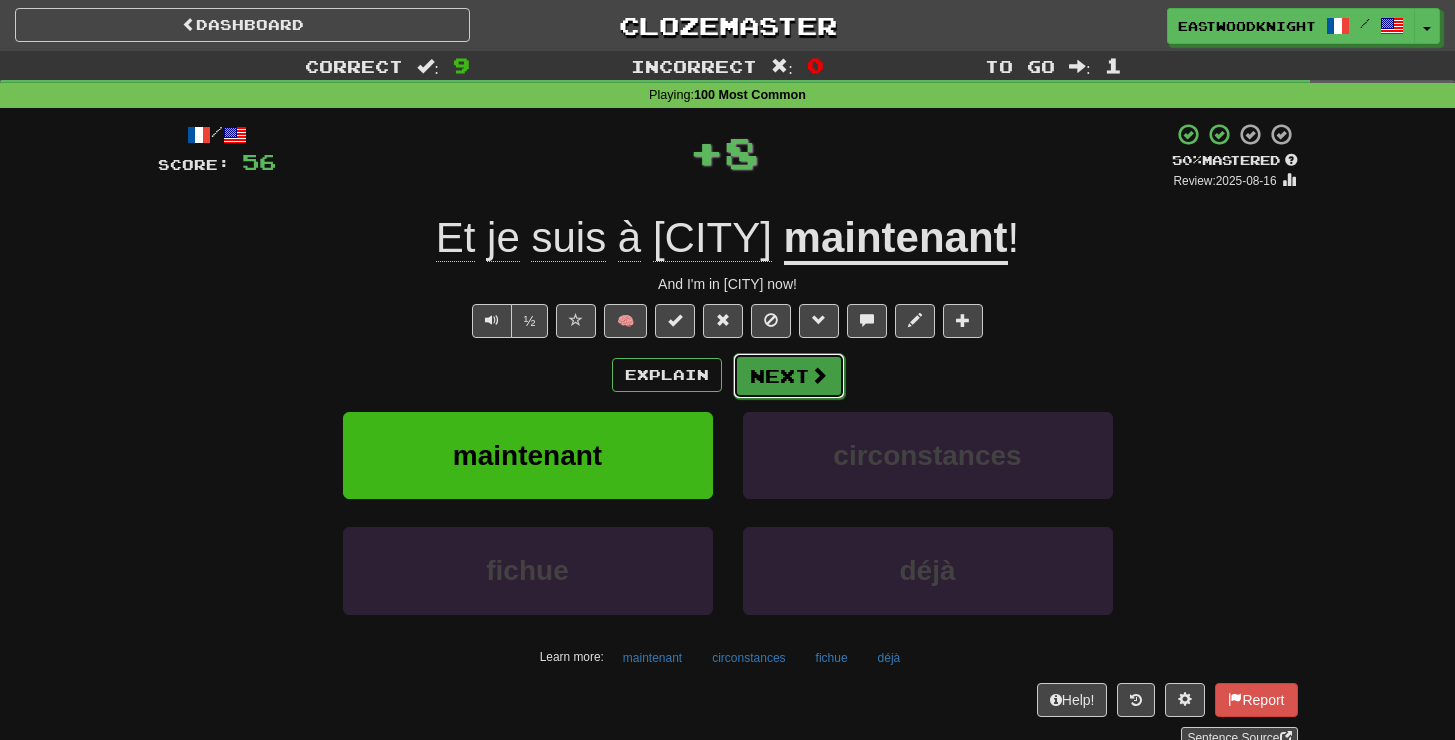 click on "Next" at bounding box center (789, 376) 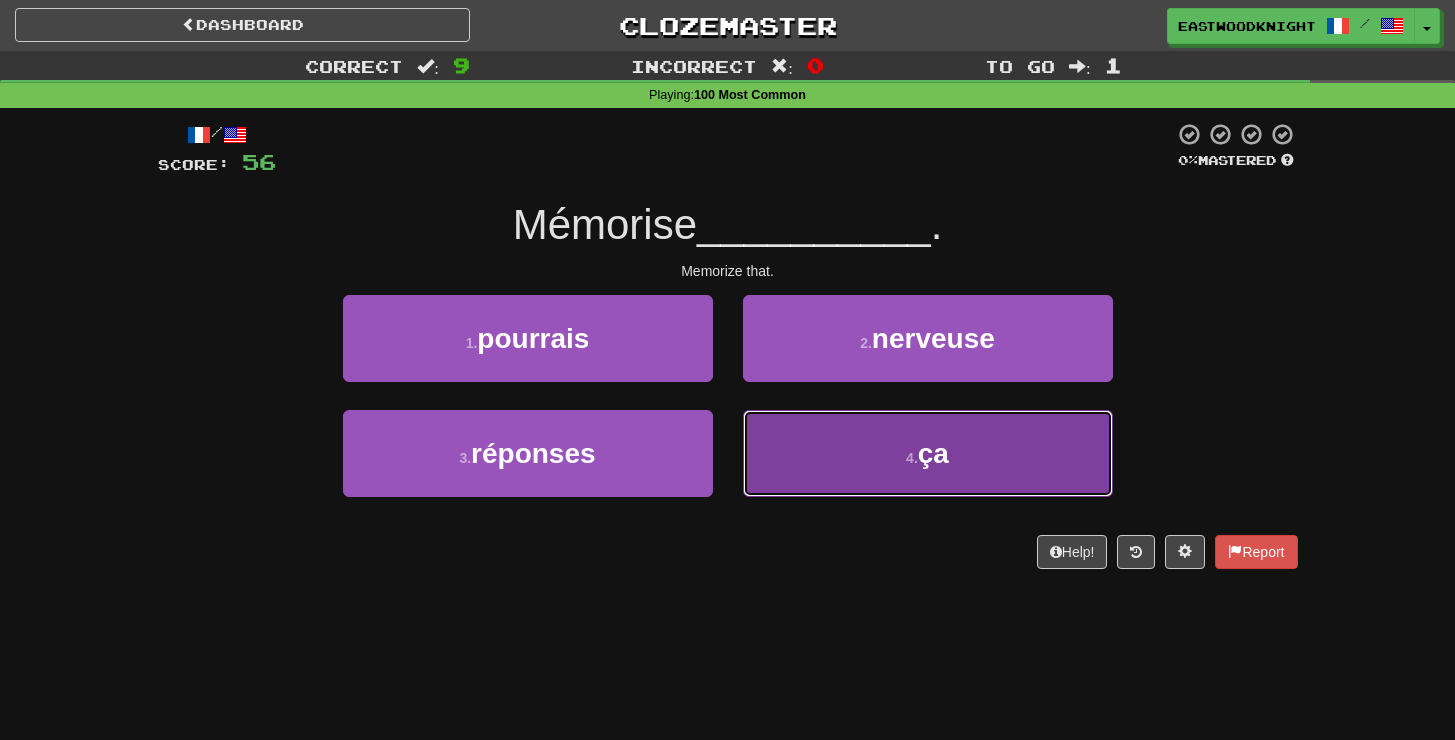 click on "4 .  ça" at bounding box center [928, 453] 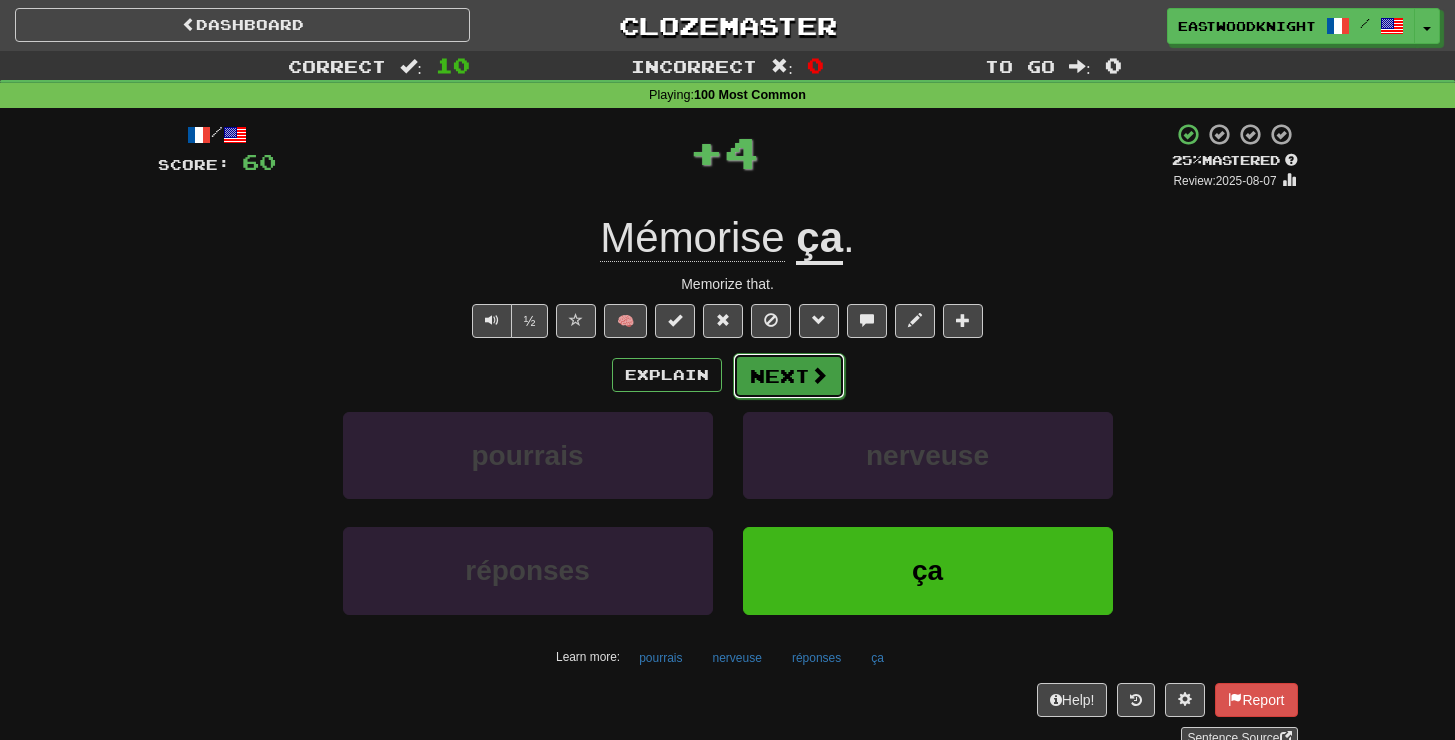 click on "Next" at bounding box center [789, 376] 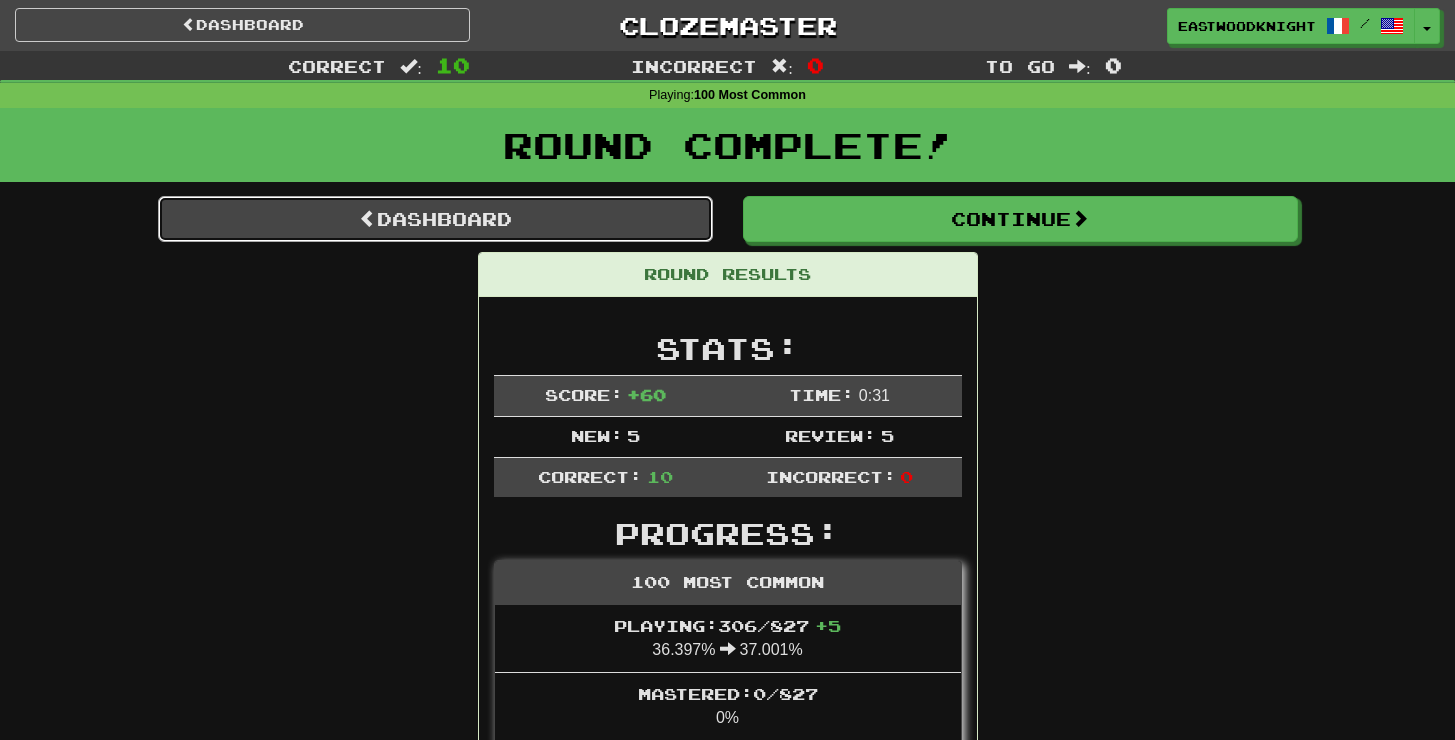 click on "Dashboard" at bounding box center (435, 219) 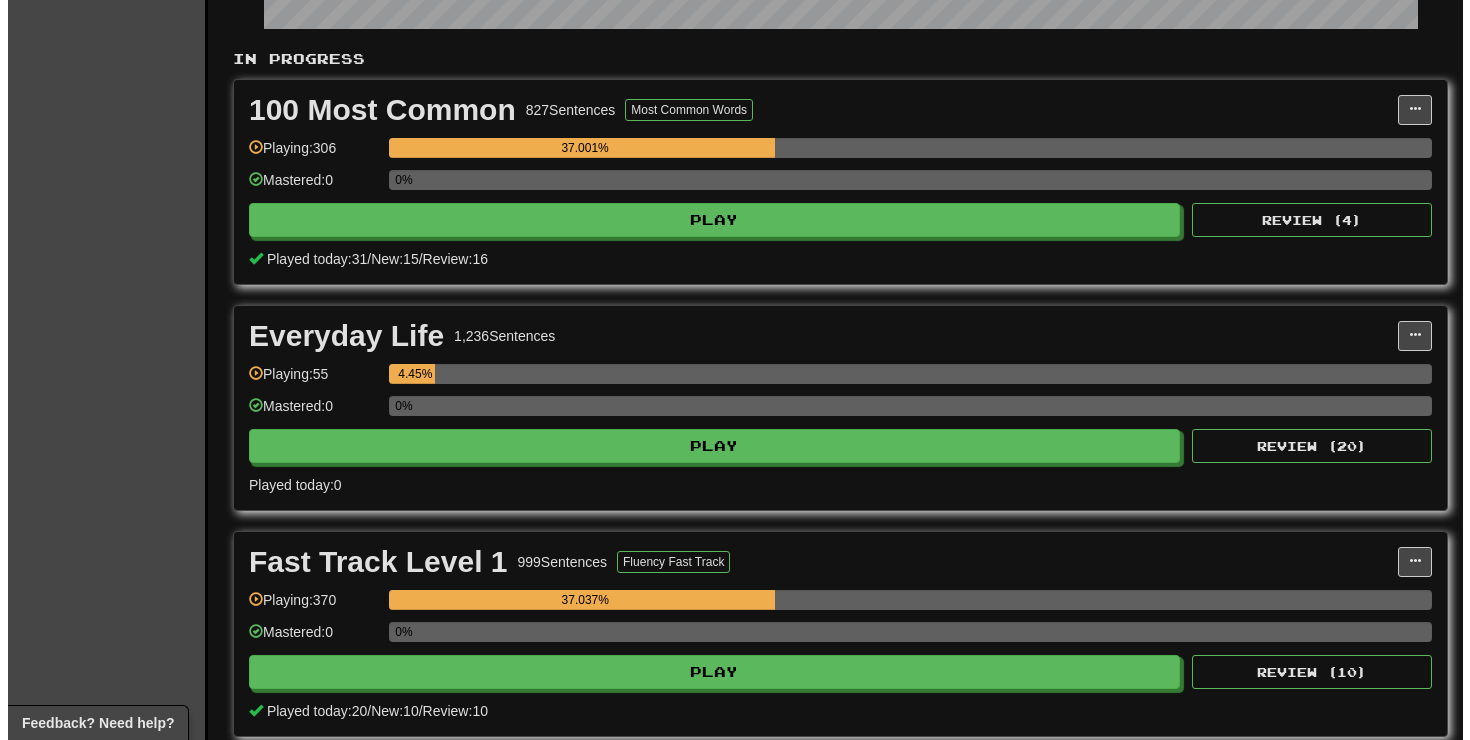 scroll, scrollTop: 454, scrollLeft: 0, axis: vertical 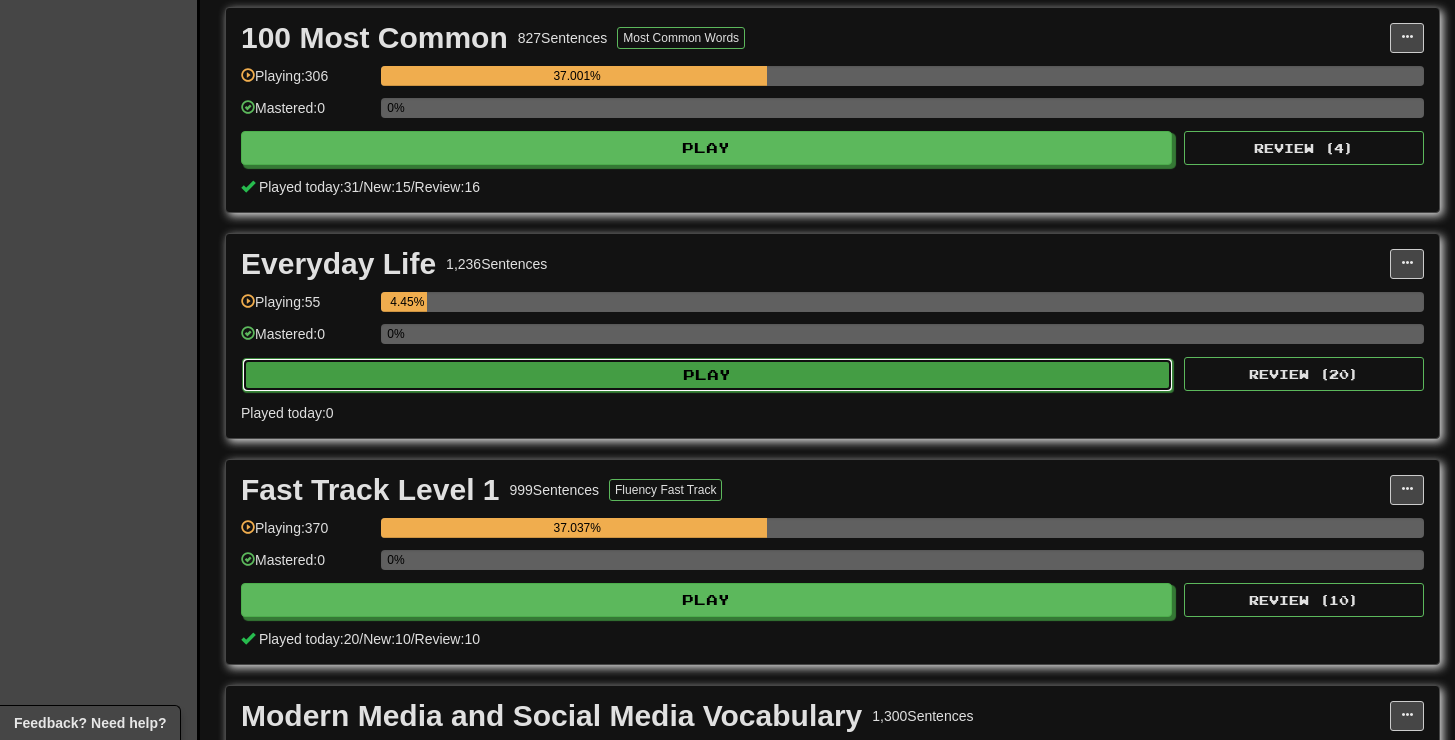 click on "Play" at bounding box center [707, 375] 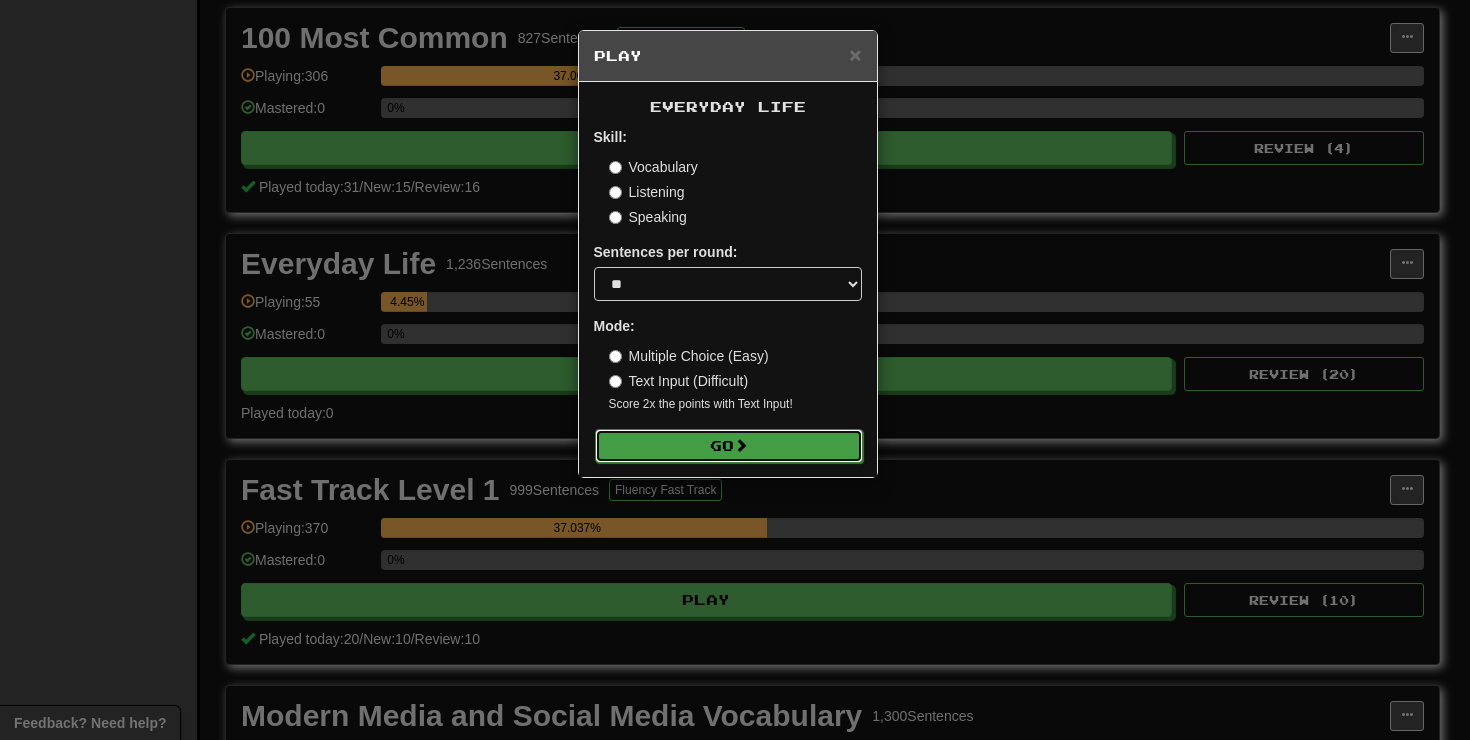 click on "Go" at bounding box center (729, 446) 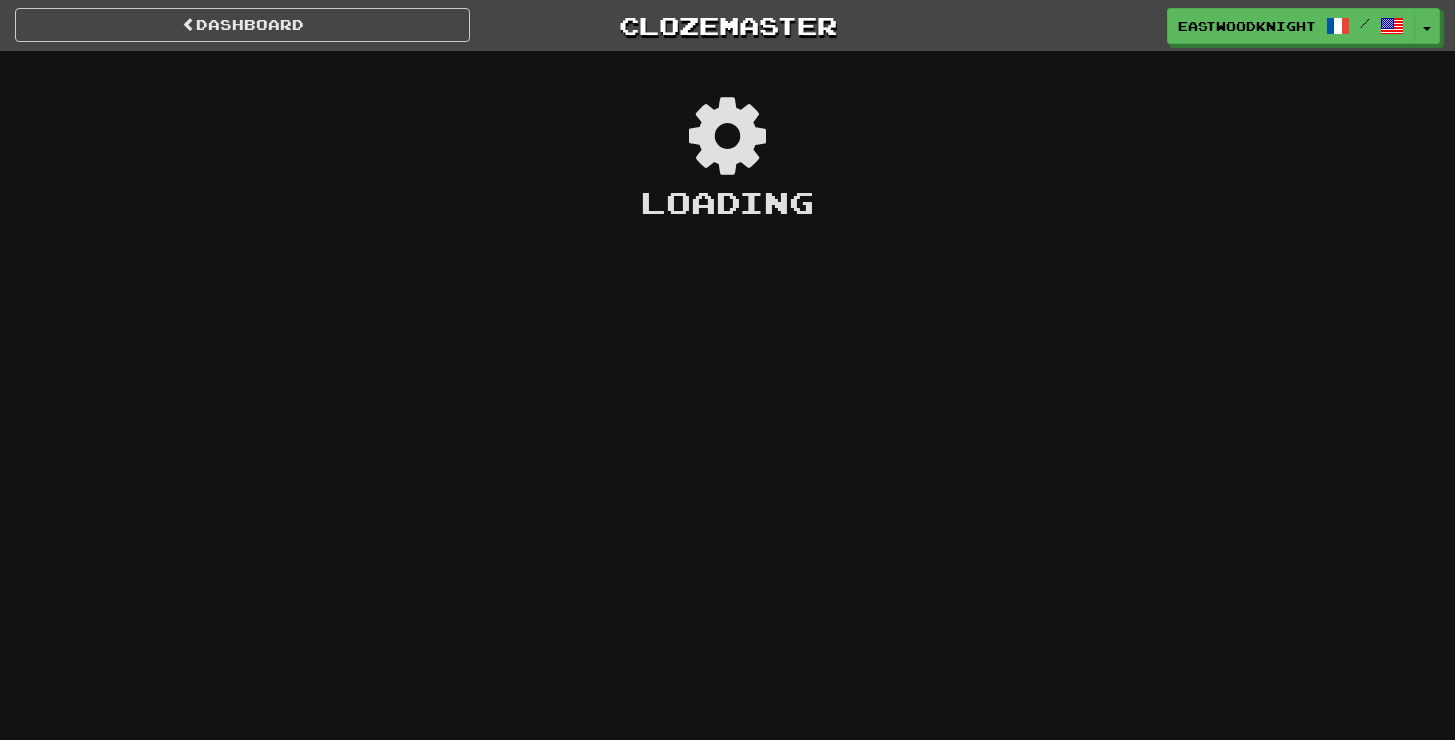 scroll, scrollTop: 0, scrollLeft: 0, axis: both 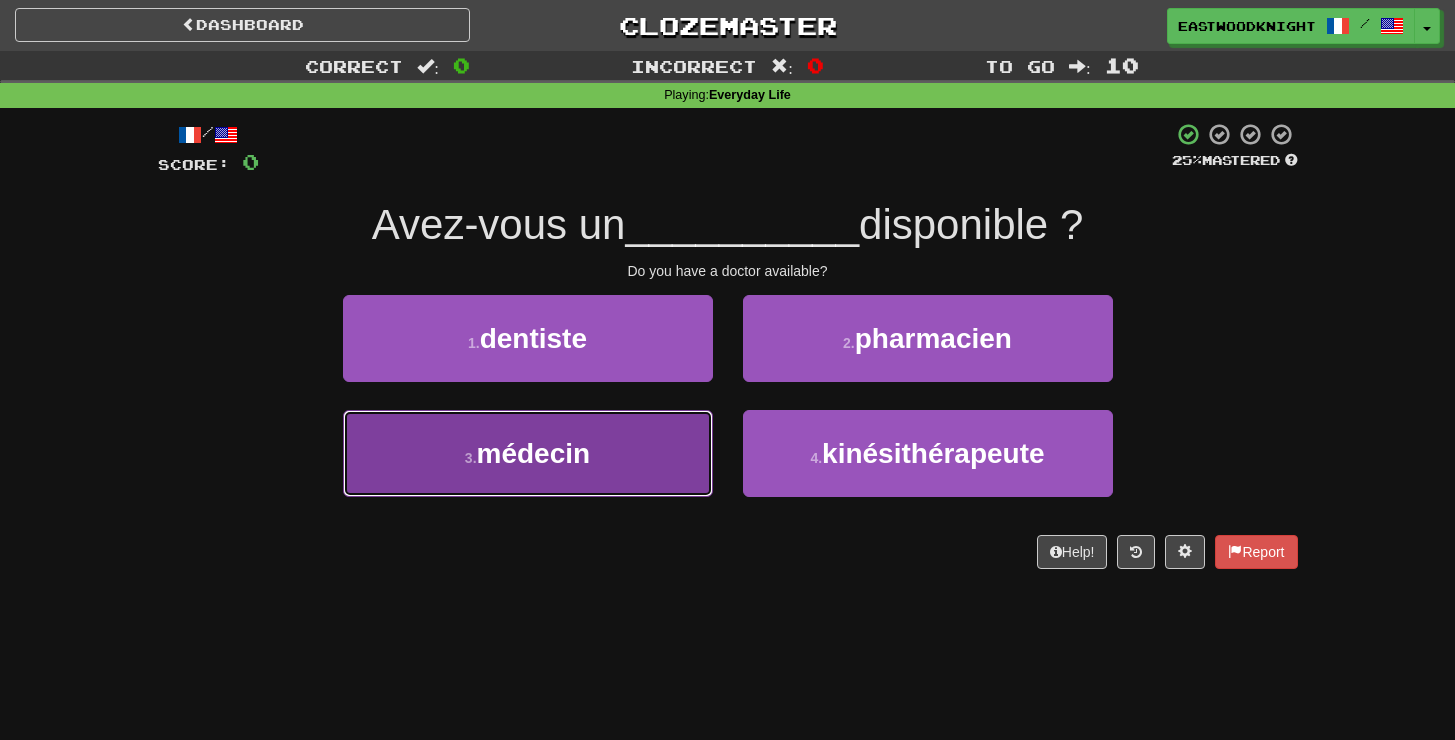 click on "3 .  médecin" at bounding box center (528, 453) 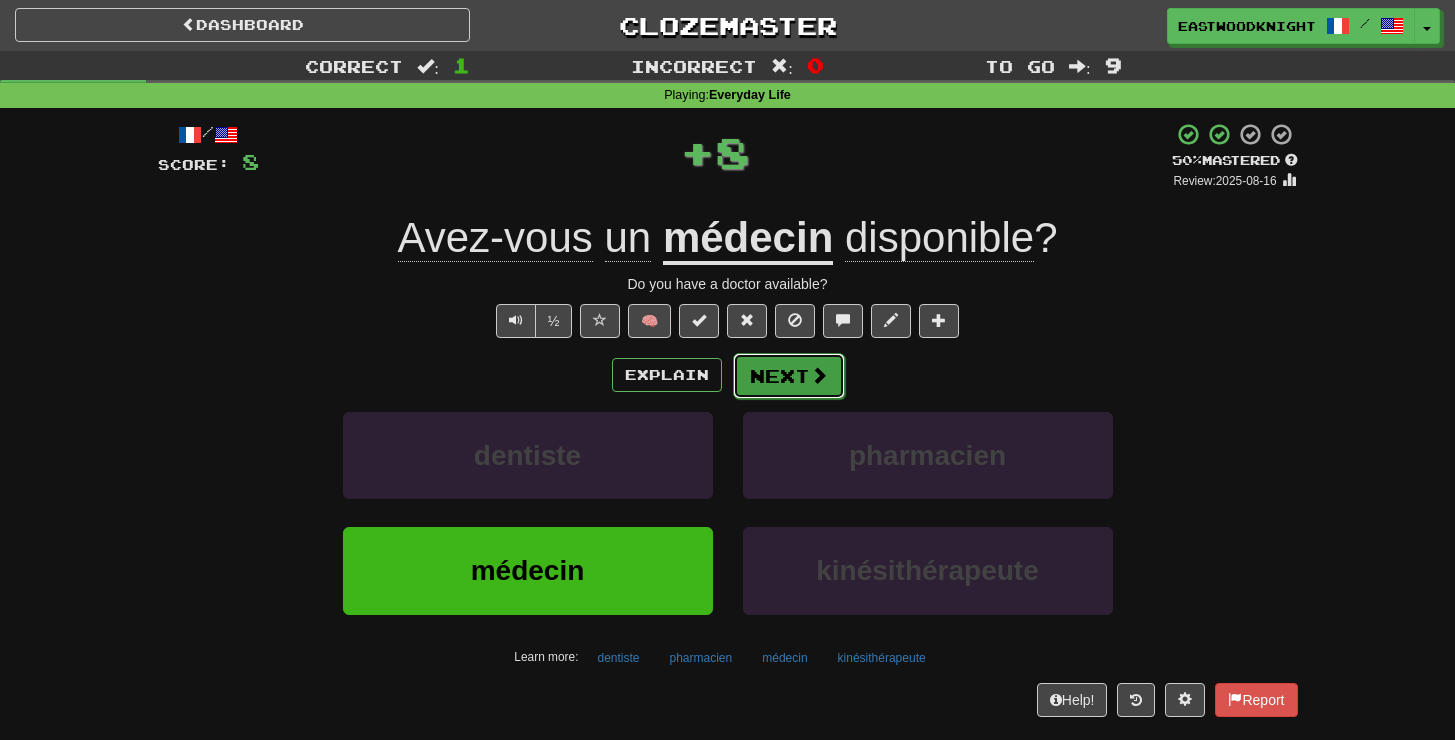 click at bounding box center (819, 375) 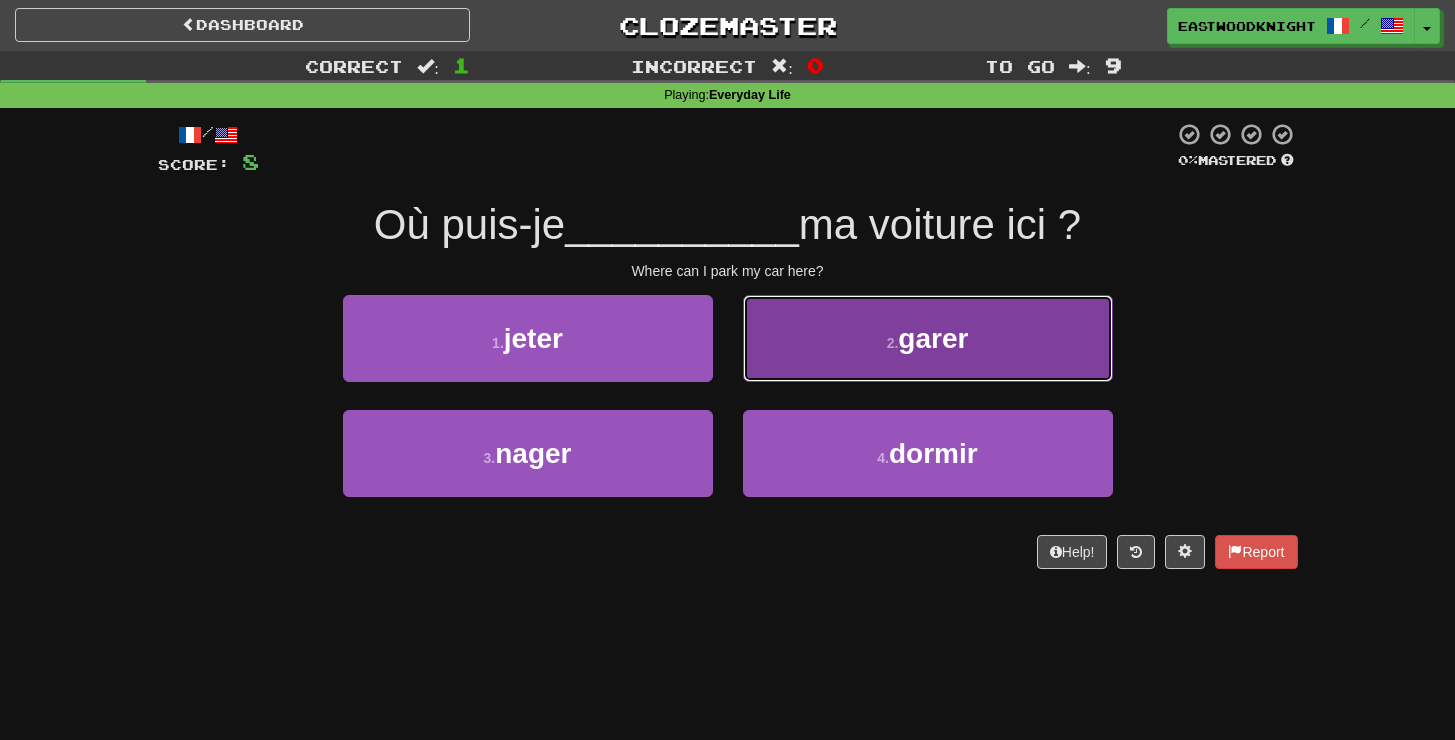 click on "2 .  garer" at bounding box center [928, 338] 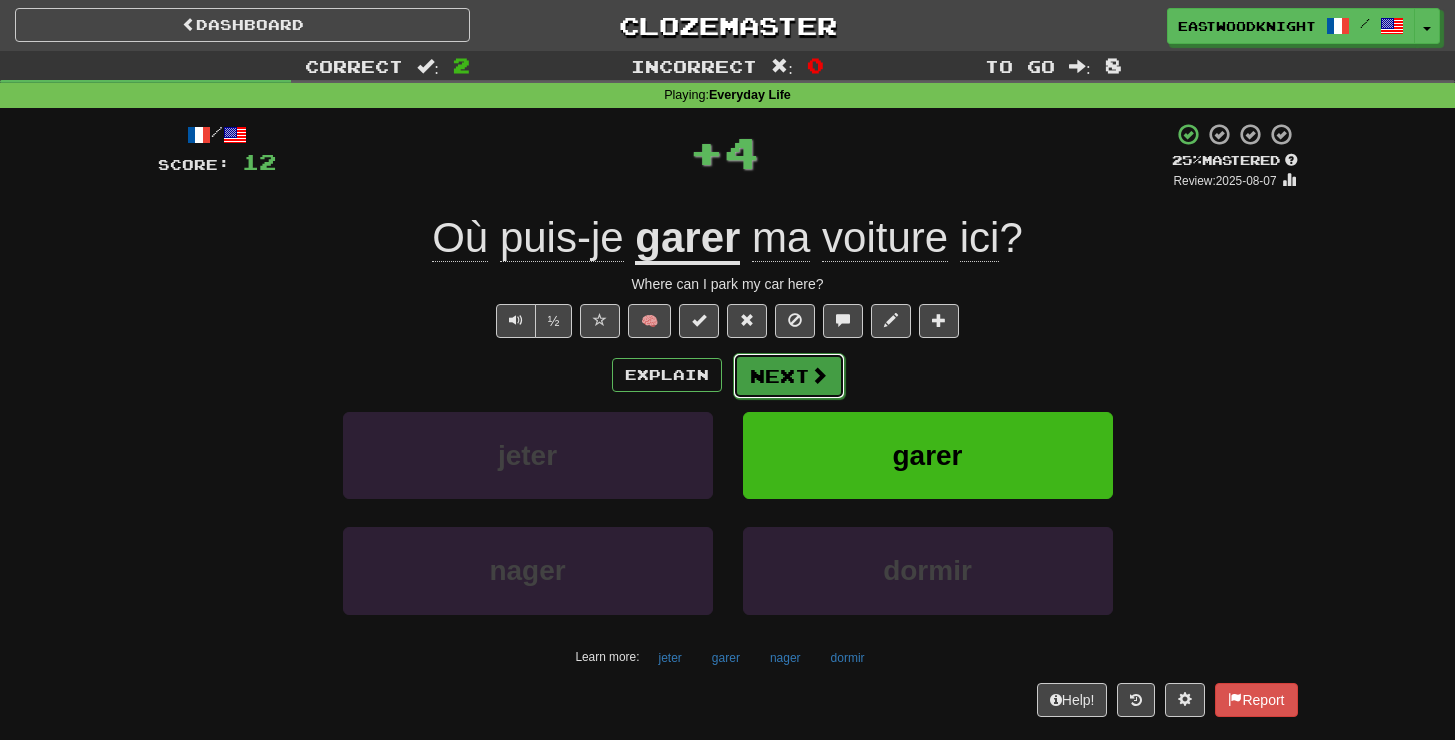 click at bounding box center [819, 375] 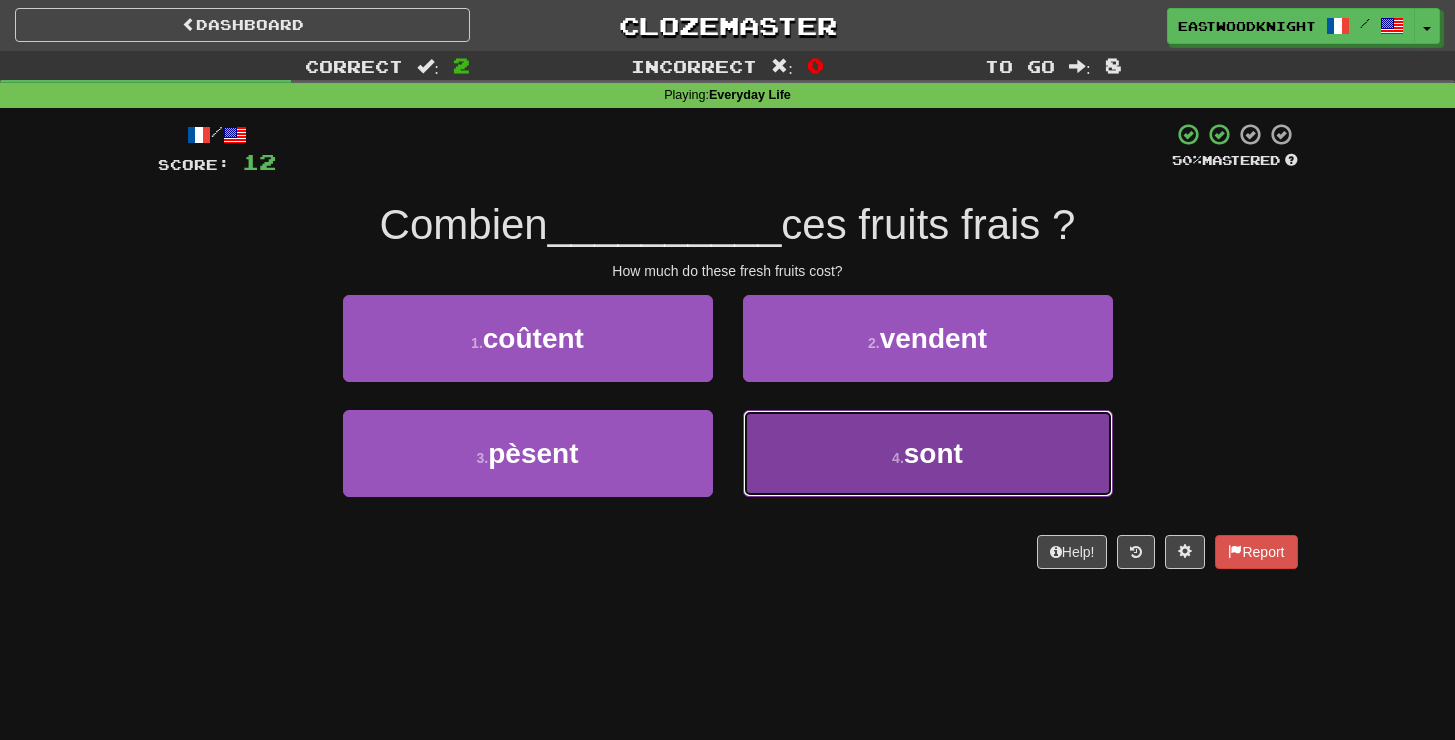 click on "4 .  sont" at bounding box center (928, 453) 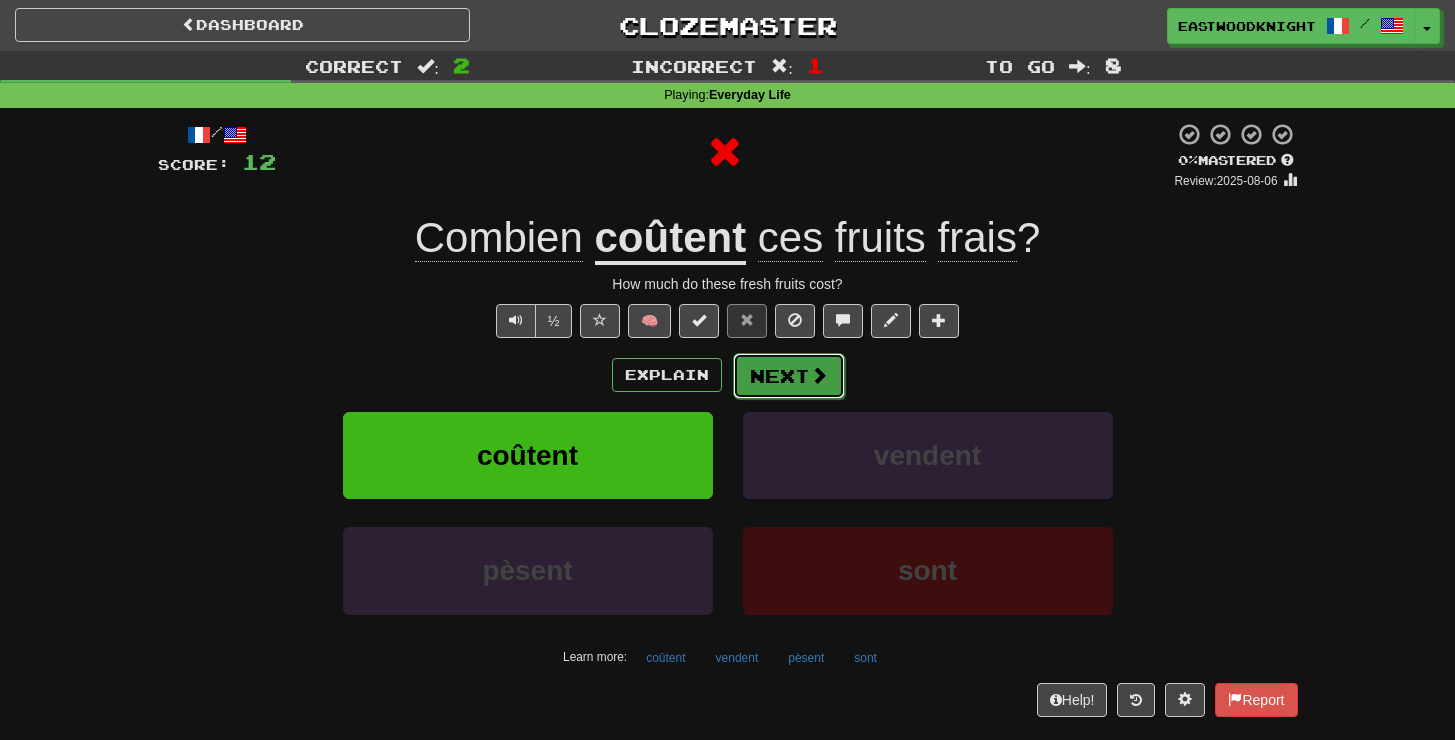 click on "Next" at bounding box center (789, 376) 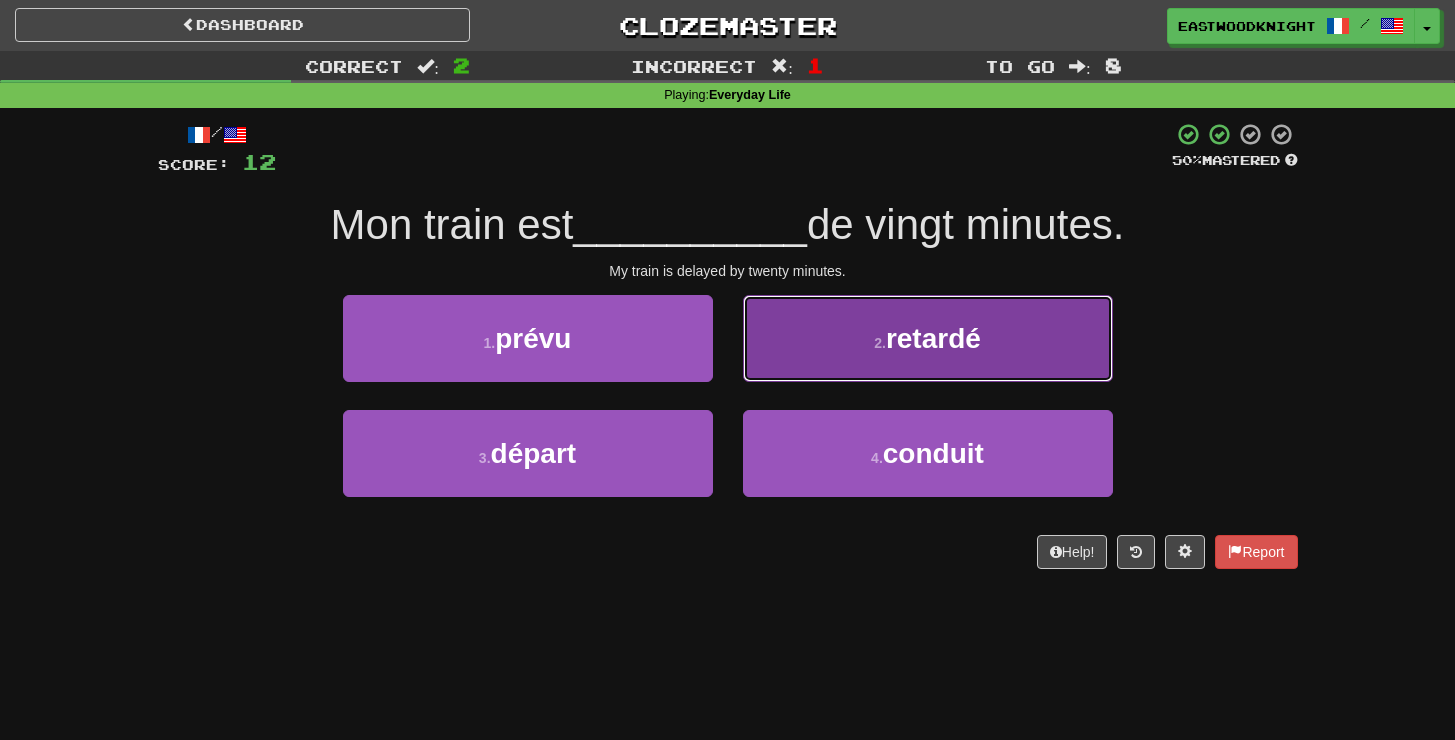 click on "2 .  retardé" at bounding box center [928, 338] 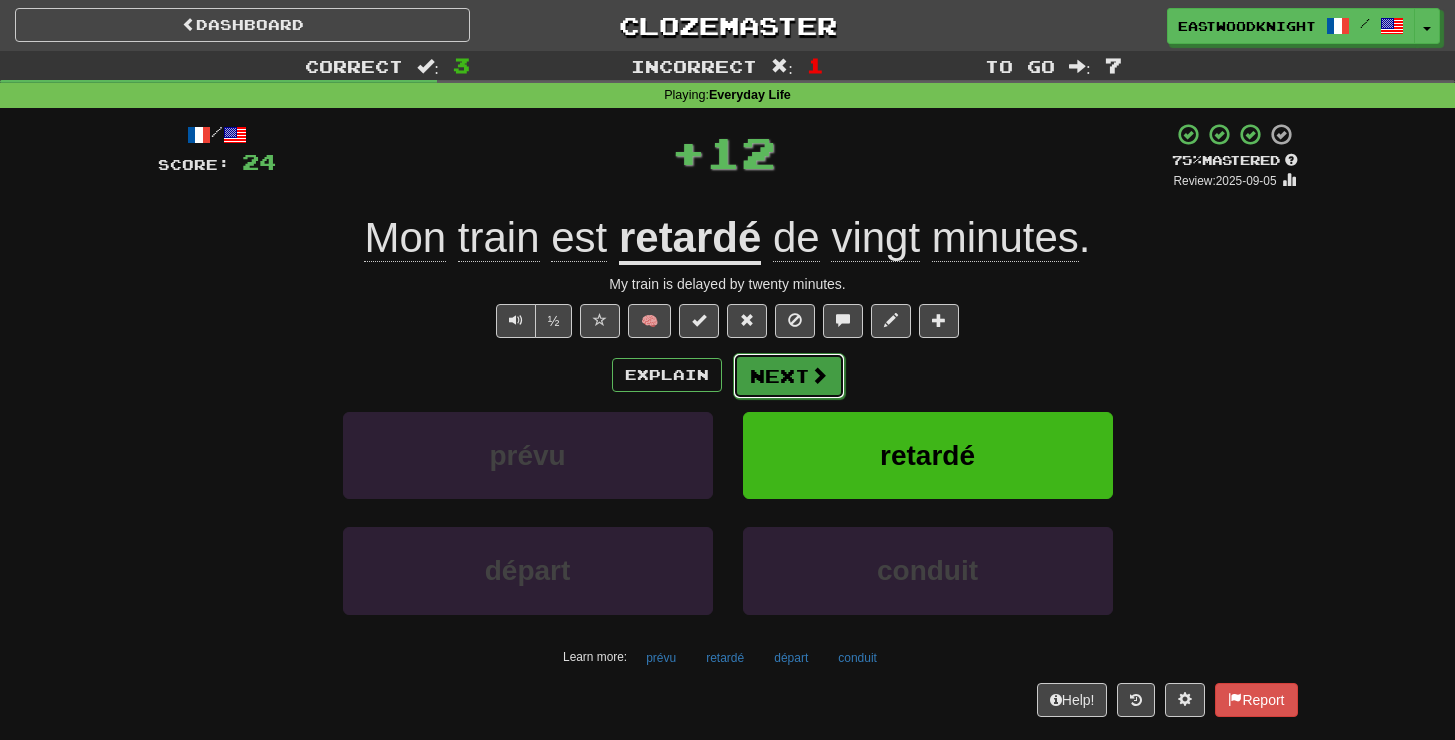 click on "Next" at bounding box center (789, 376) 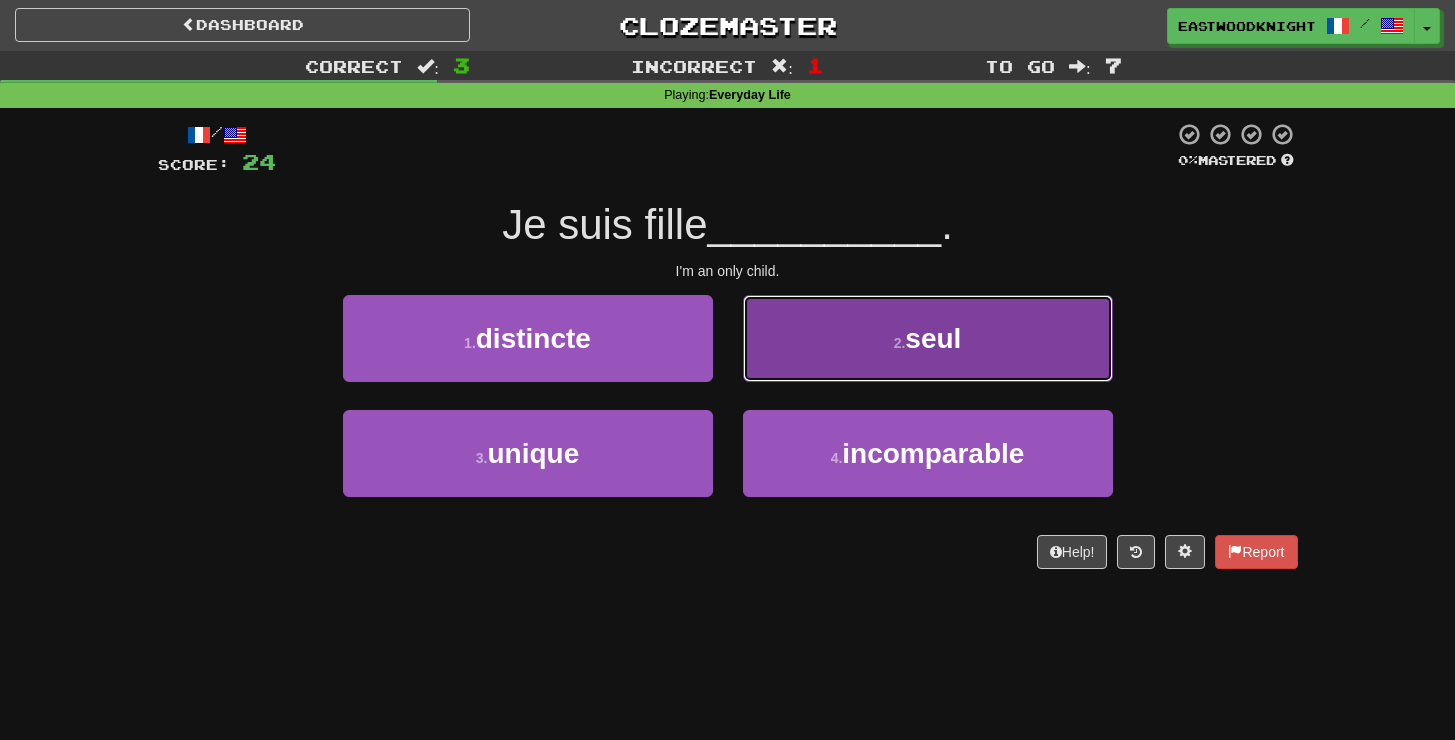 click on "2 .  seul" at bounding box center [928, 338] 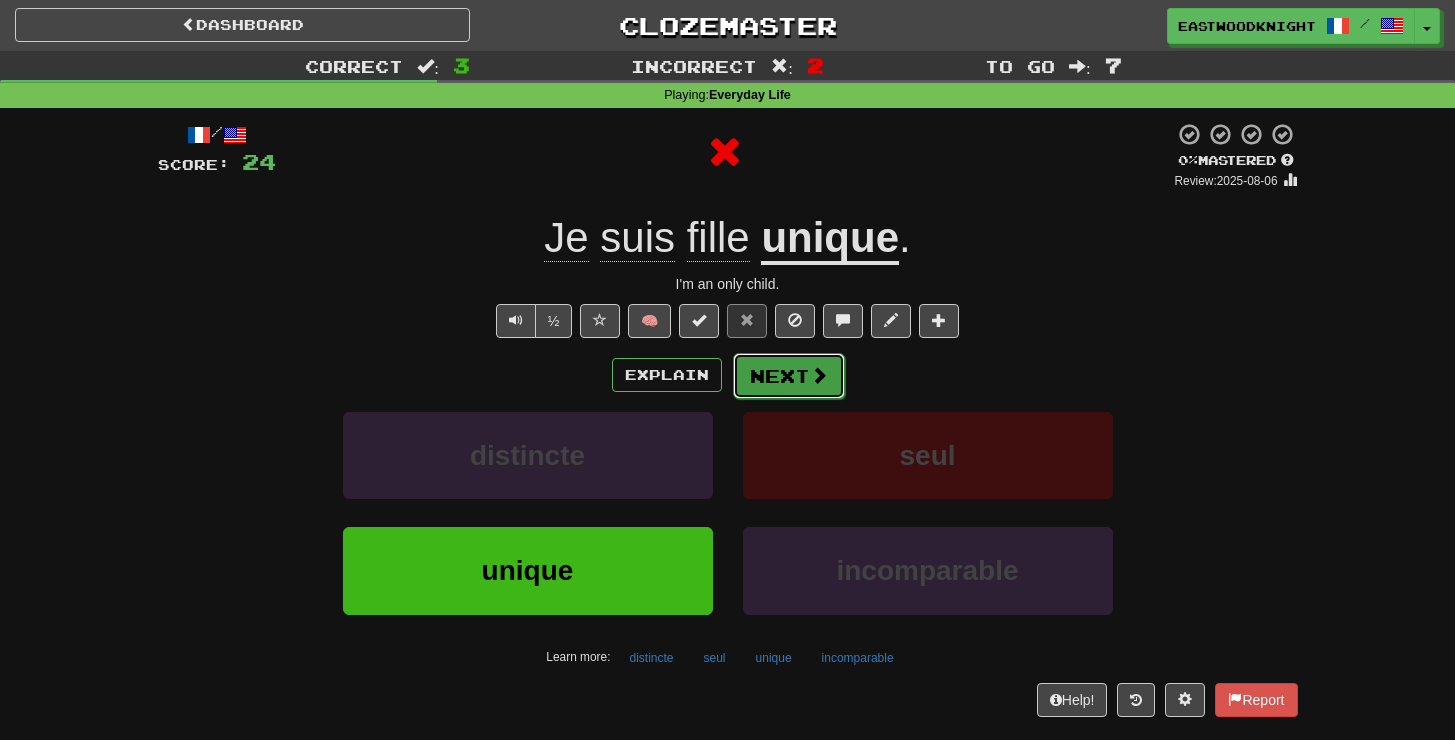 click on "Next" at bounding box center [789, 376] 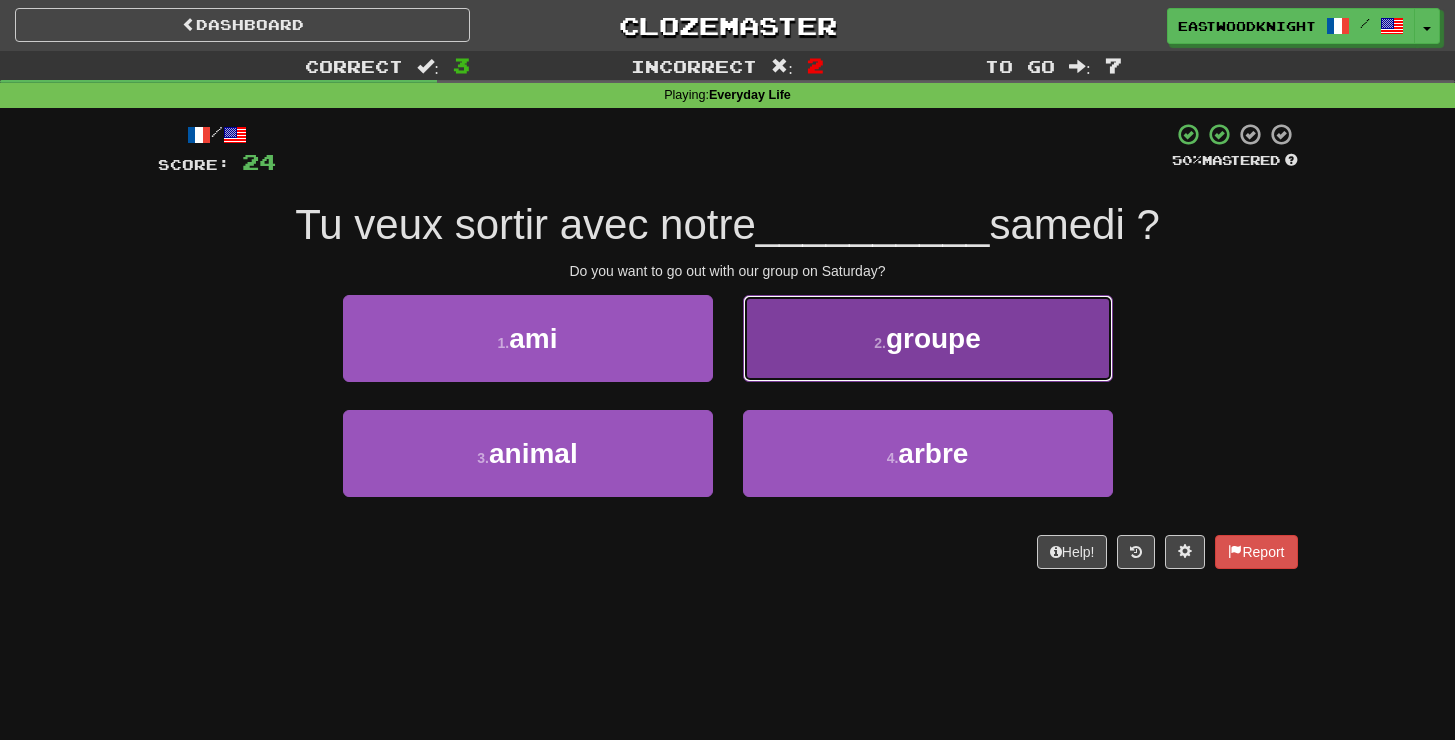 click on "2 .  groupe" at bounding box center [928, 338] 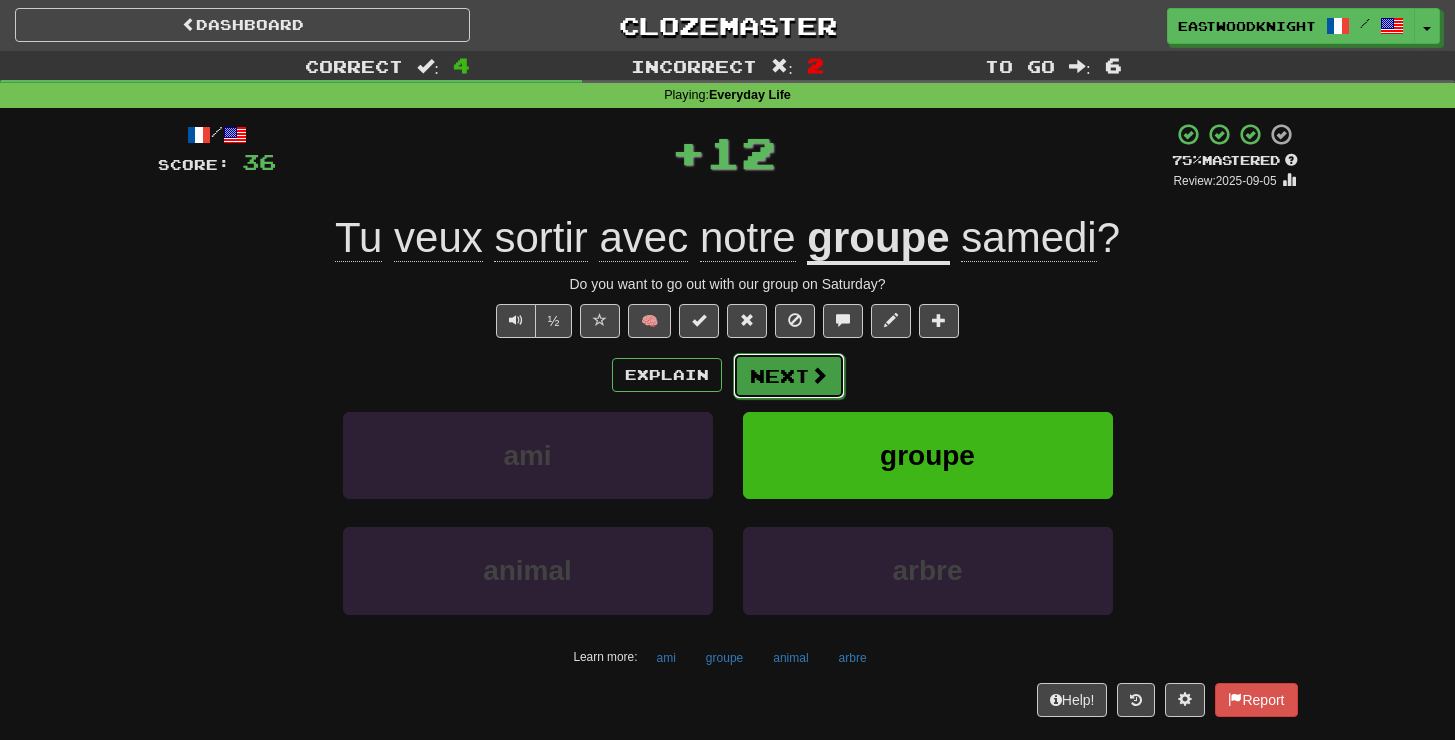 click on "Next" at bounding box center [789, 376] 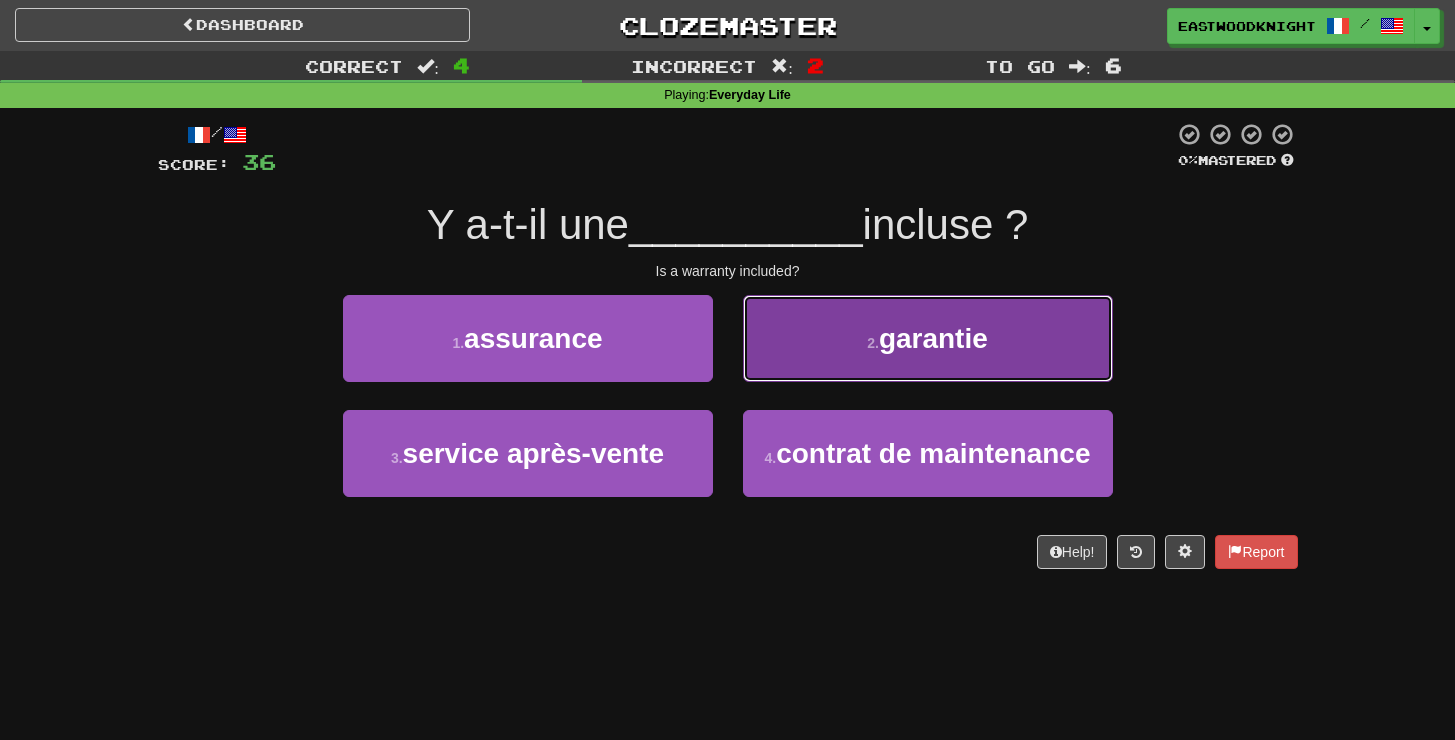click on "2 .  garantie" at bounding box center [928, 338] 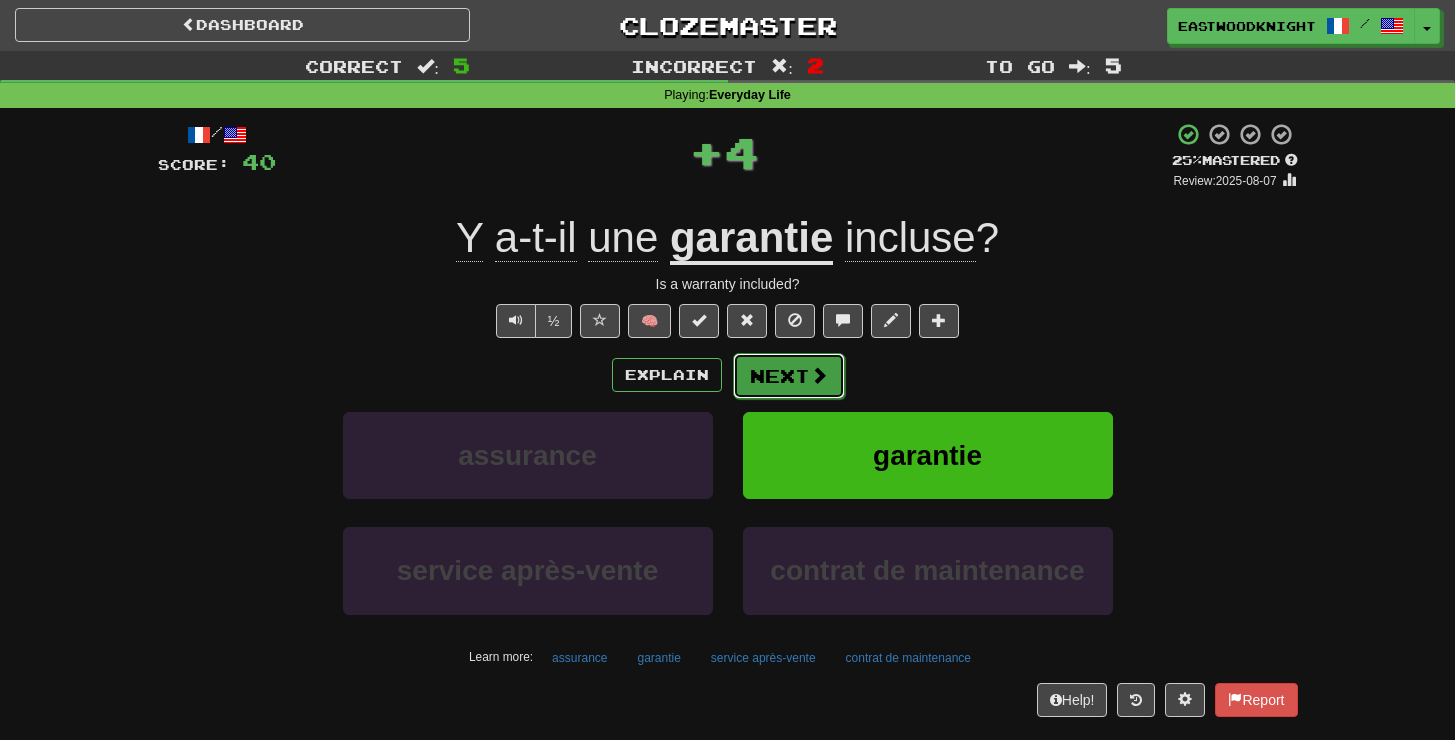 click at bounding box center (819, 375) 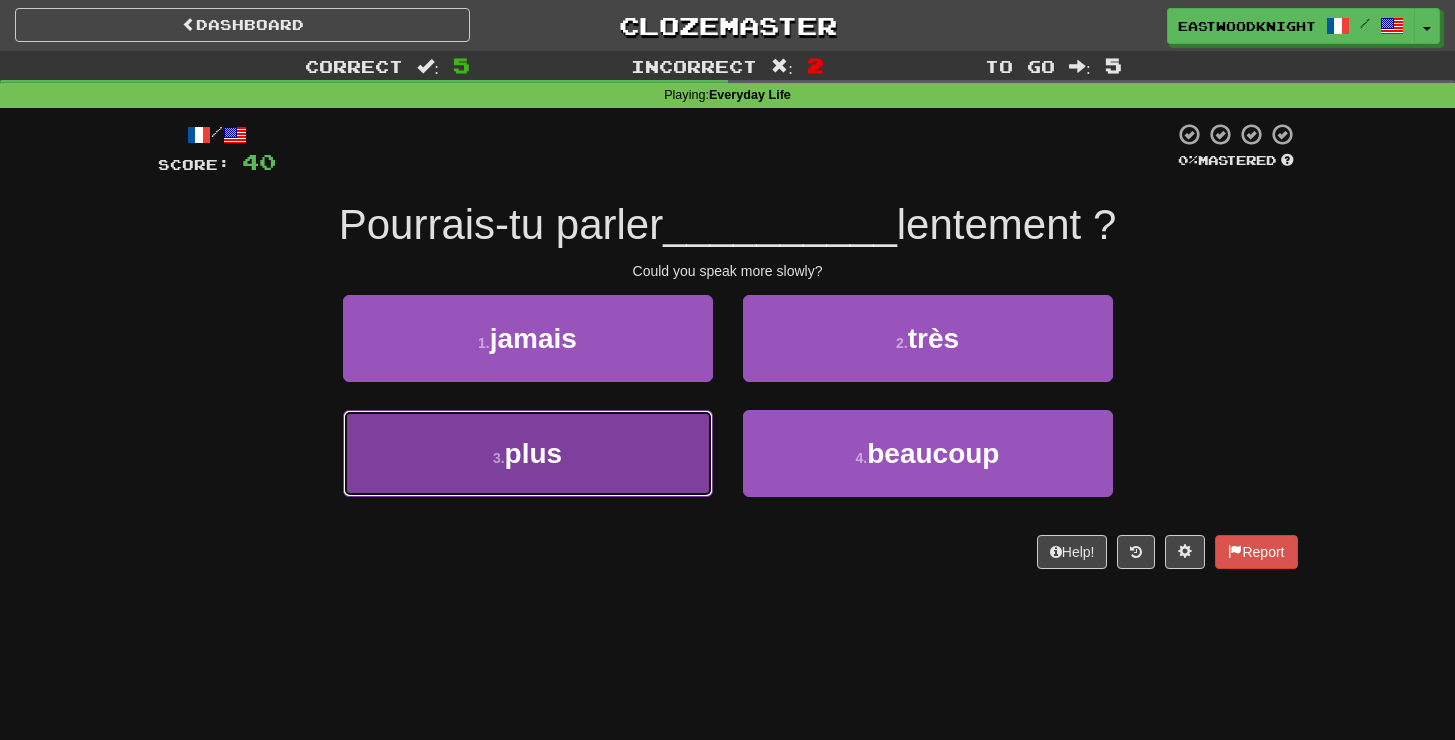 click on "3 .  plus" at bounding box center (528, 453) 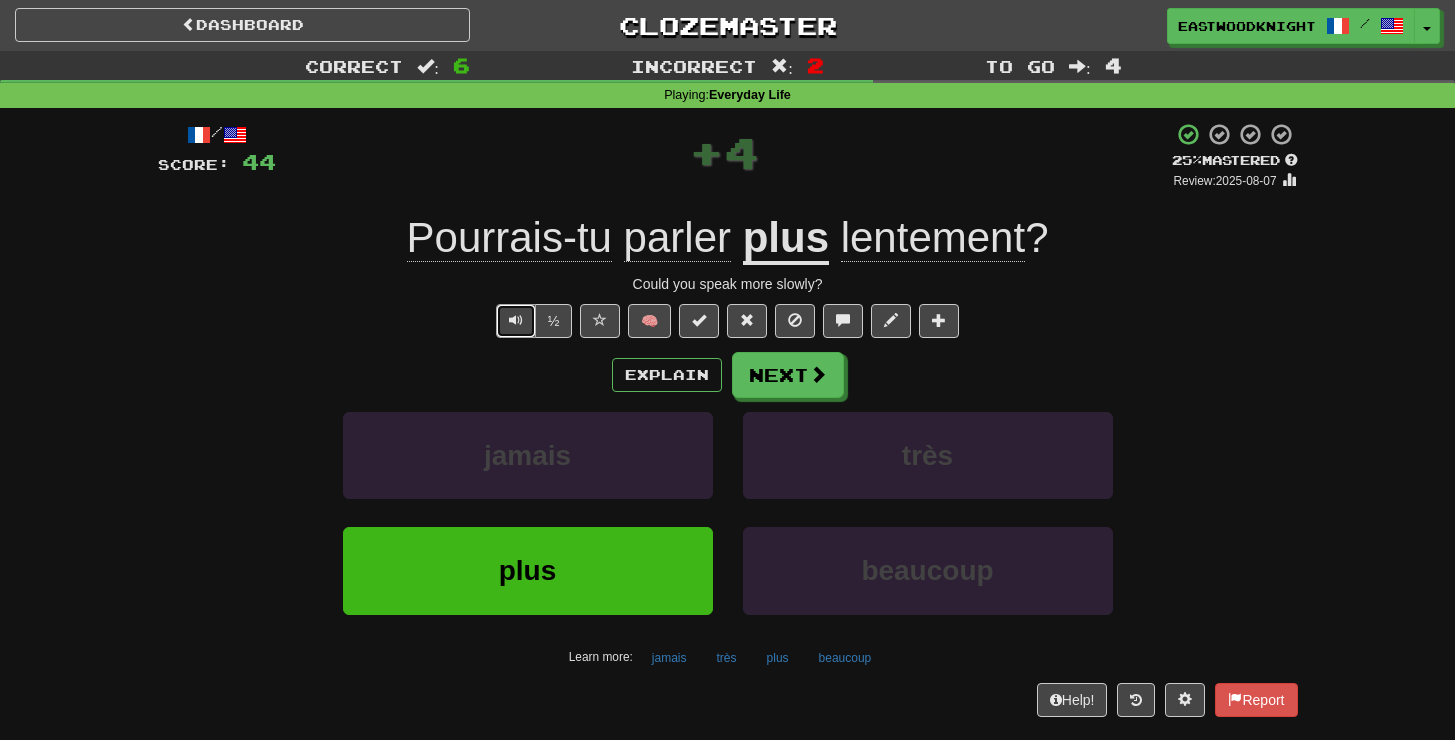 click at bounding box center [516, 320] 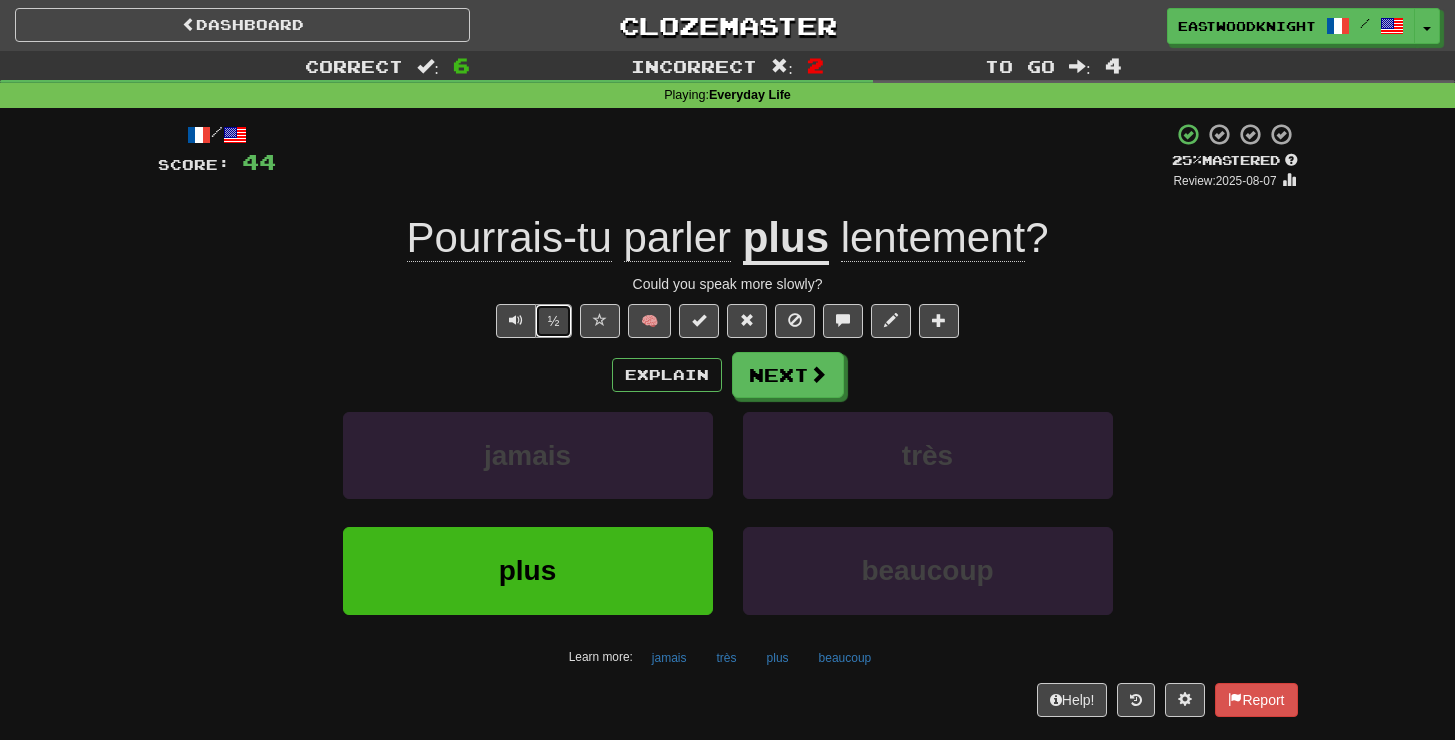 click on "½" at bounding box center [554, 321] 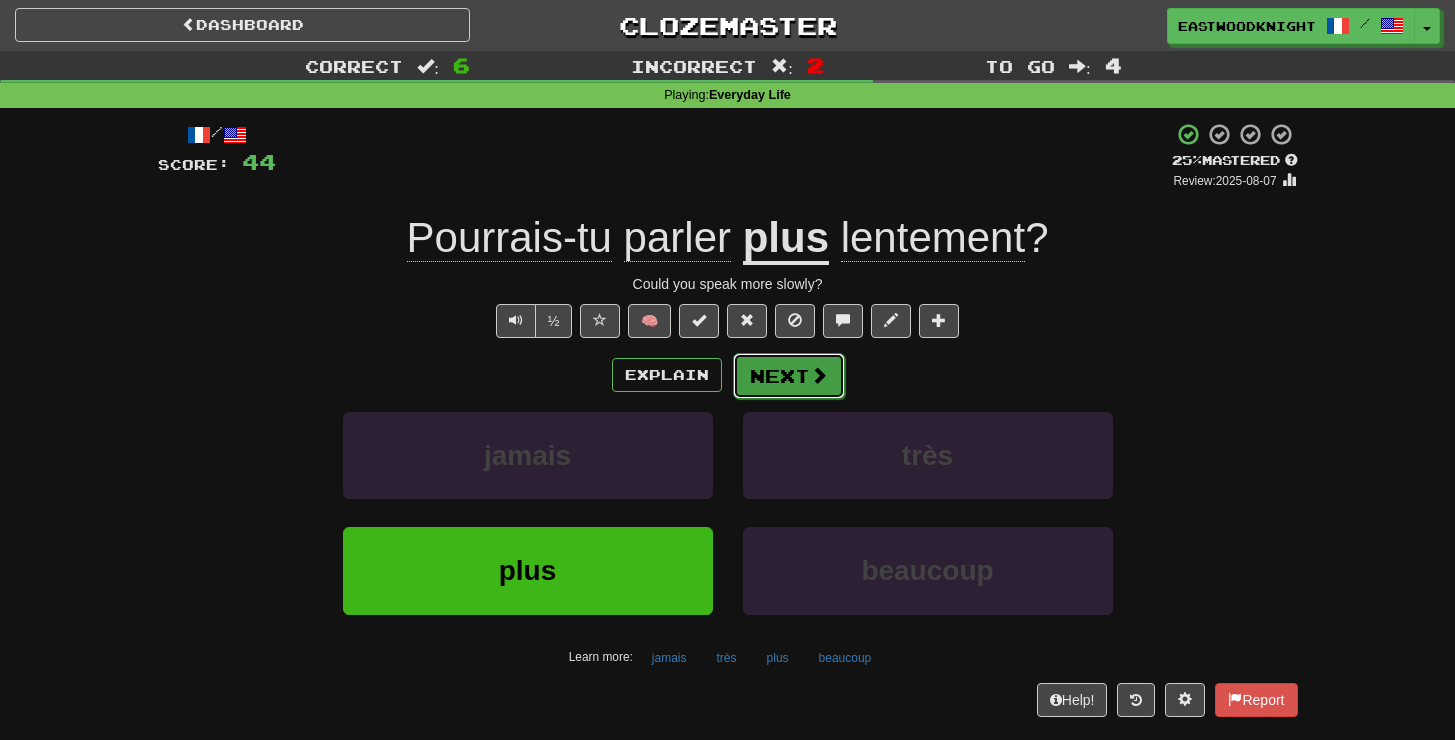 click on "Next" at bounding box center (789, 376) 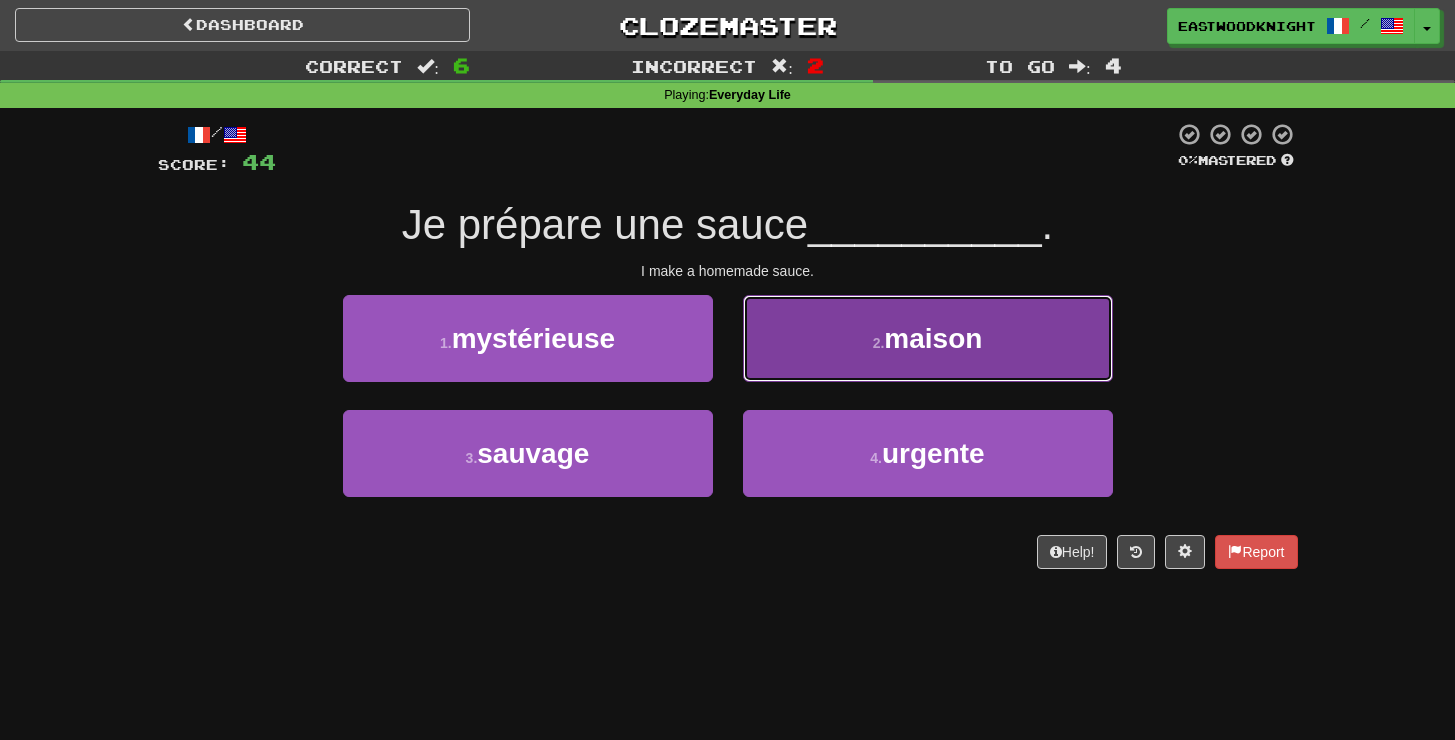 click on "2 .  maison" at bounding box center (928, 338) 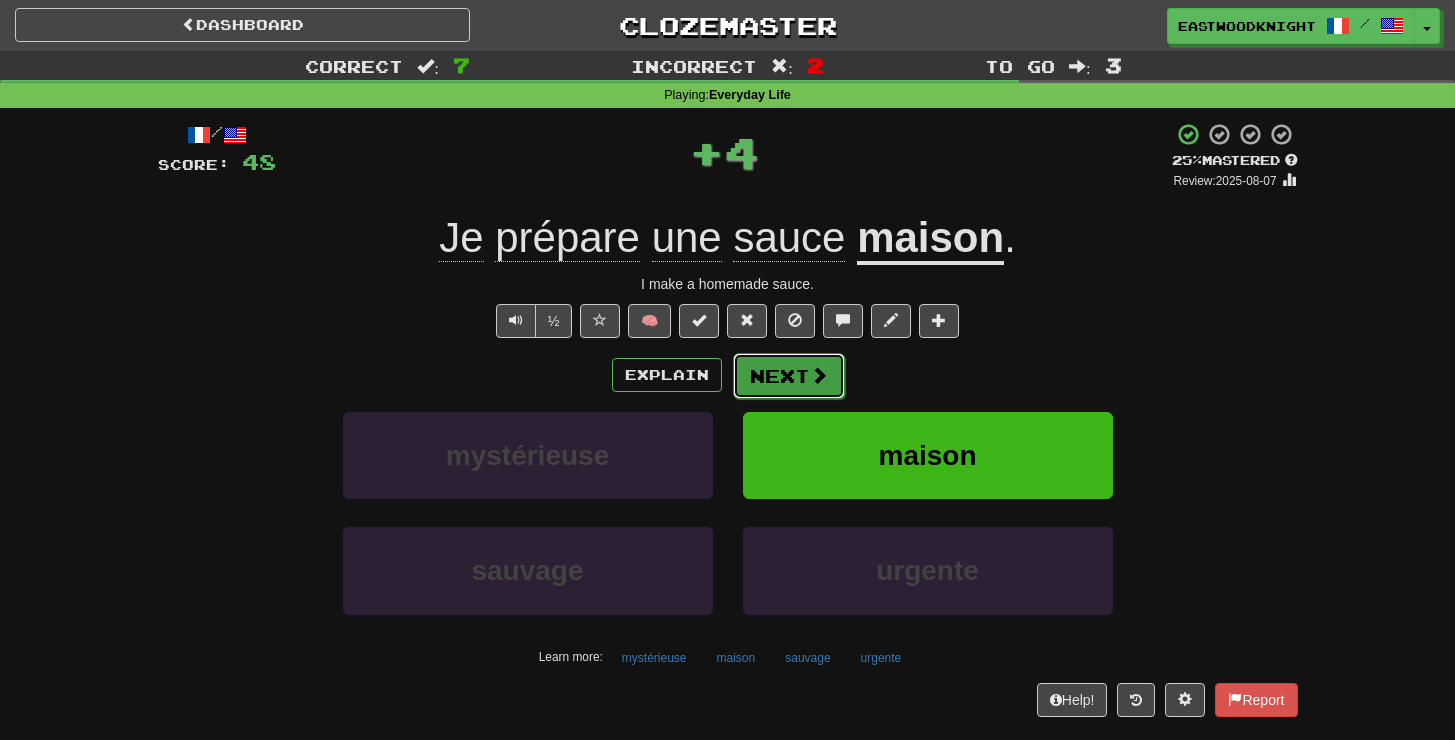 click at bounding box center [819, 375] 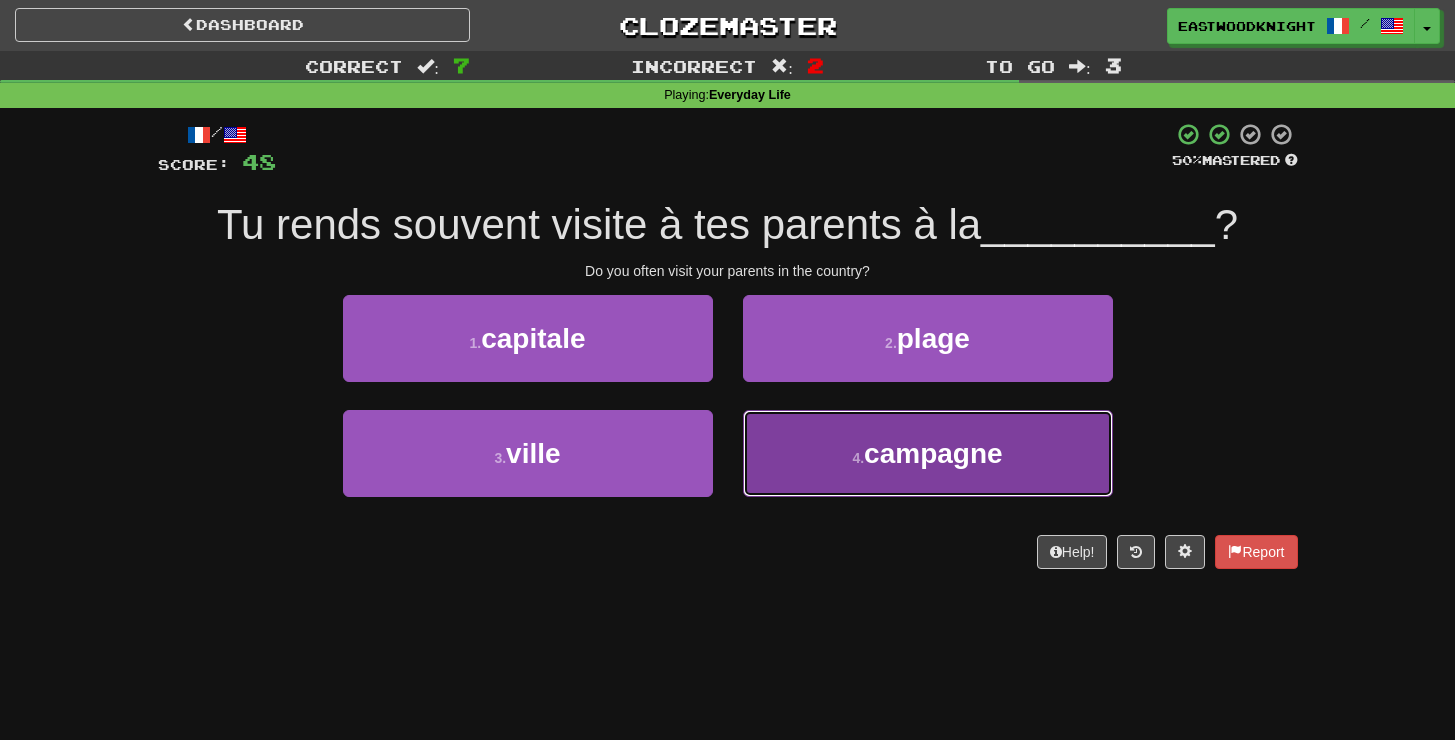 click on "4 .  campagne" at bounding box center [928, 453] 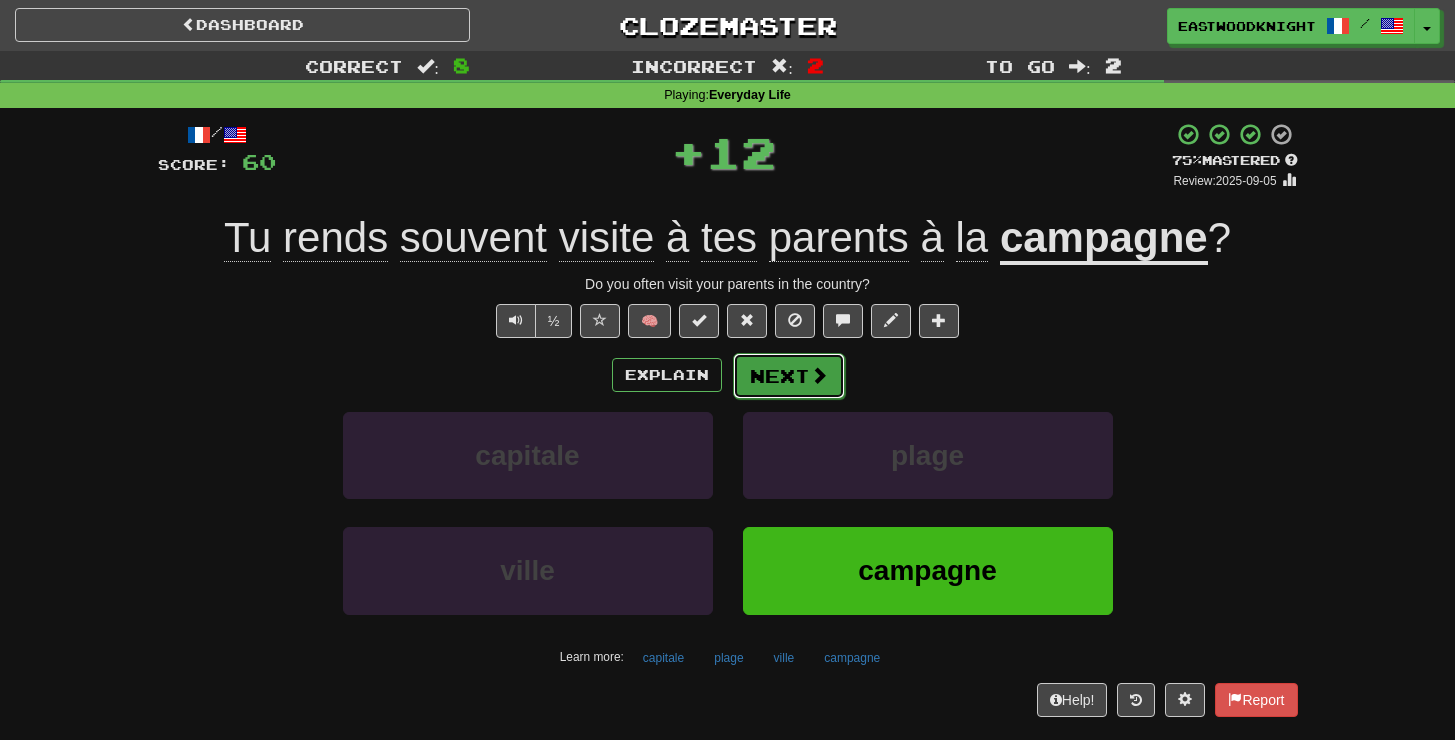 click at bounding box center [819, 375] 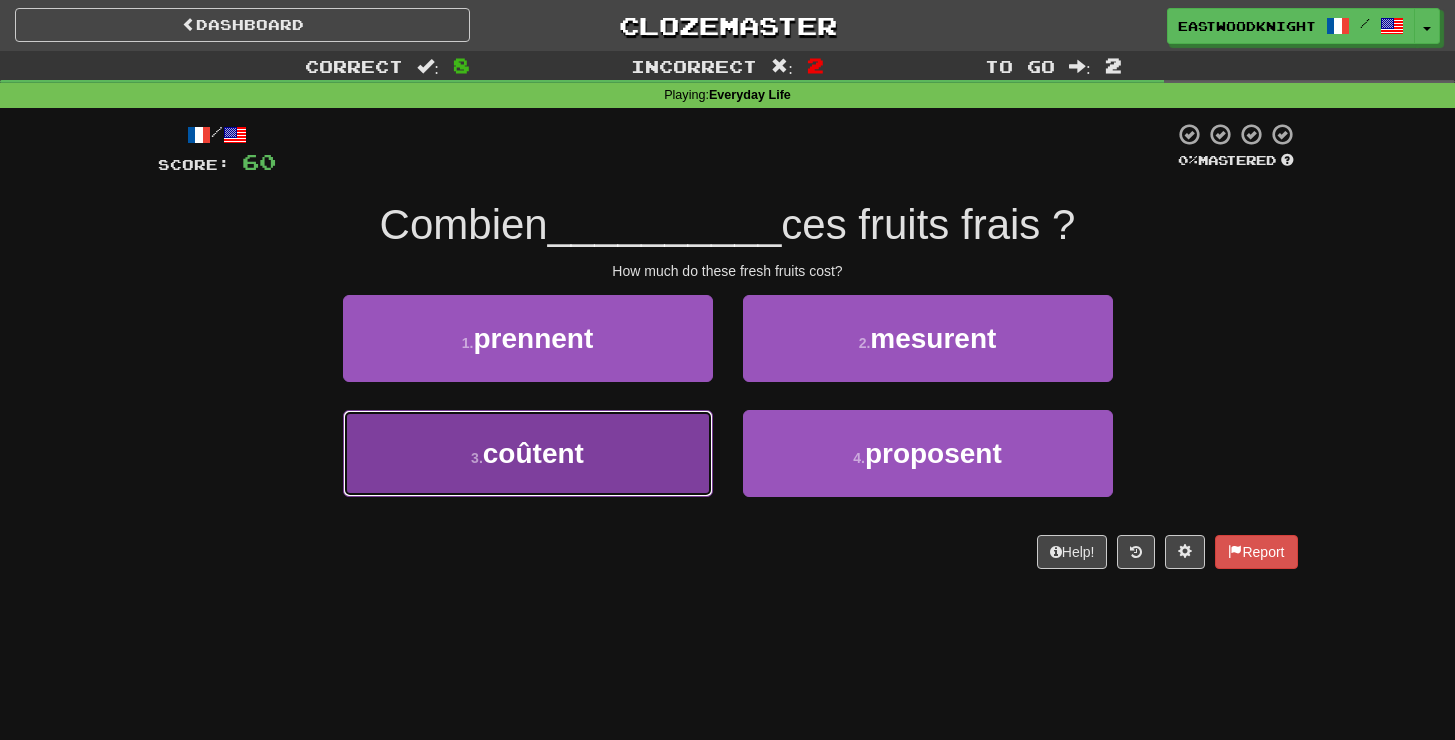 click on "3 .  coûtent" at bounding box center (528, 453) 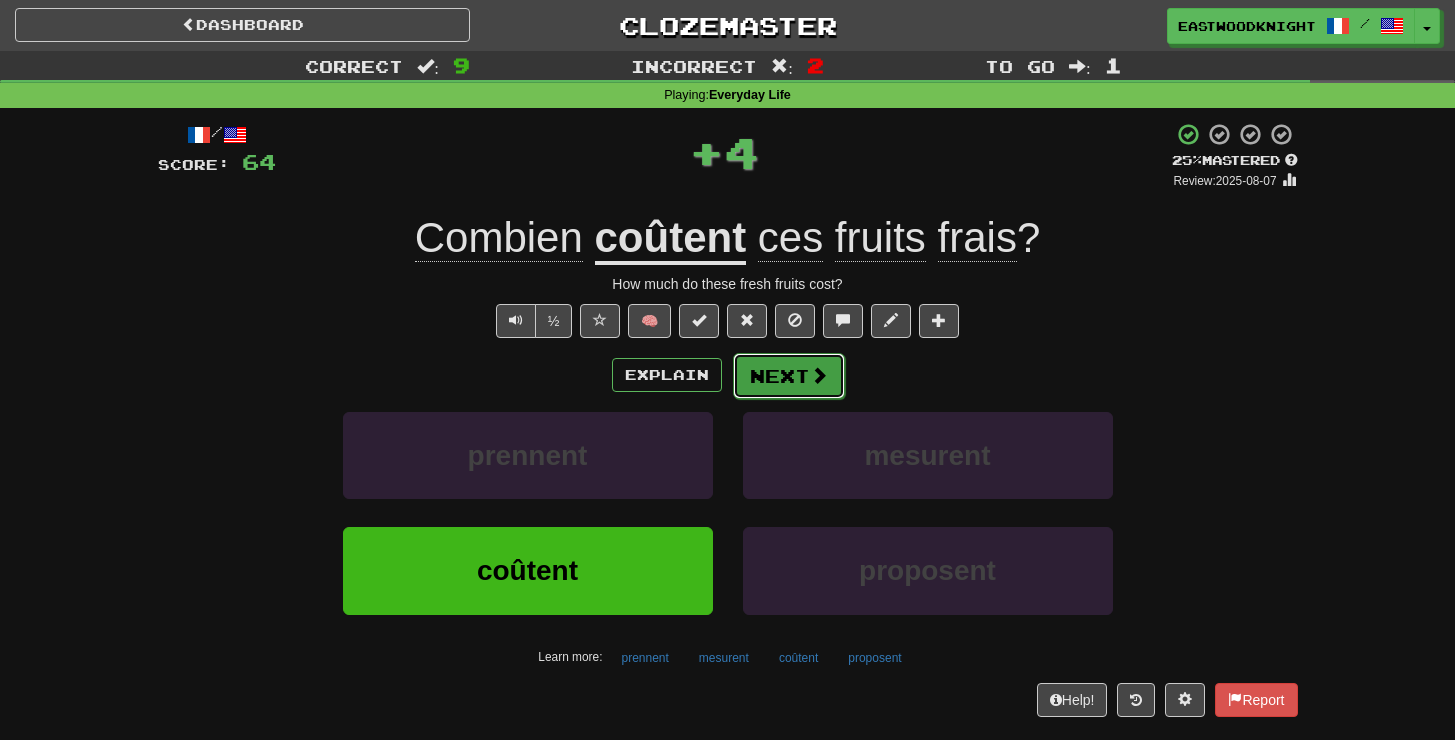 click on "Next" at bounding box center (789, 376) 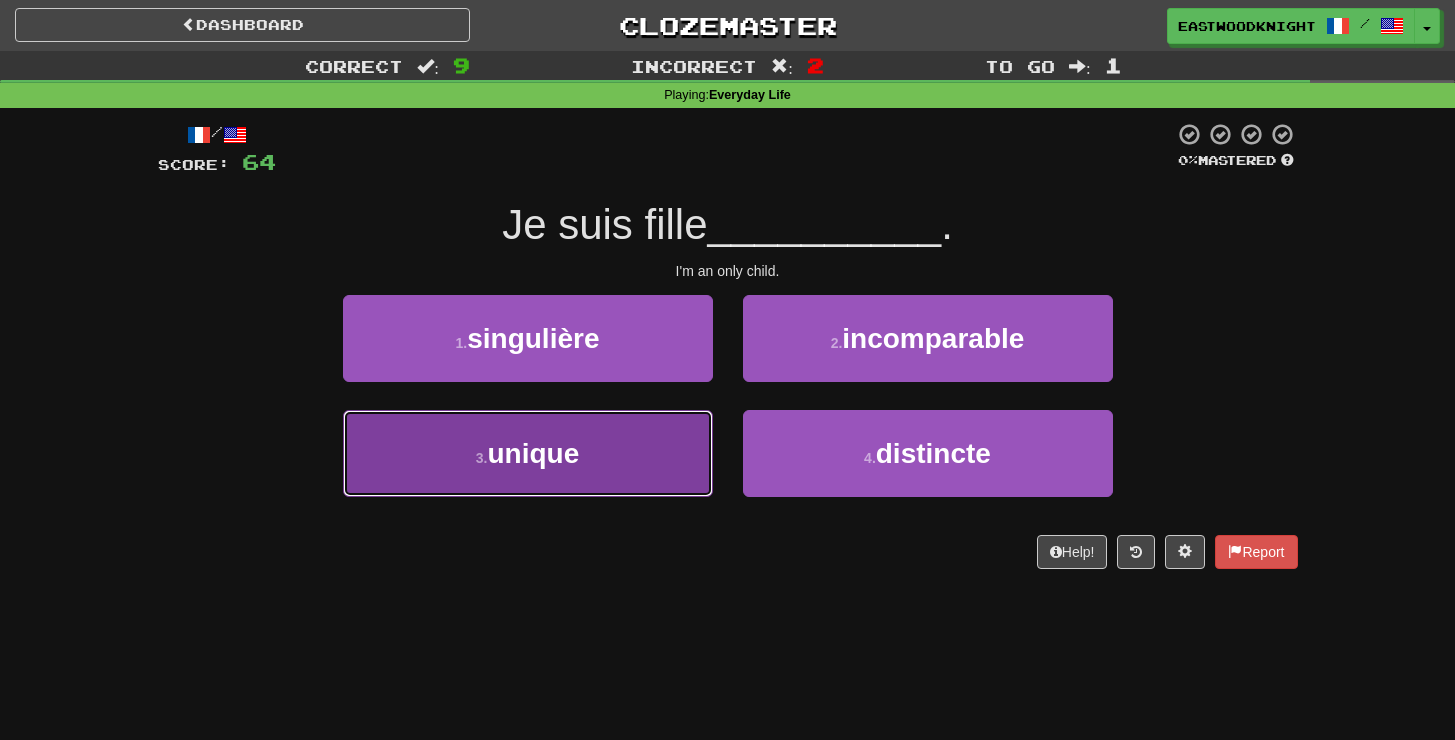 click on "3 .  unique" at bounding box center [528, 453] 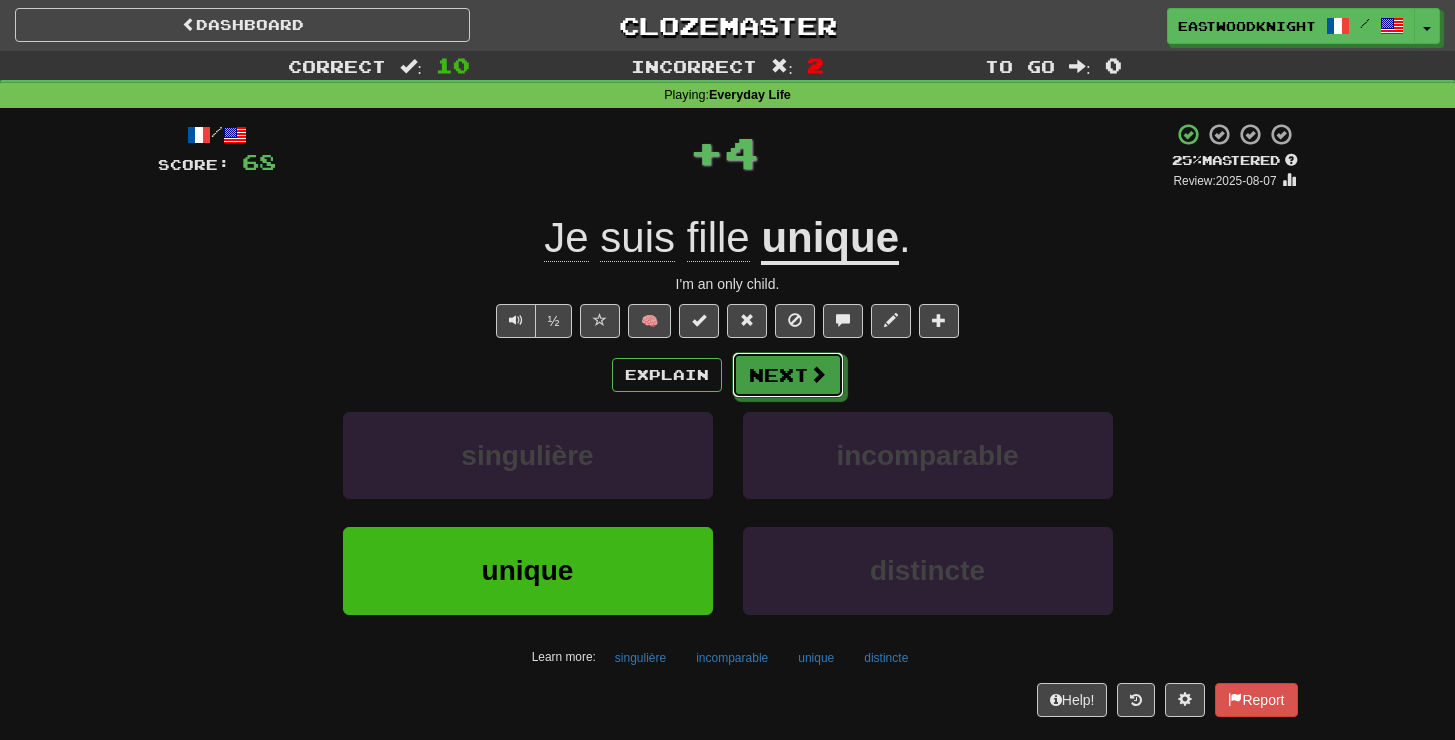 click at bounding box center (818, 374) 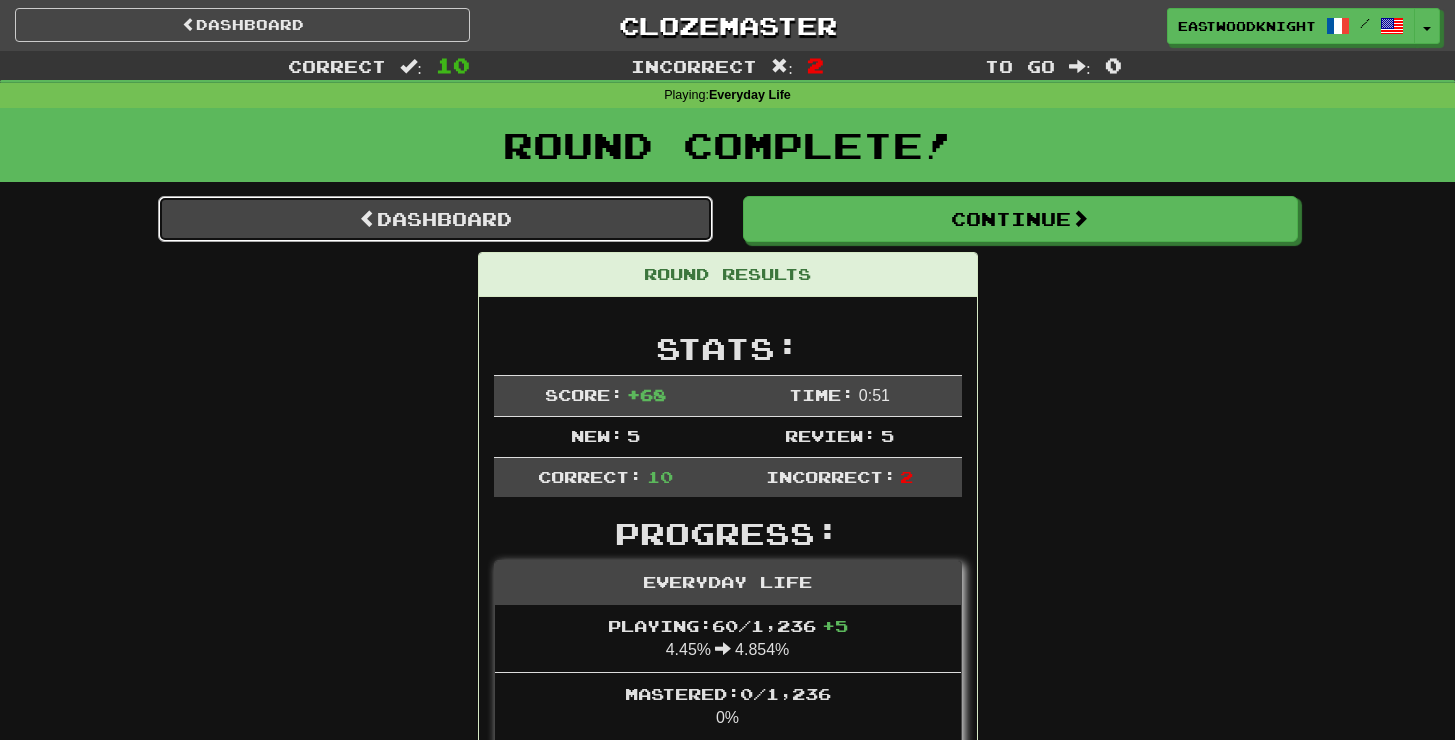 click on "Dashboard" at bounding box center [435, 219] 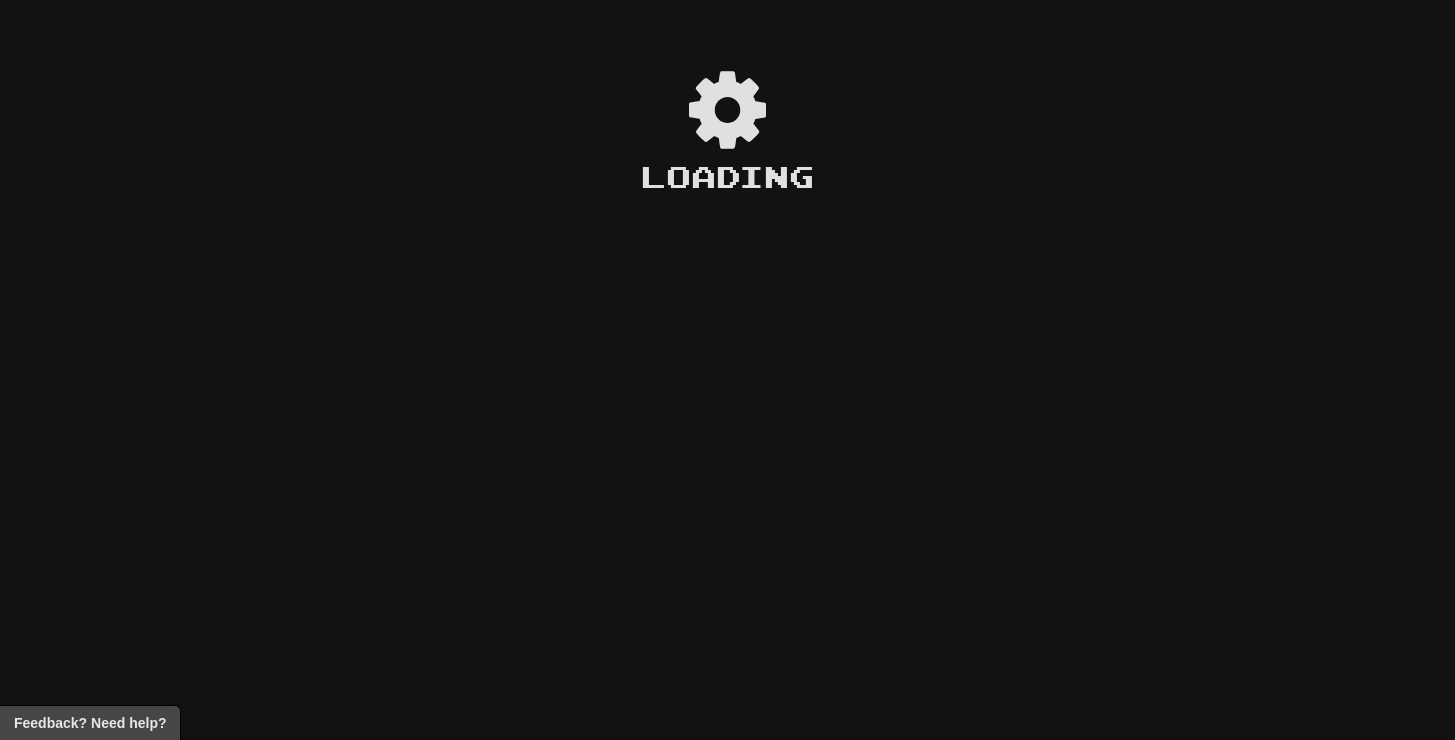 scroll, scrollTop: 0, scrollLeft: 0, axis: both 